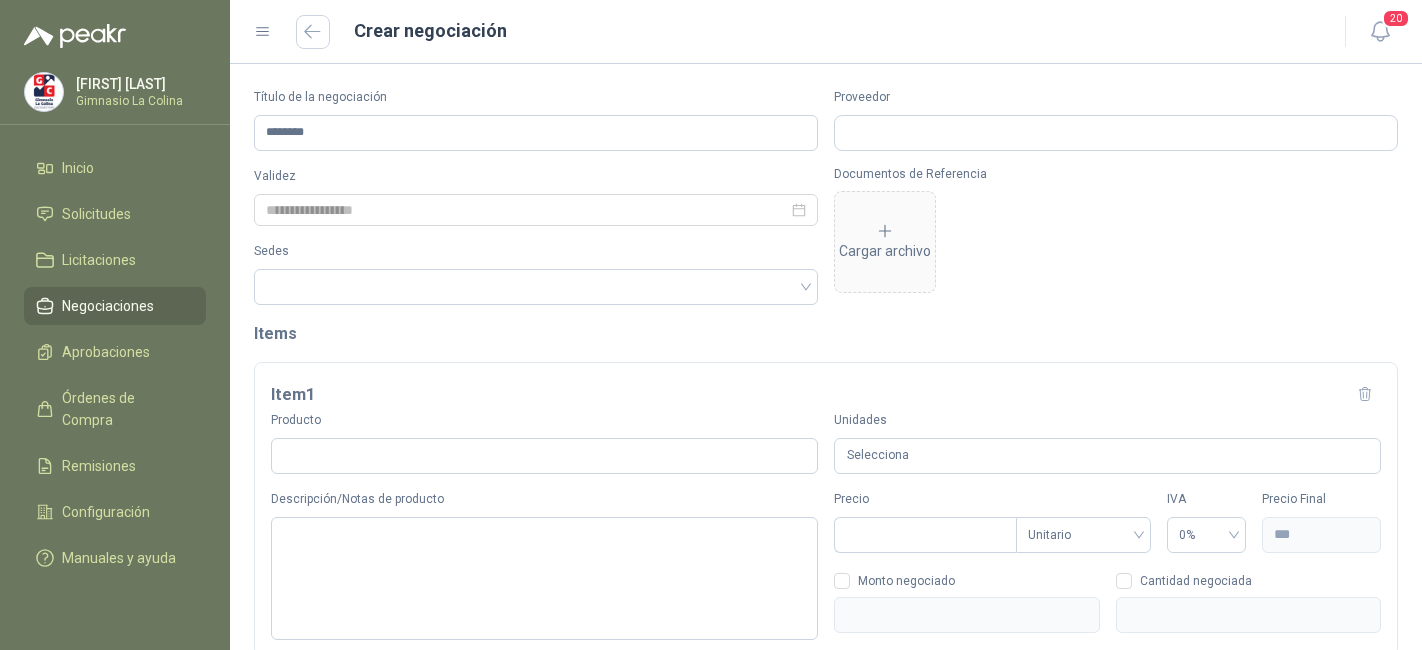 scroll, scrollTop: 0, scrollLeft: 0, axis: both 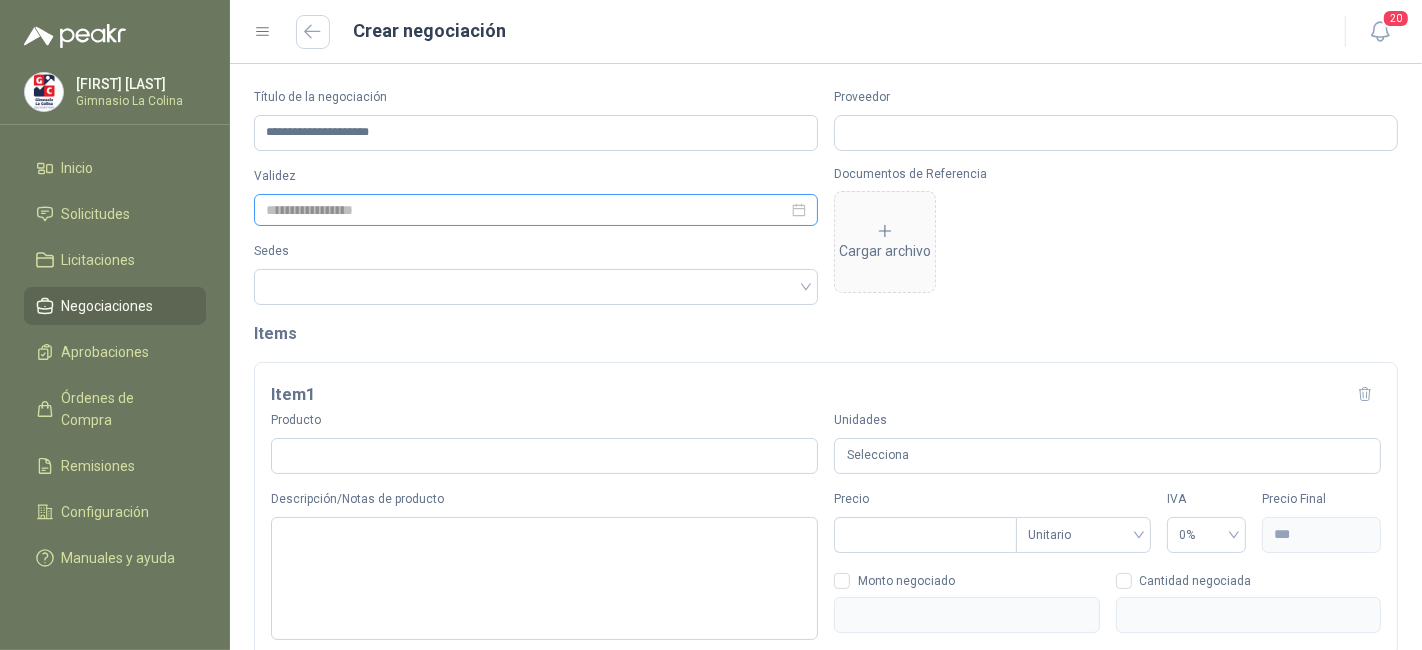 click at bounding box center [536, 210] 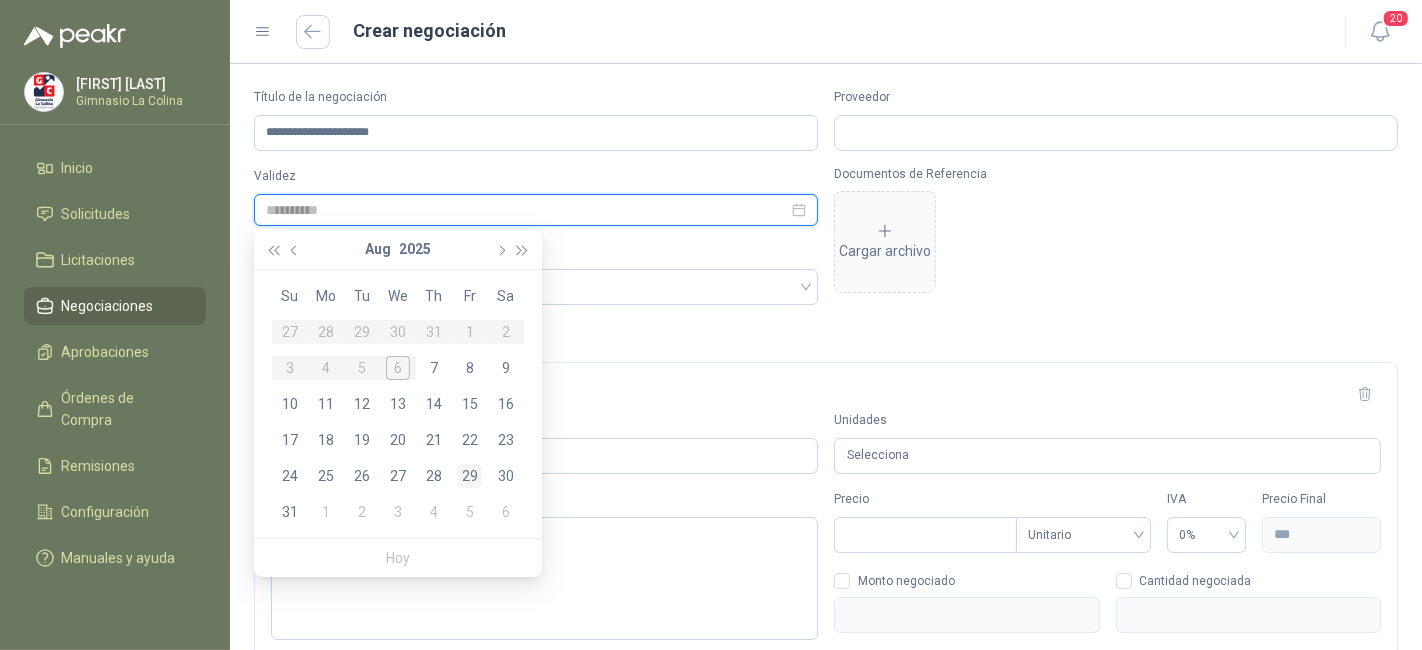 type on "**********" 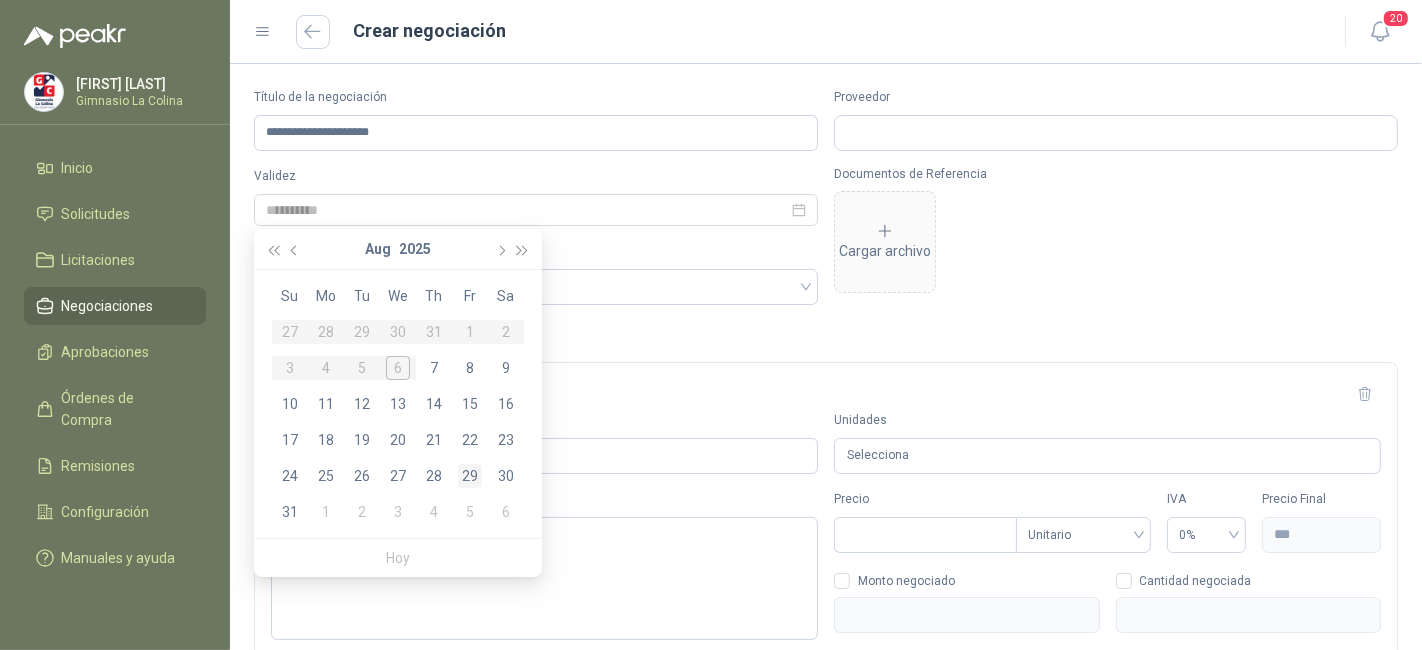 click on "29" at bounding box center [470, 476] 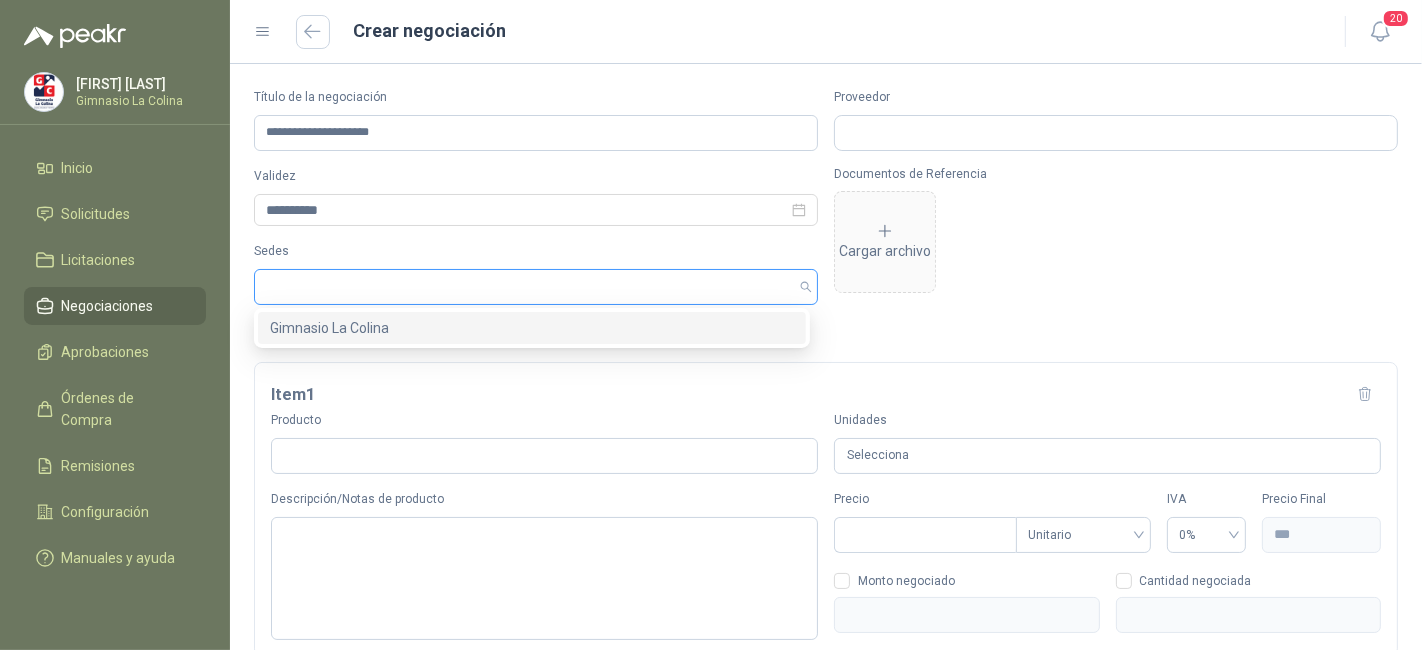 click at bounding box center [525, 287] 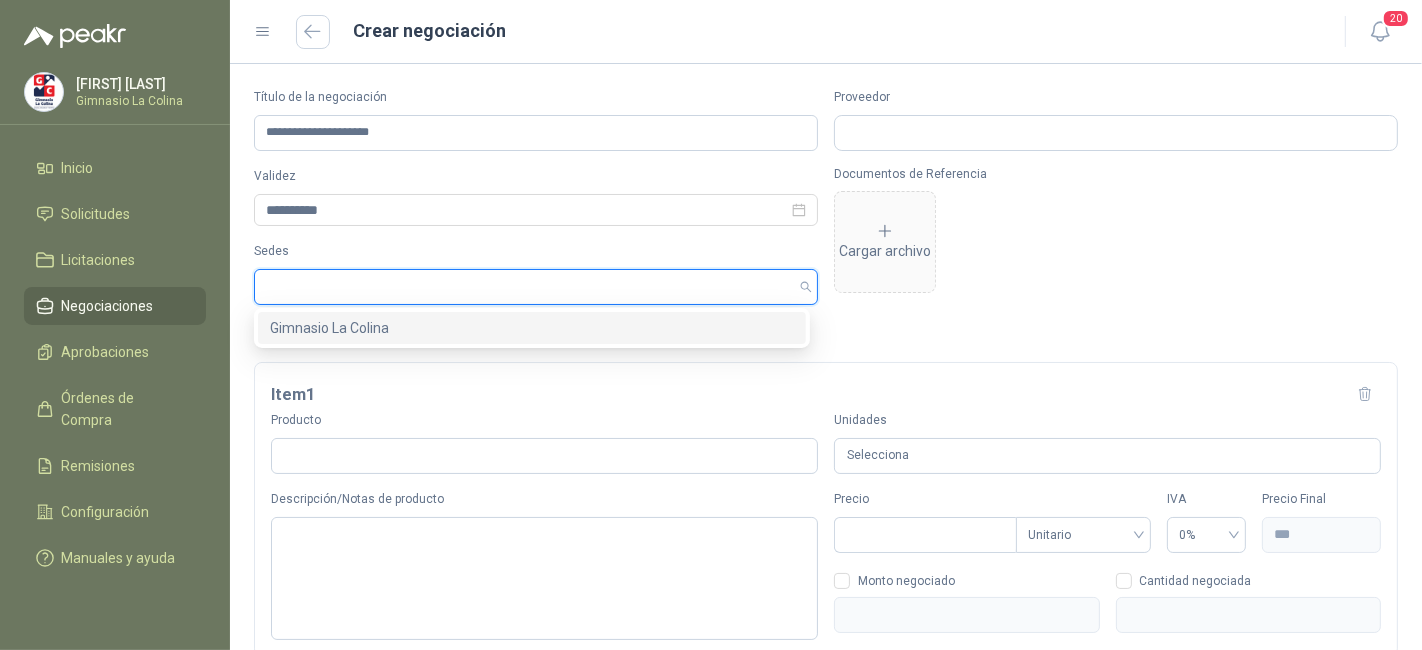 click on "Gimnasio La Colina" at bounding box center [532, 328] 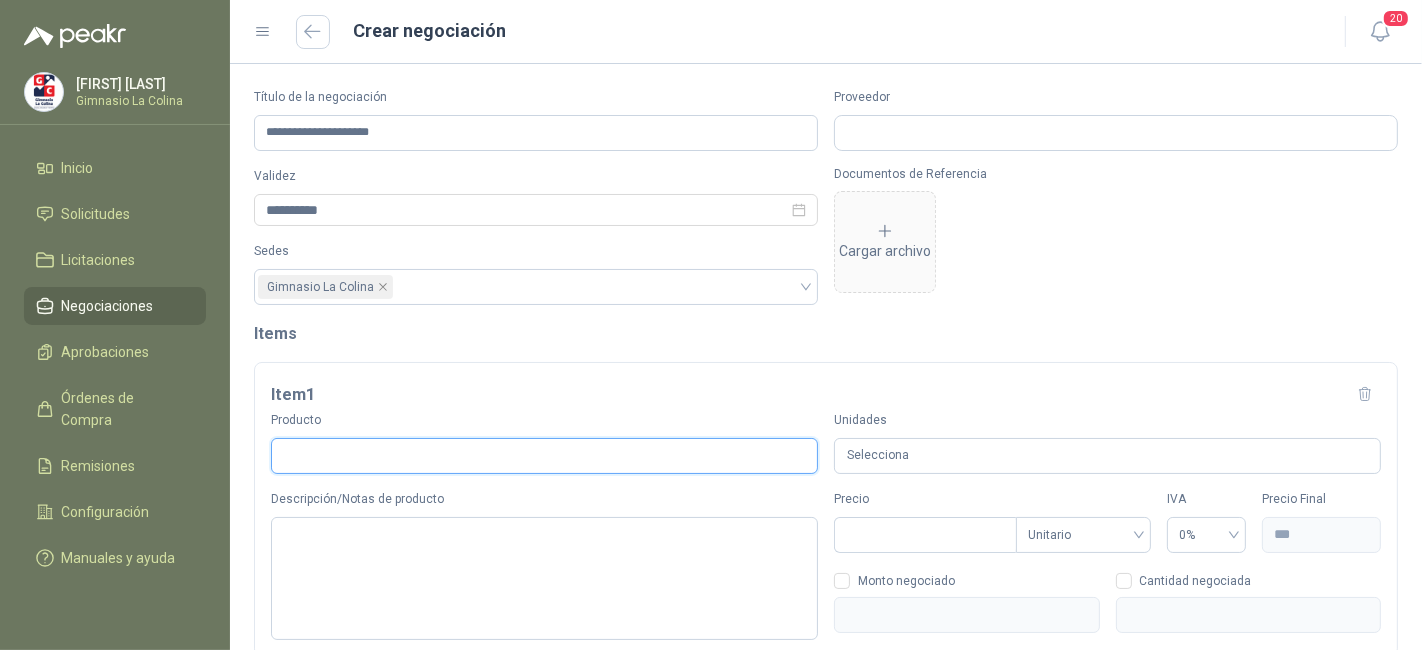click on "Producto" at bounding box center [544, 456] 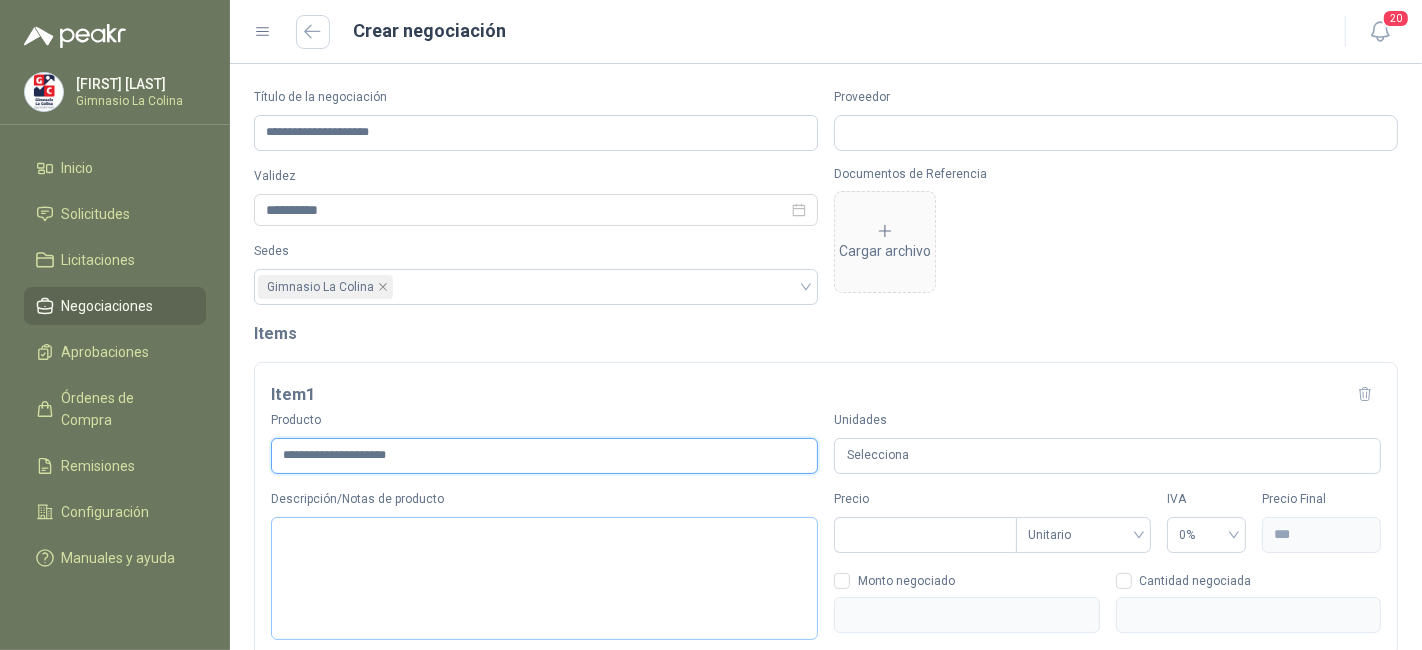 type on "**********" 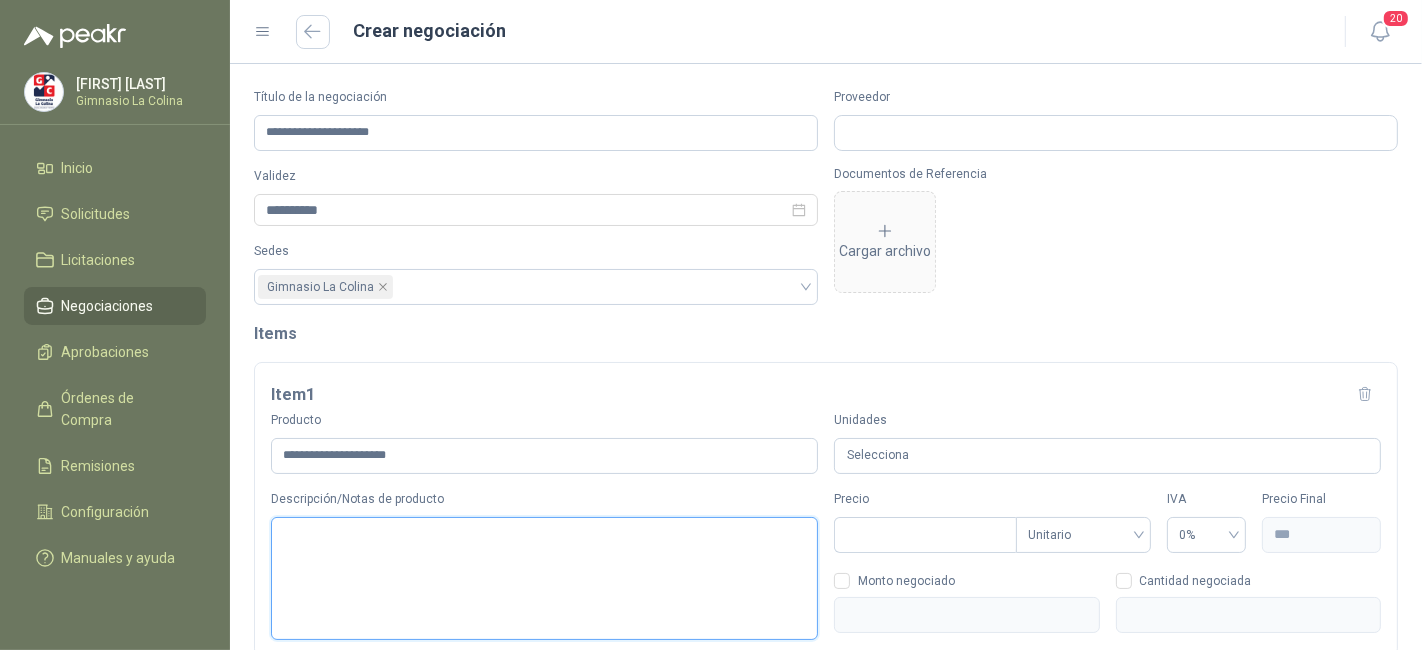 click on "Descripción/Notas de producto" at bounding box center (544, 578) 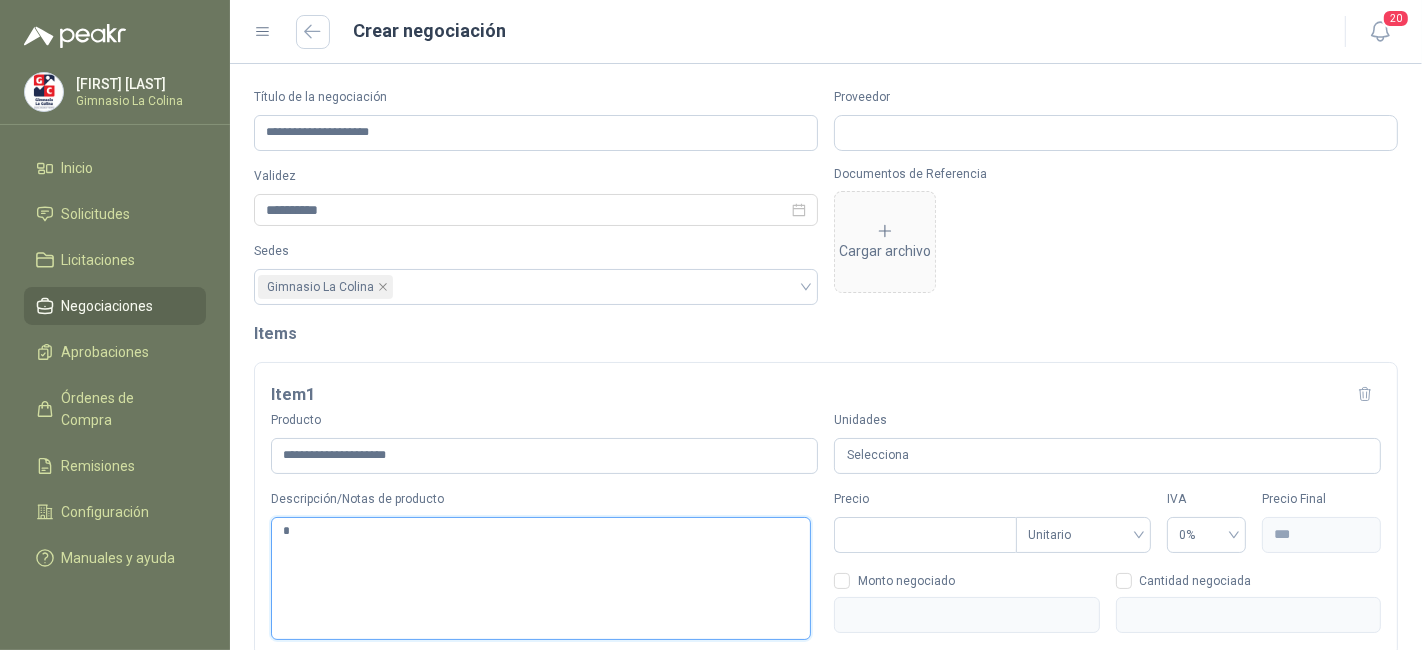 type on "**" 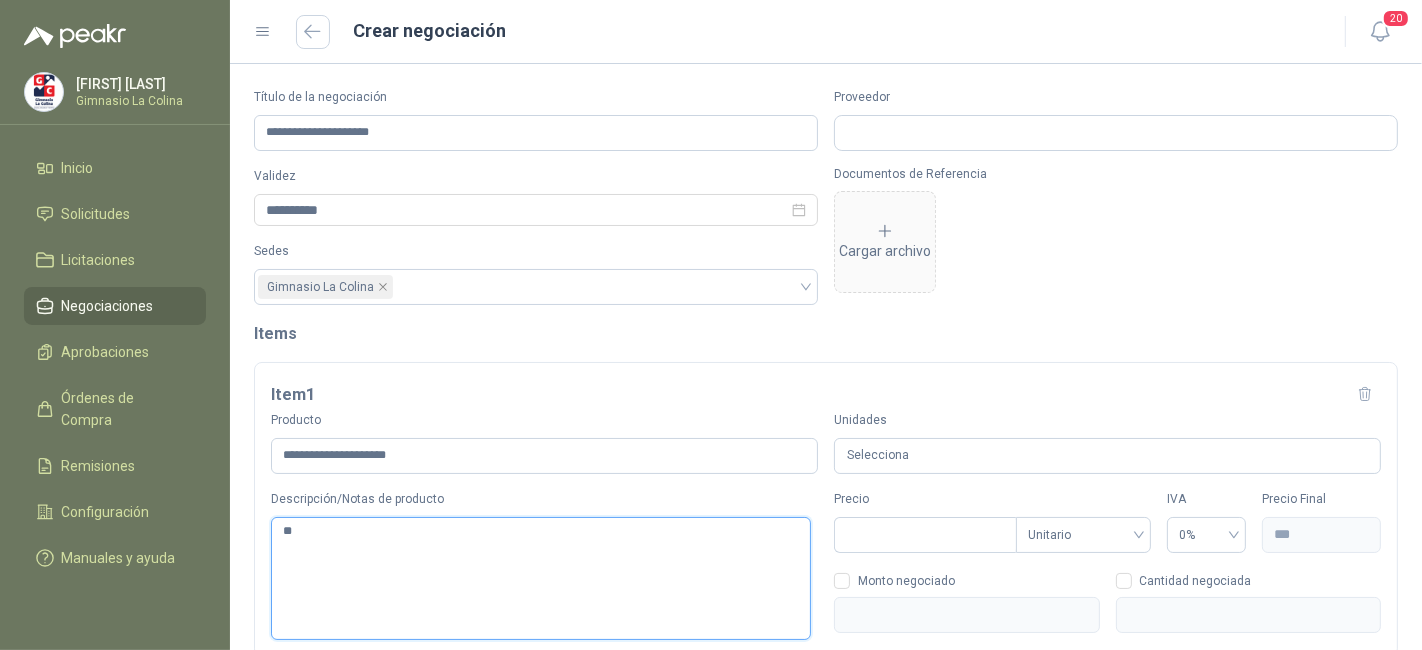 type on "***" 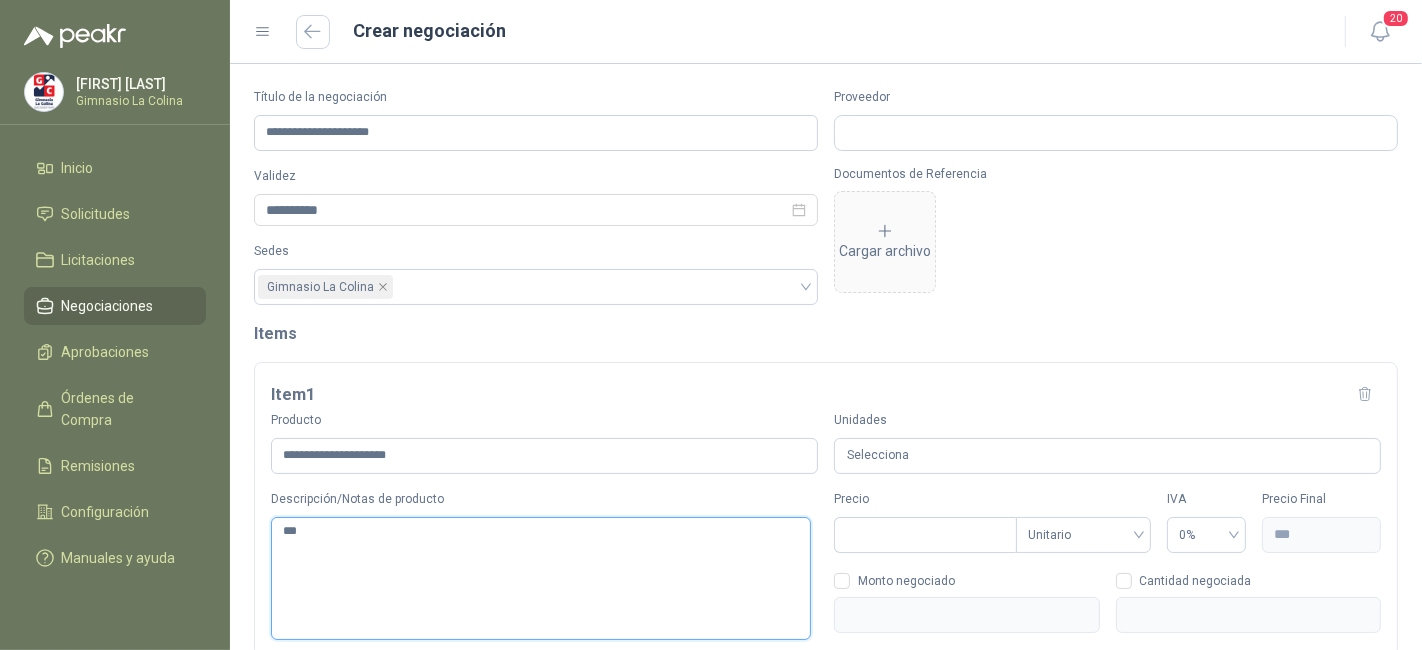 type on "****" 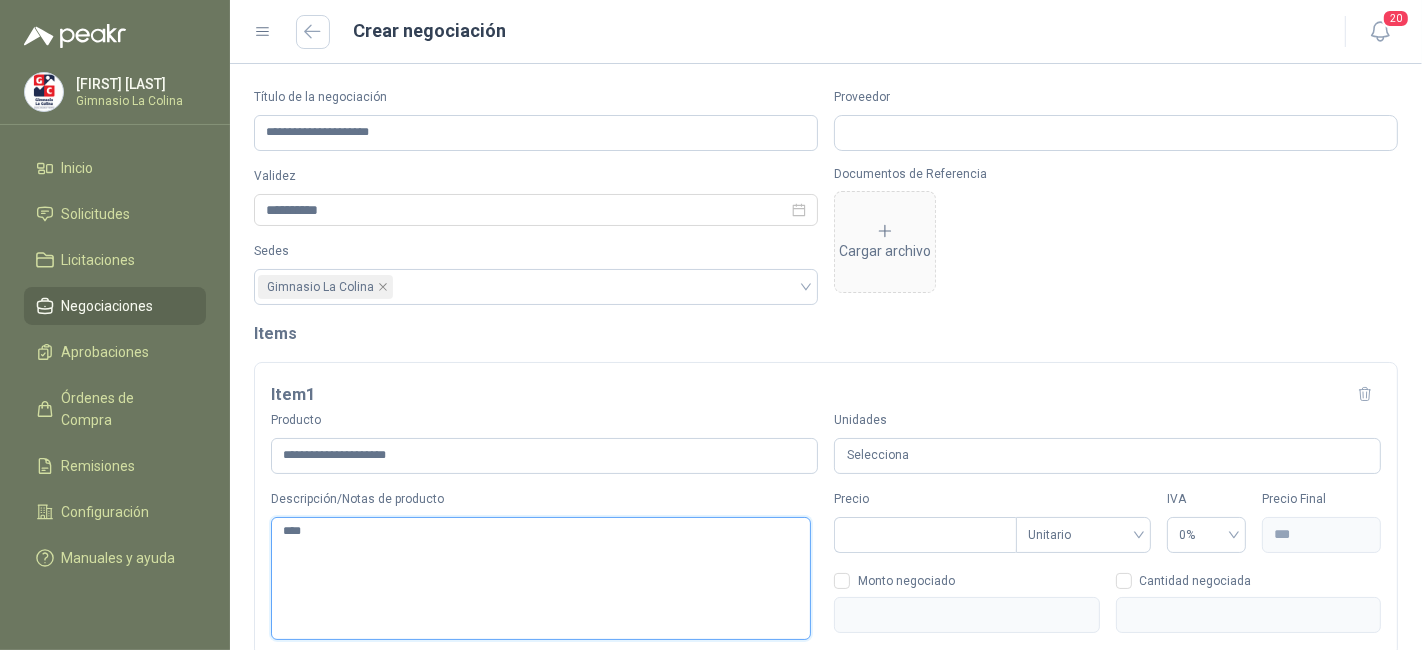 type on "*****" 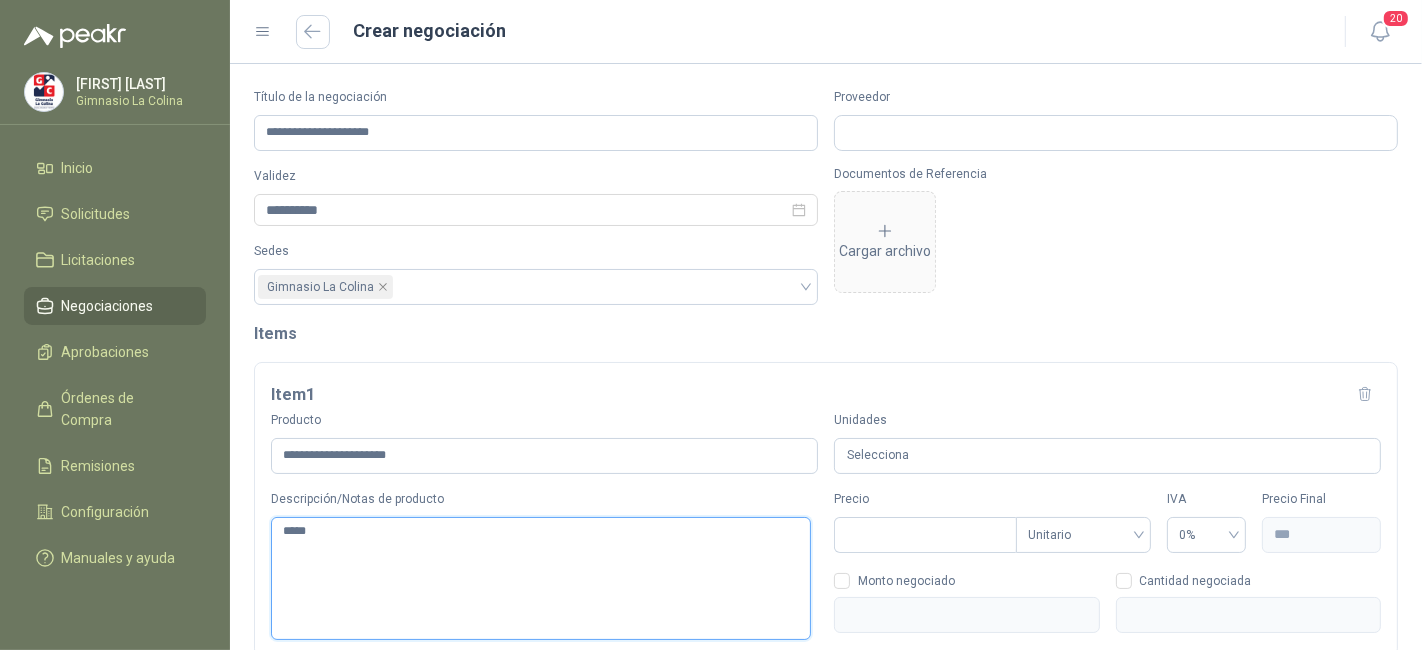 type 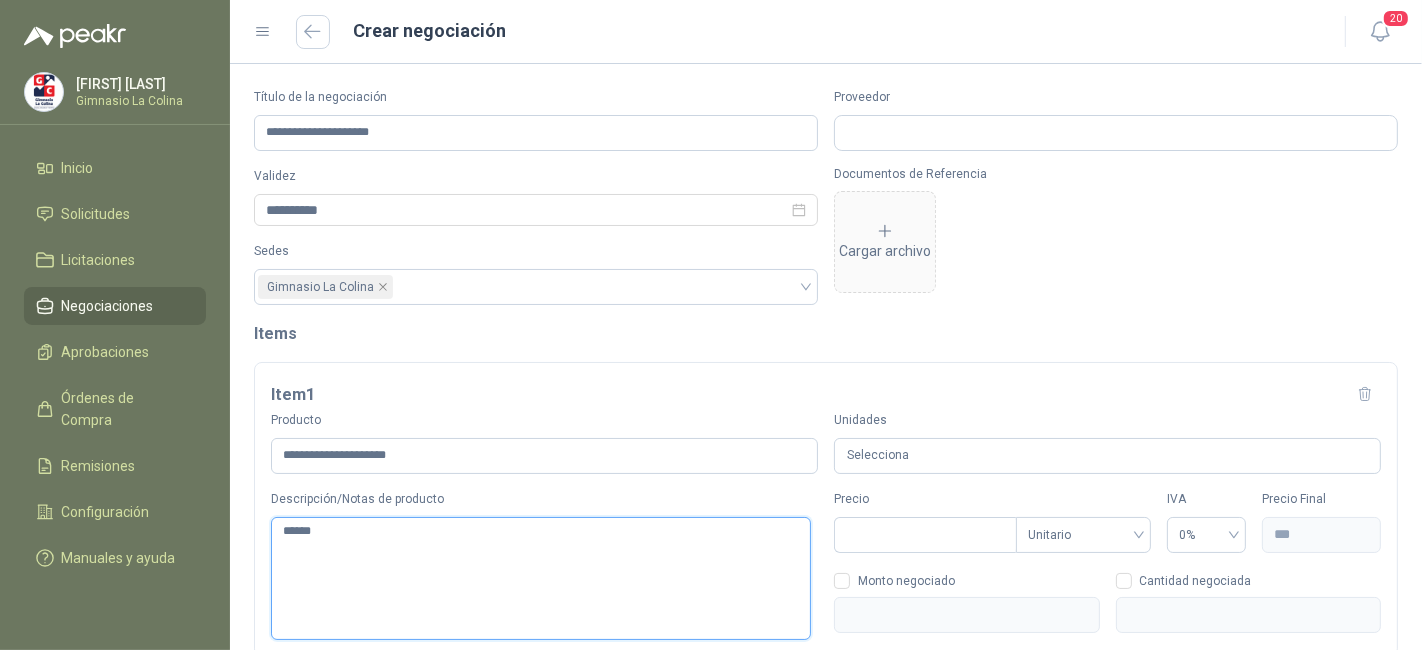 type on "*******" 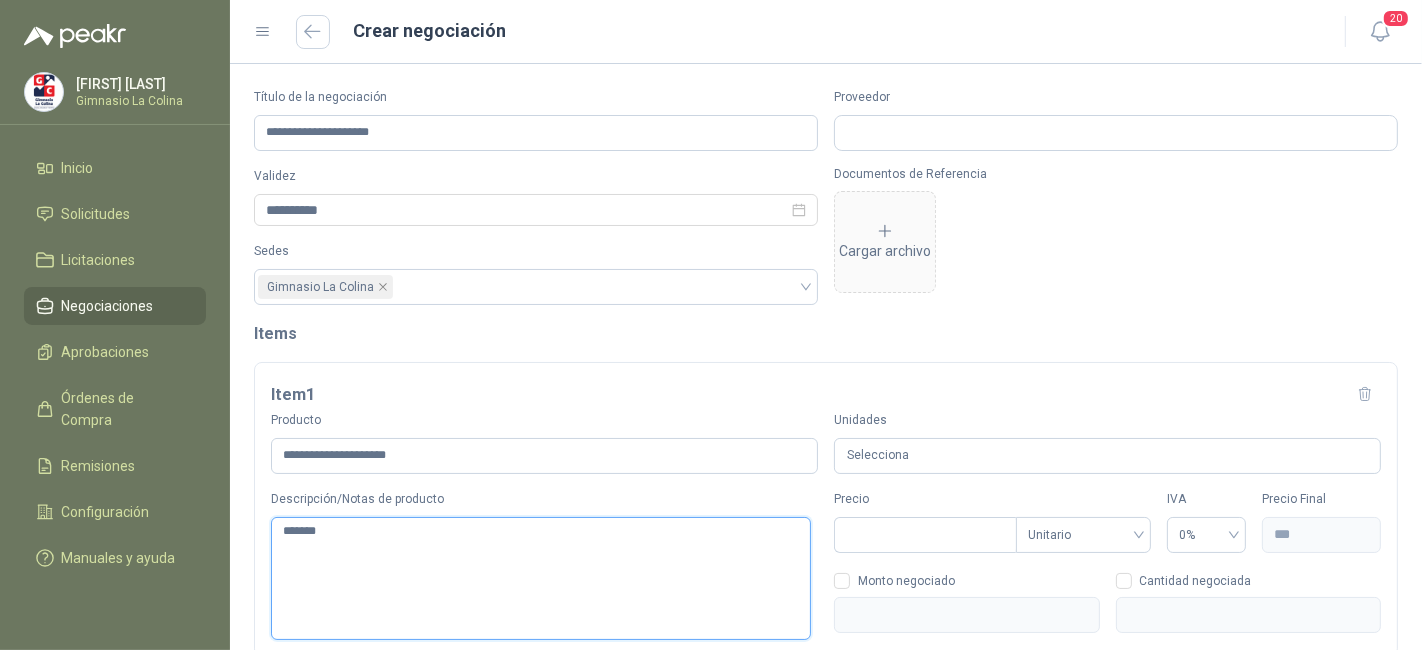 type on "*******" 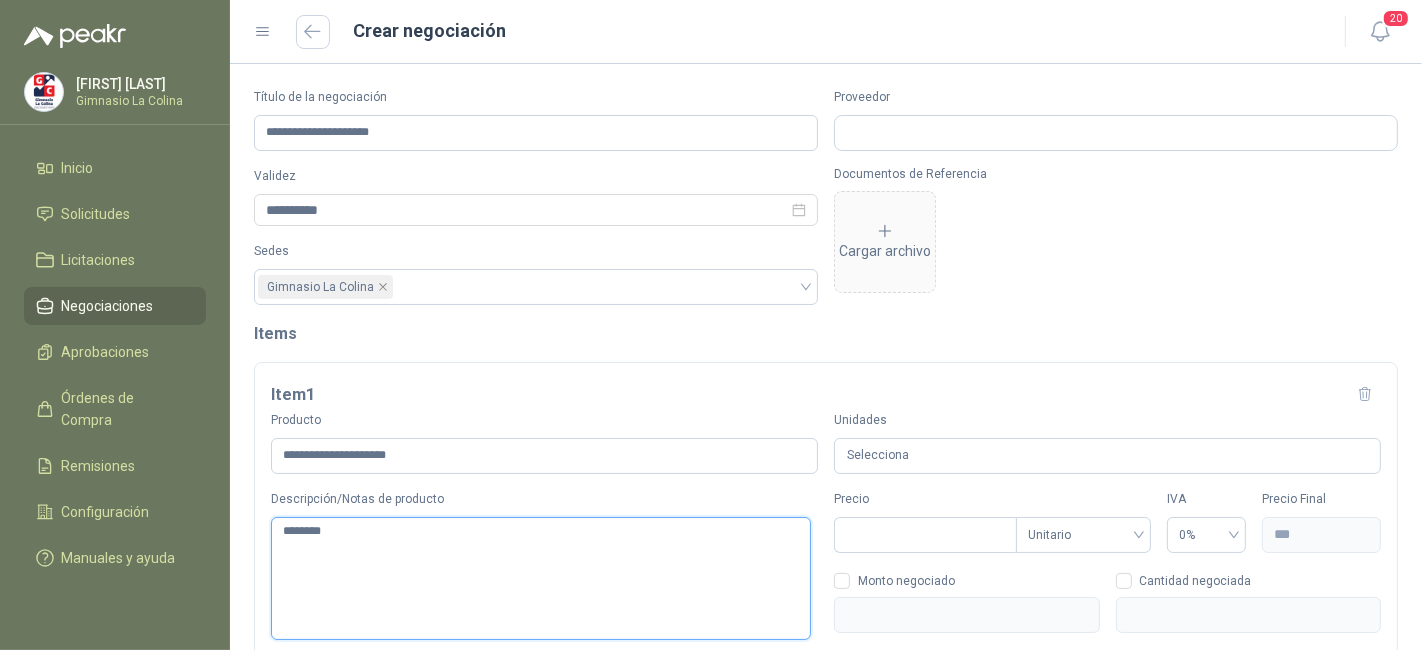 type on "*********" 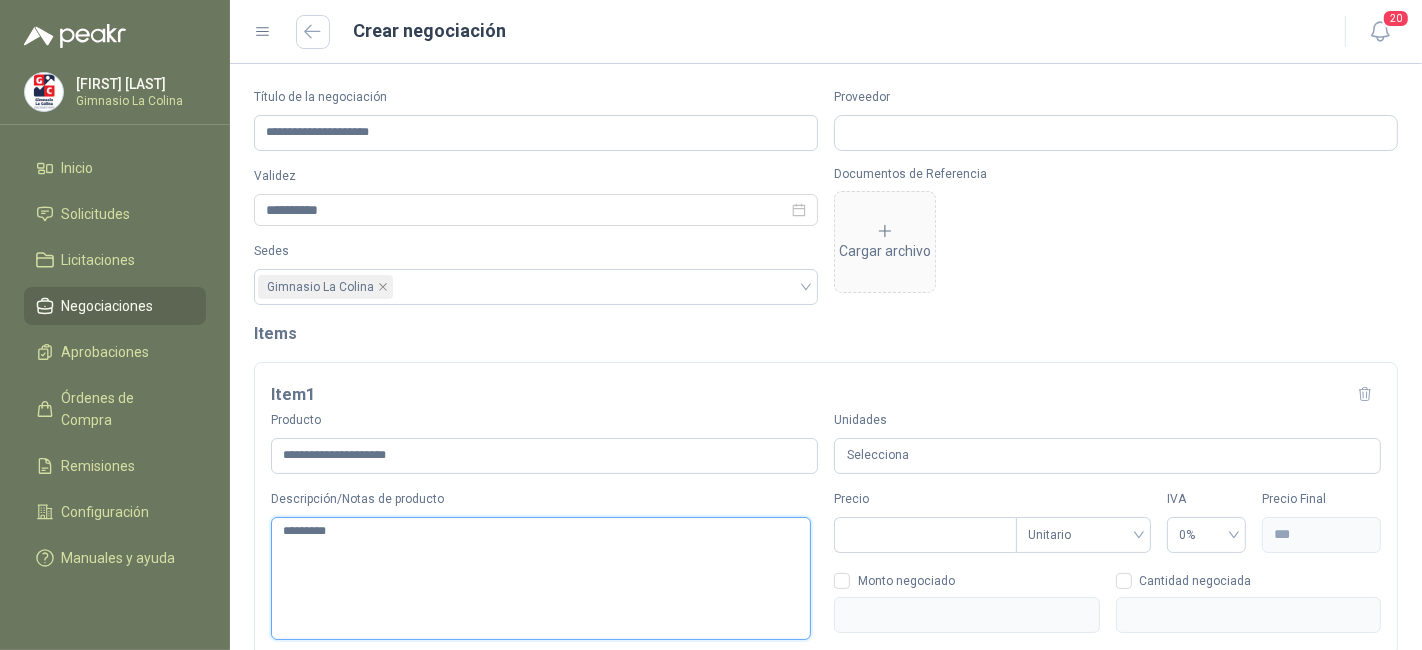 type on "**********" 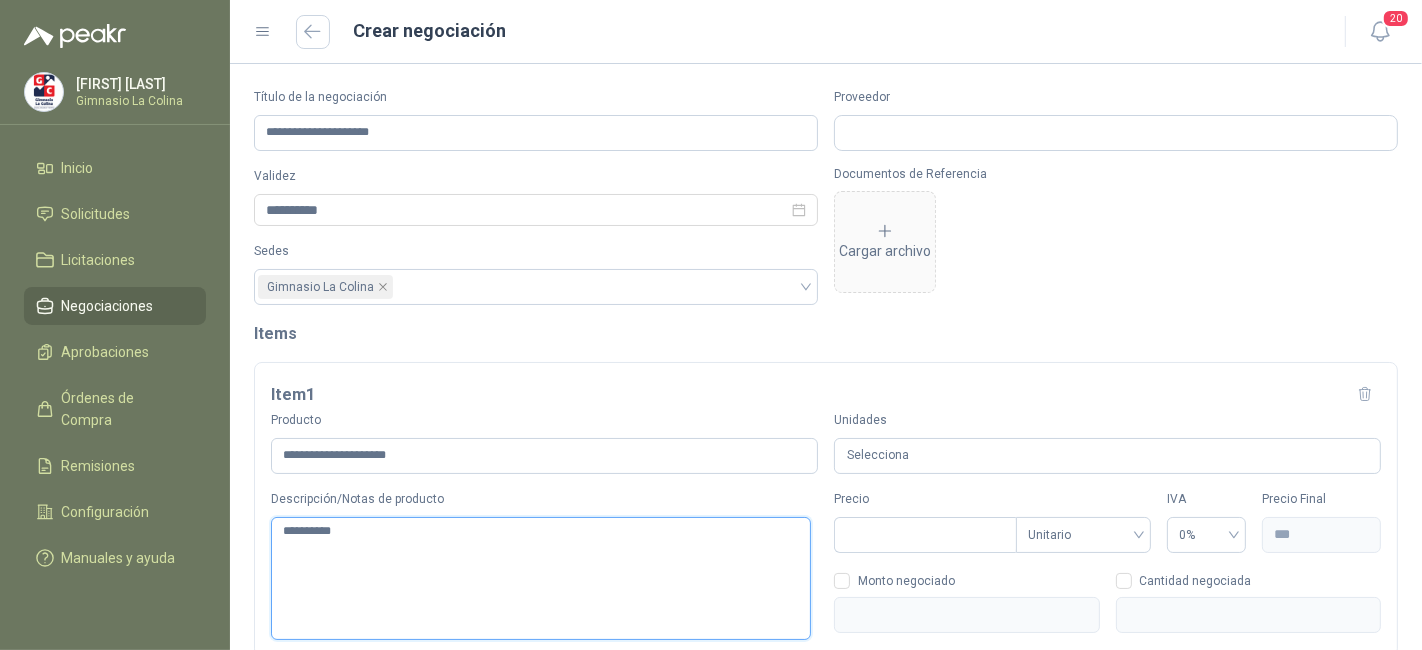 type on "**********" 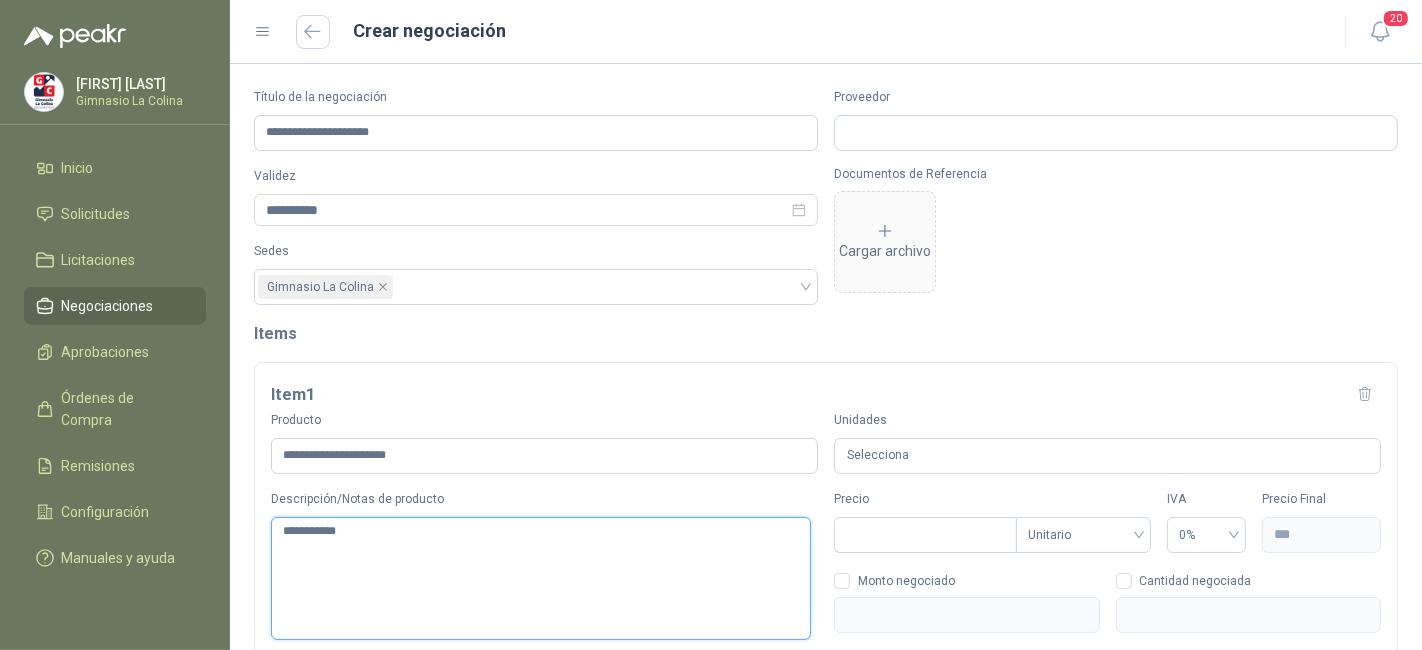 type on "**********" 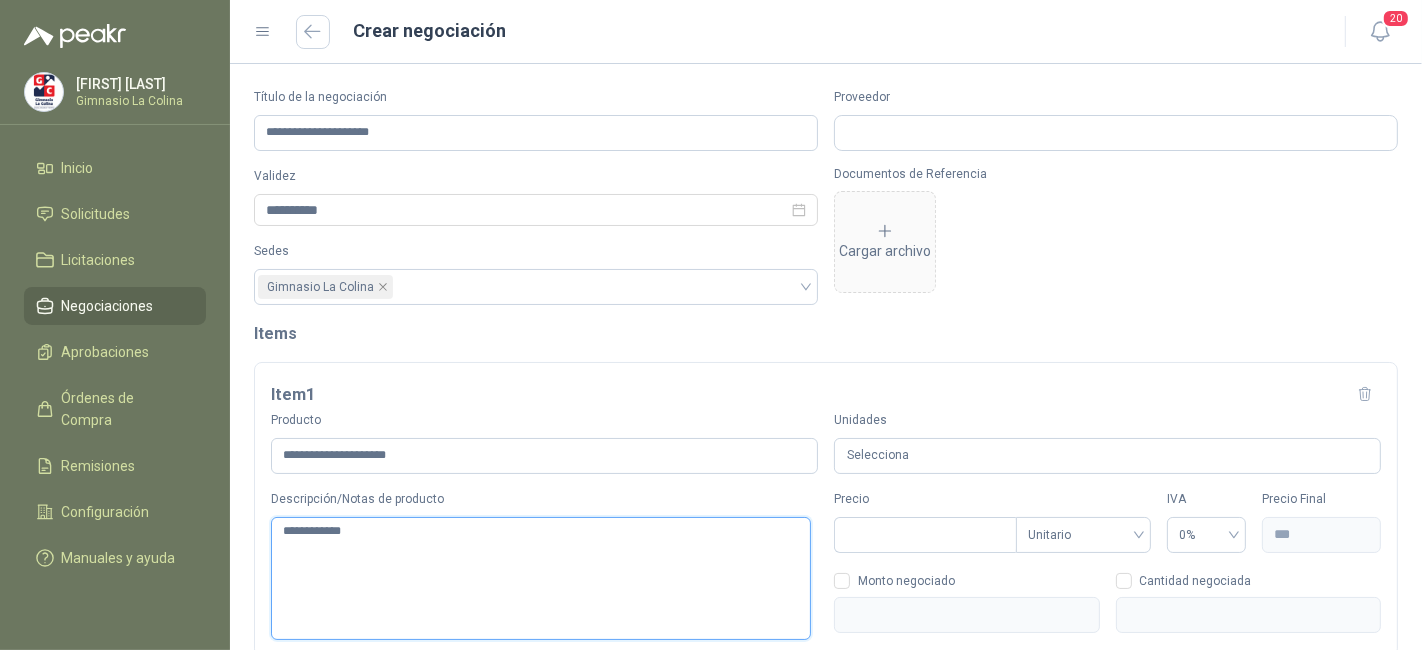type on "**********" 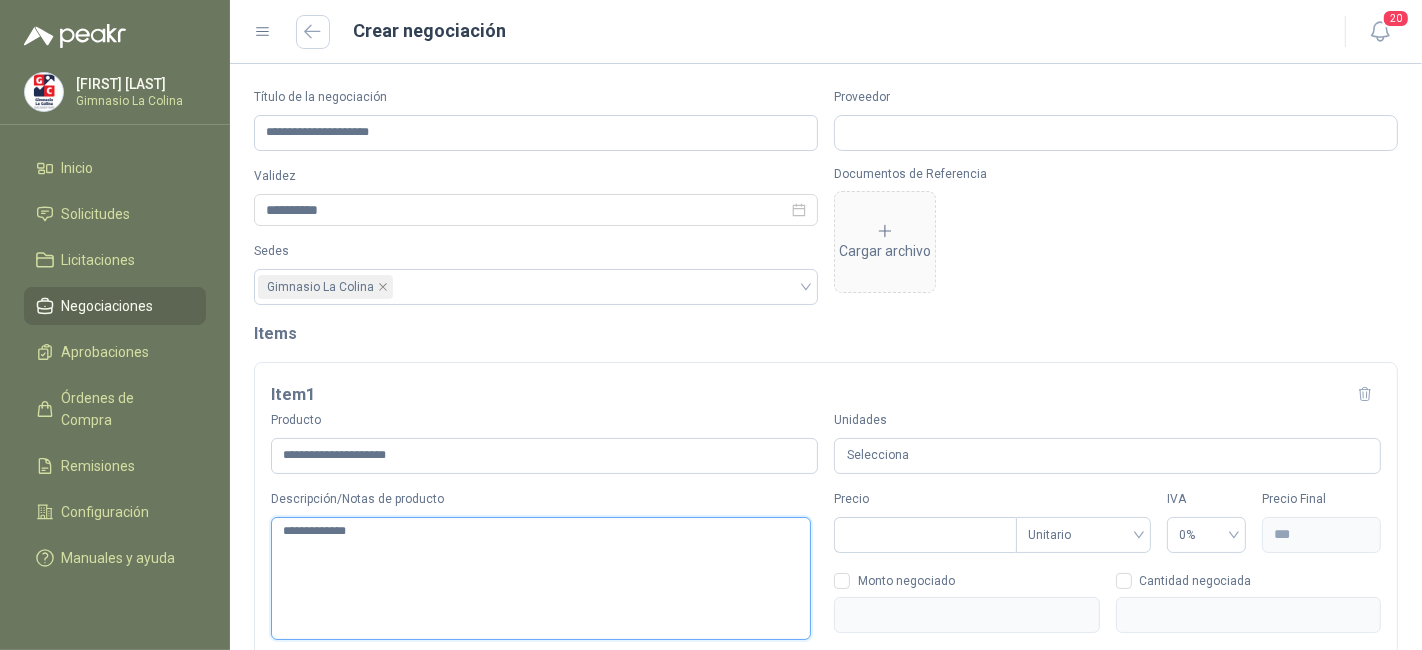 type on "**********" 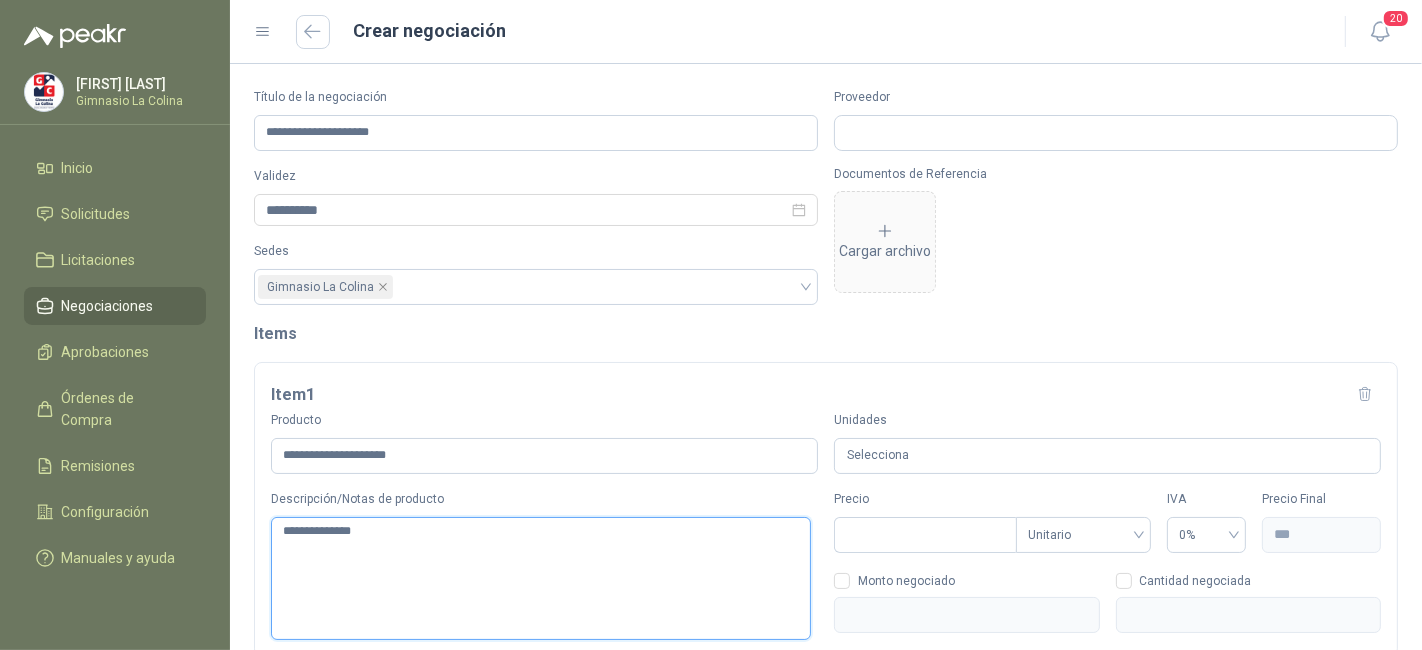 type on "**********" 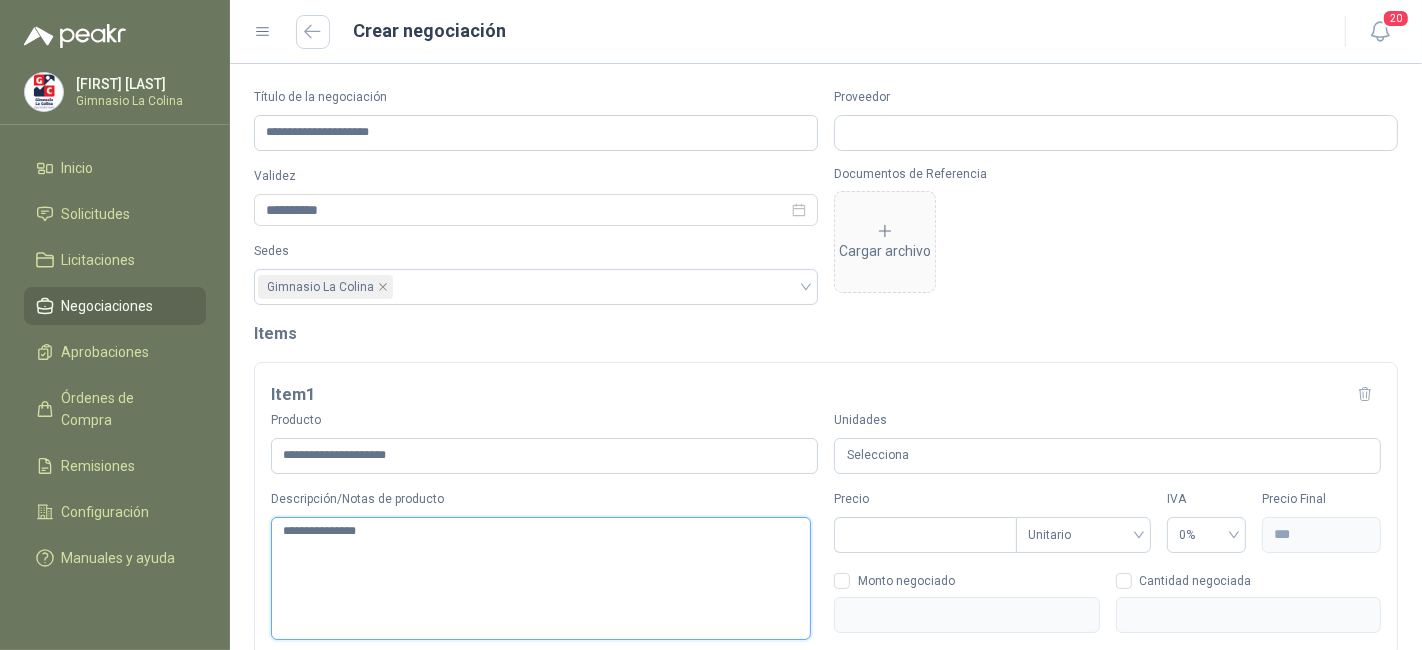 type on "**********" 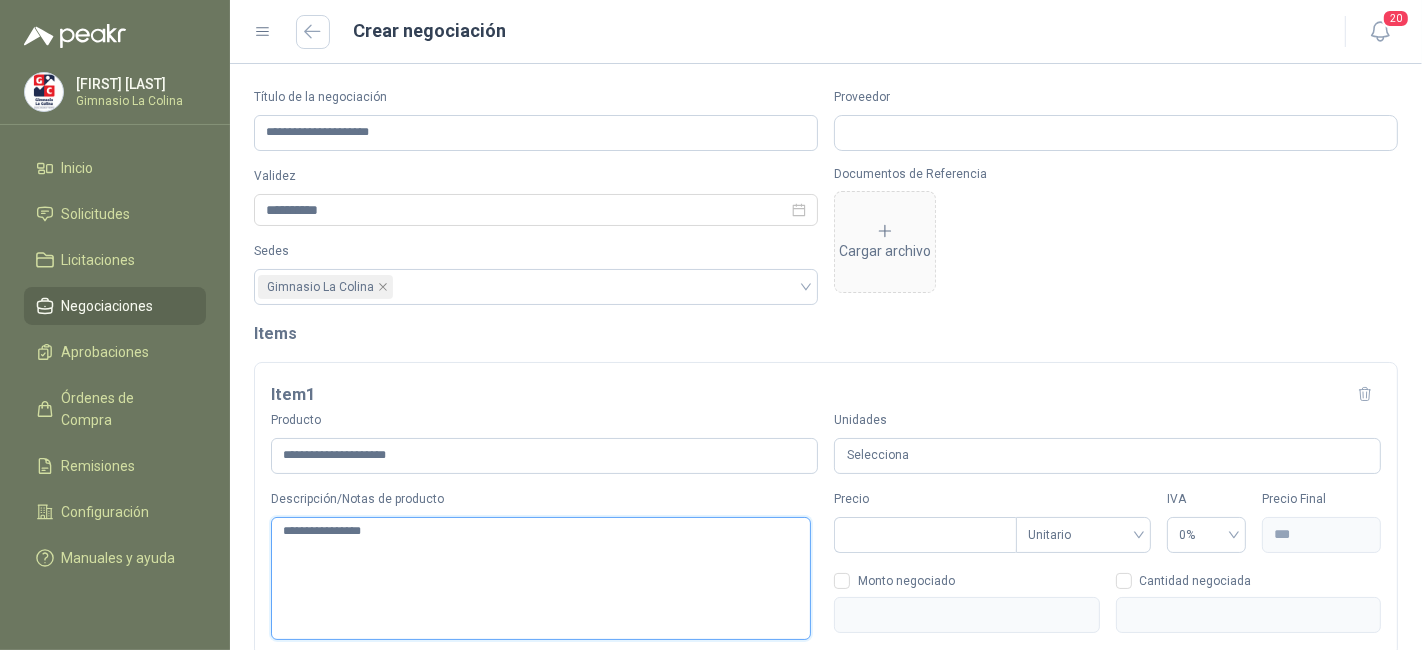 type on "**********" 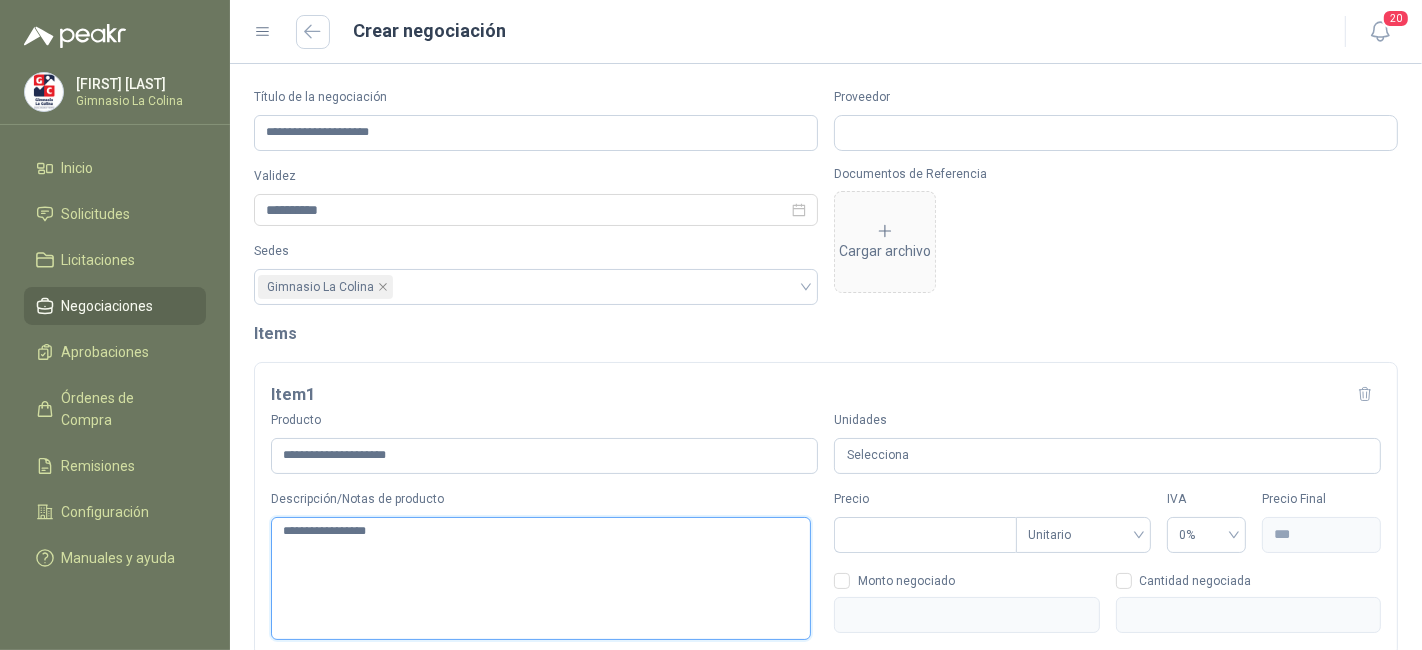type on "**********" 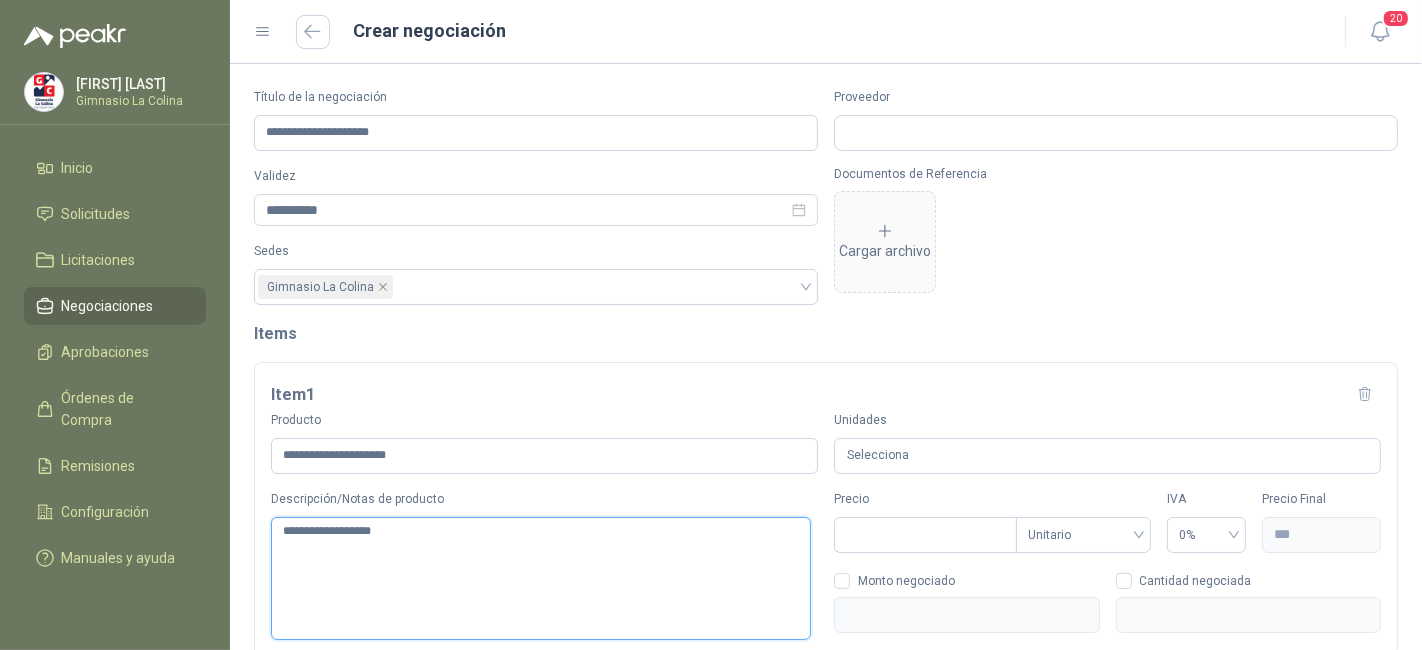 type on "**********" 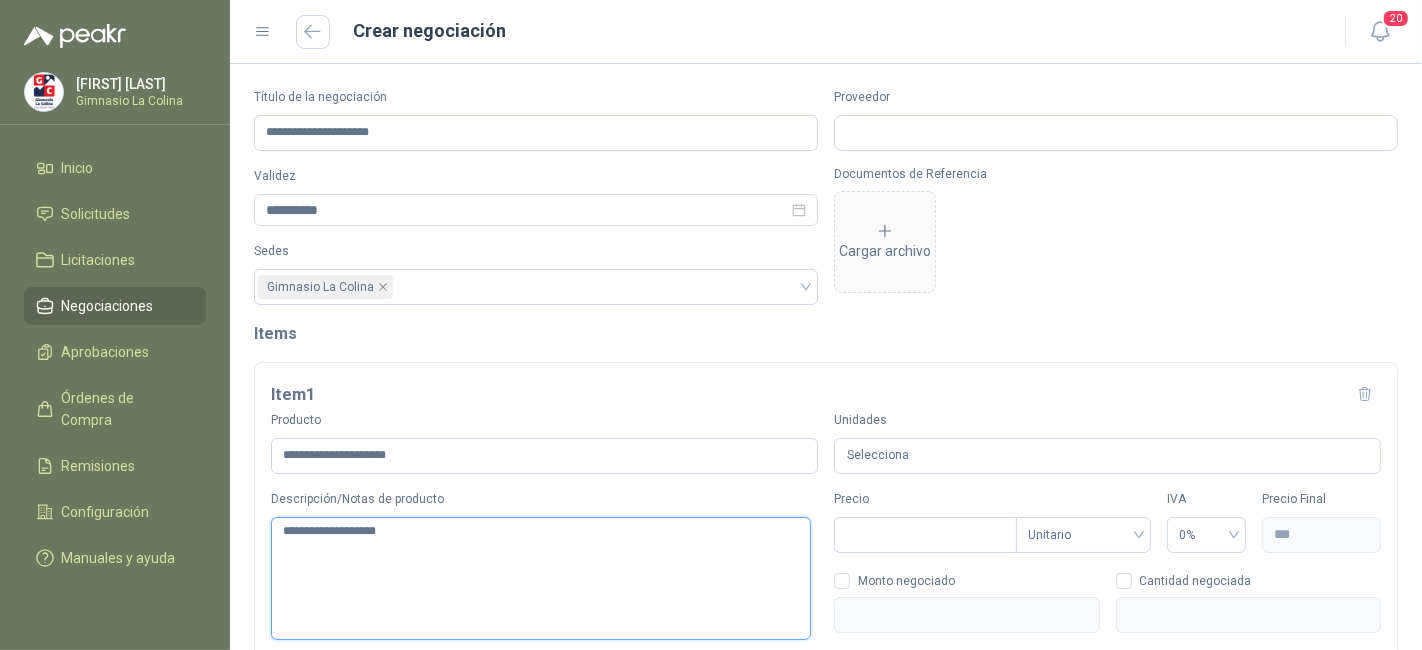 type on "**********" 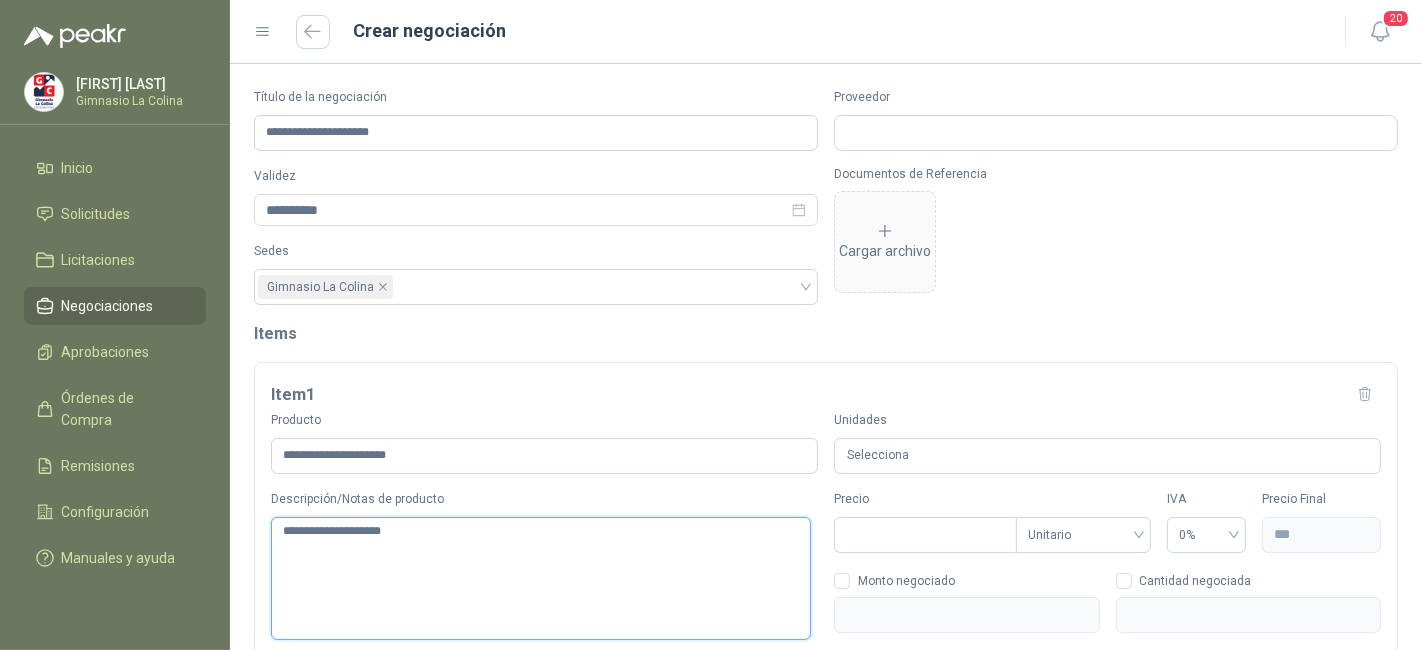 type on "**********" 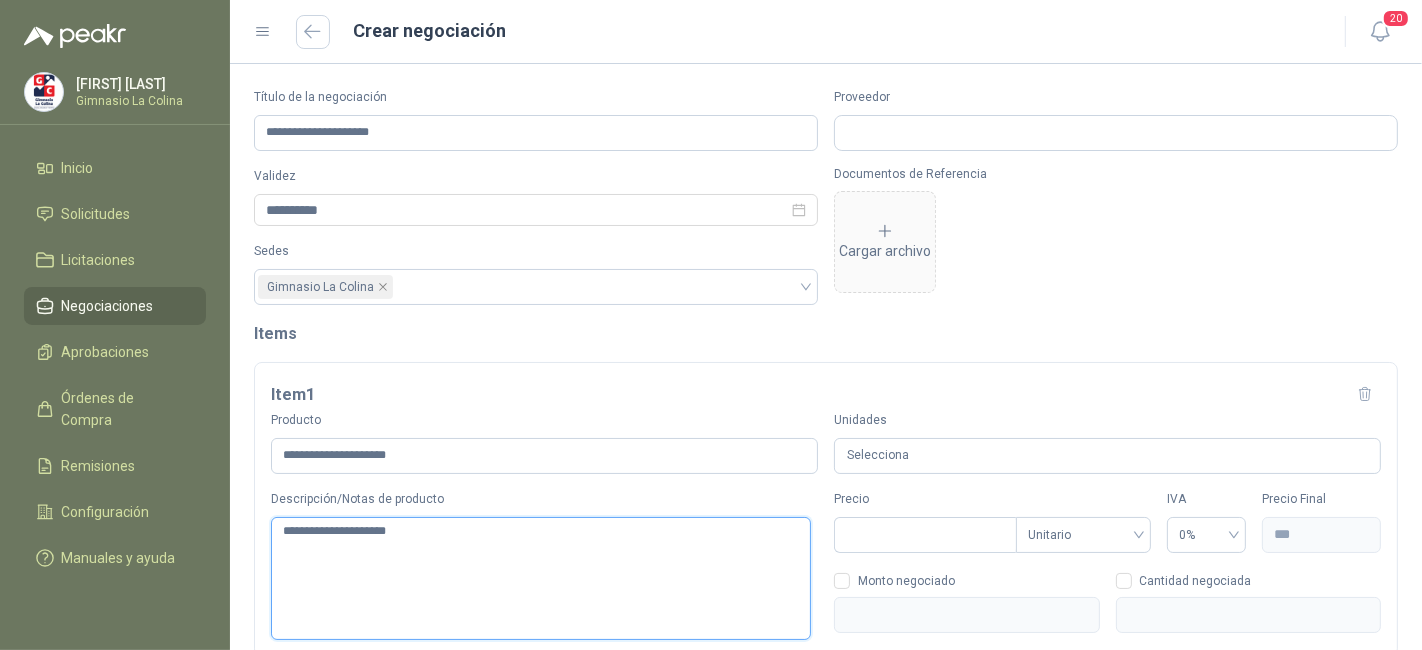 type on "**********" 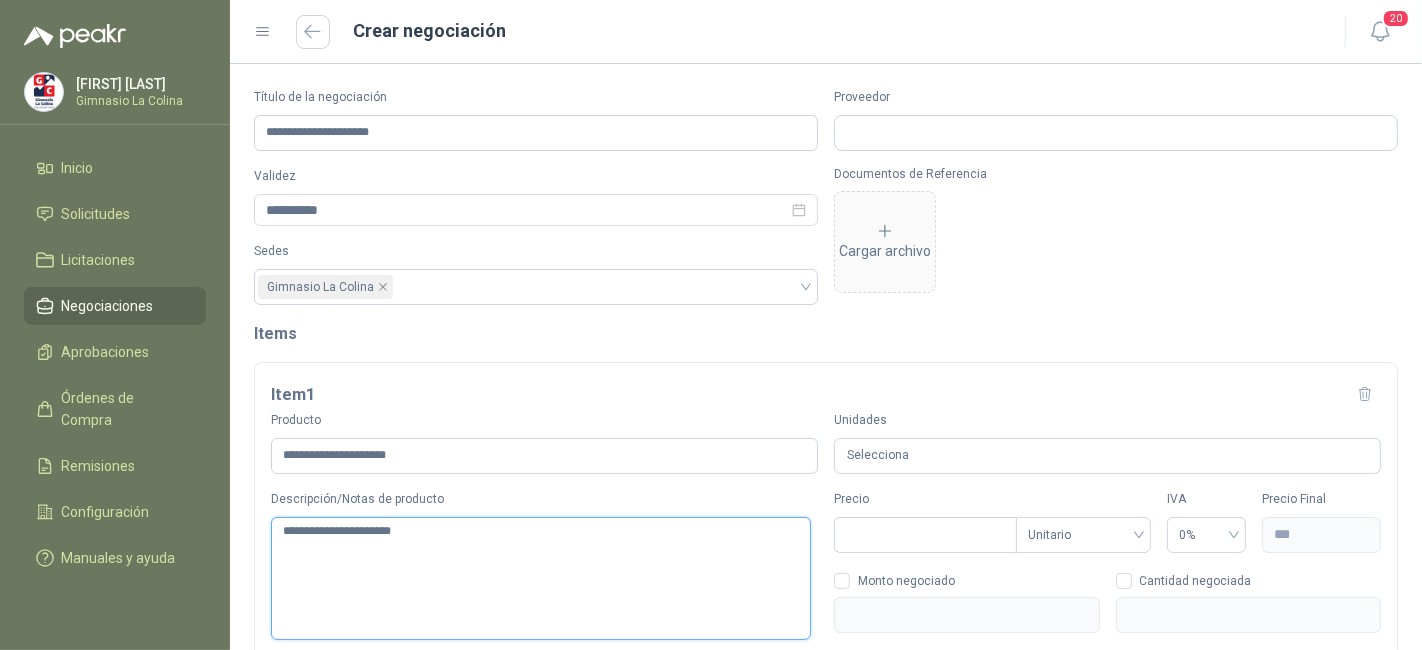 type on "**********" 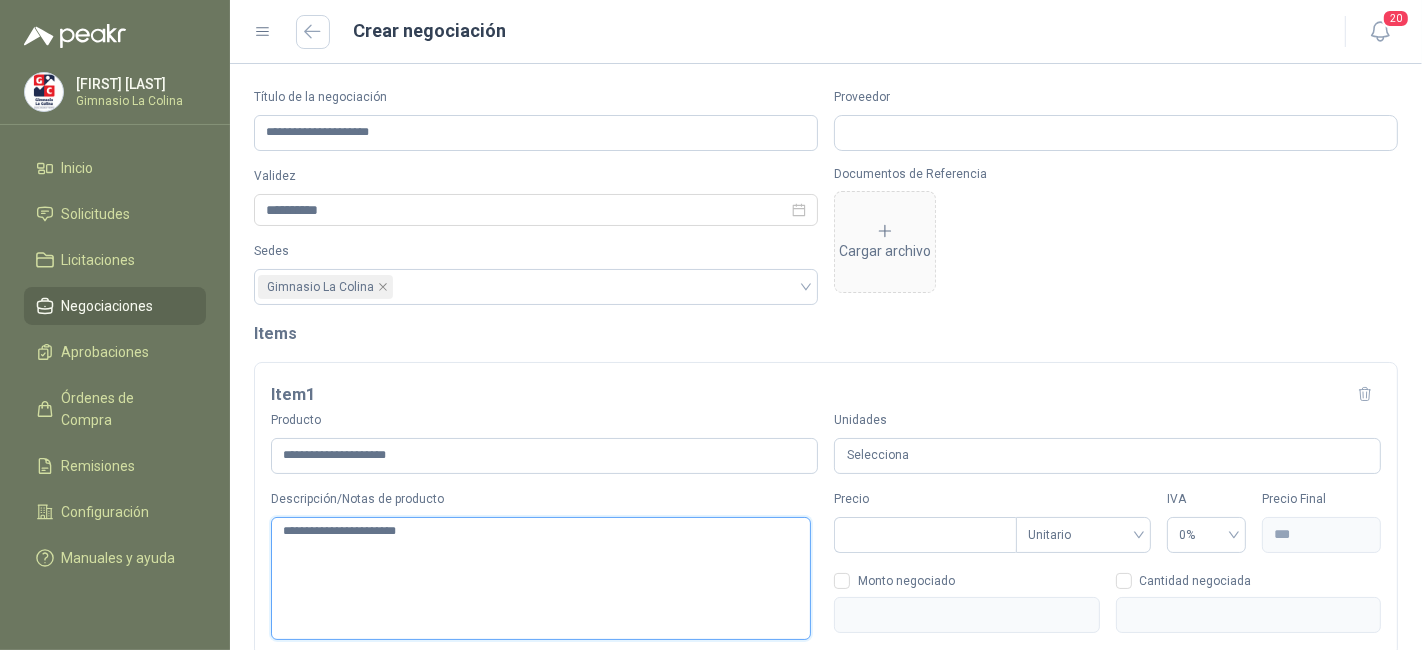 type on "**********" 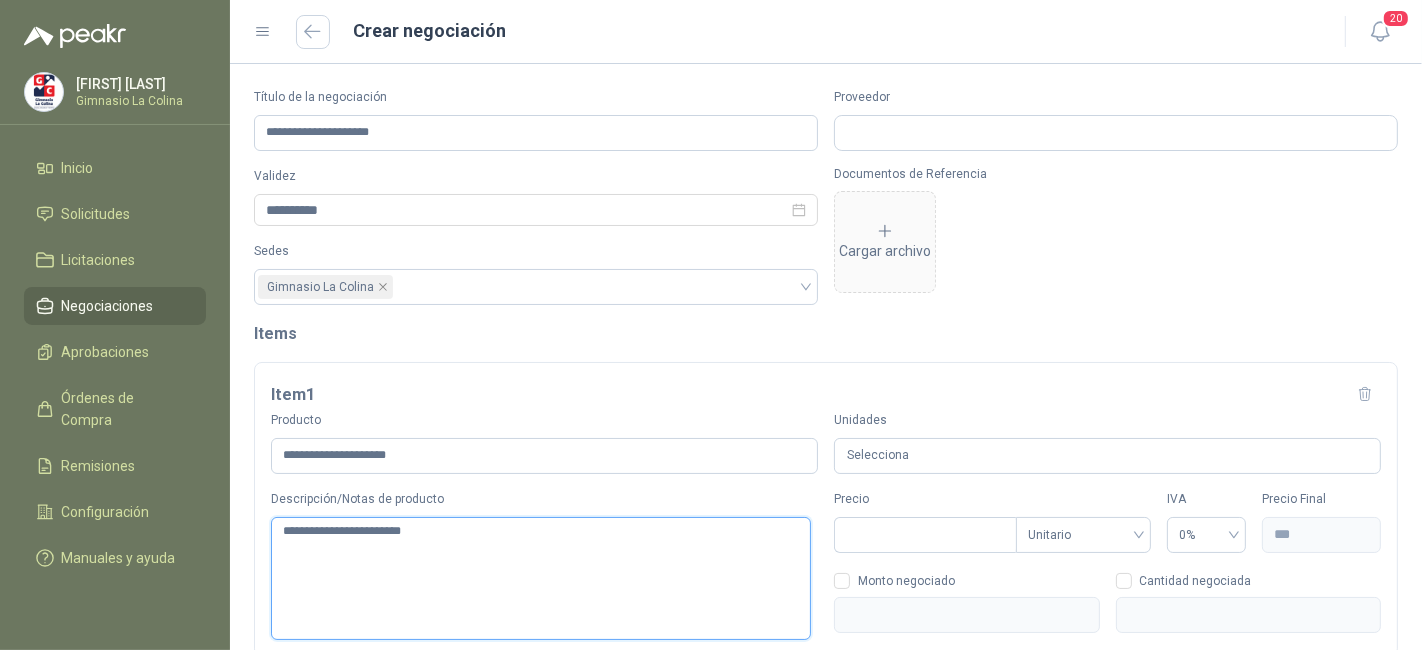 type on "**********" 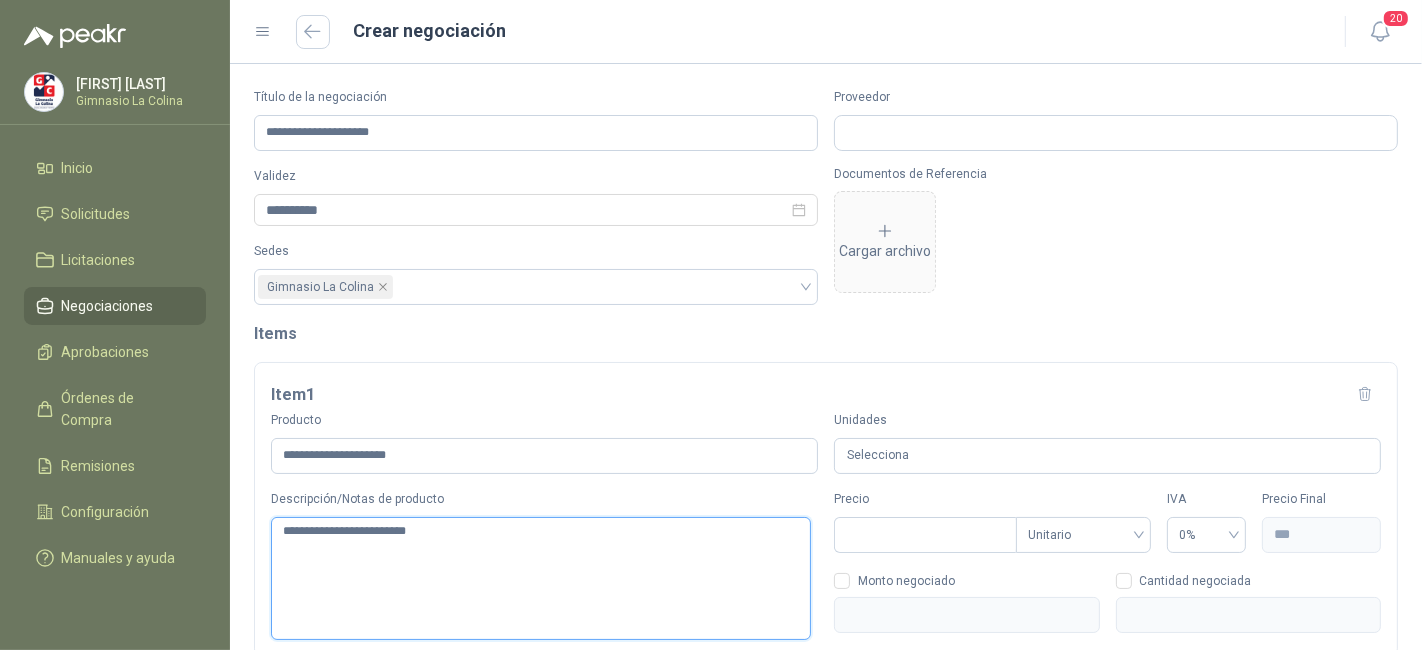 type on "**********" 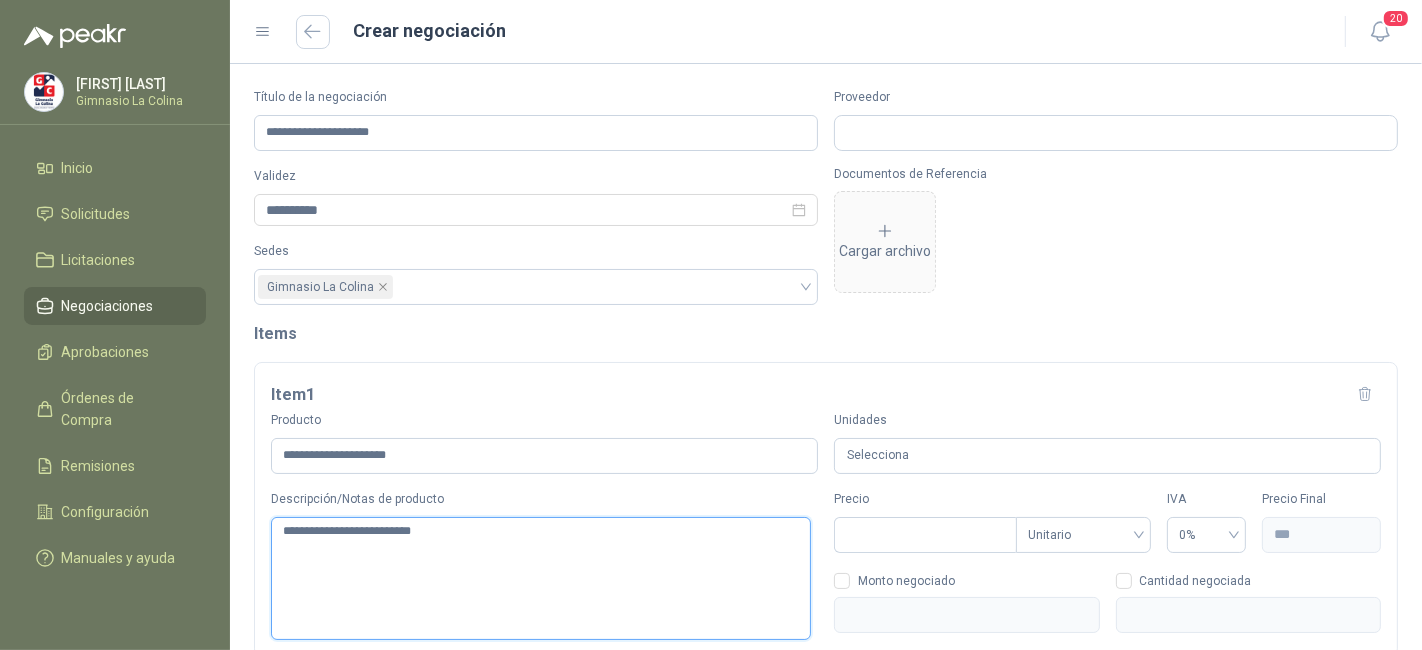 type on "**********" 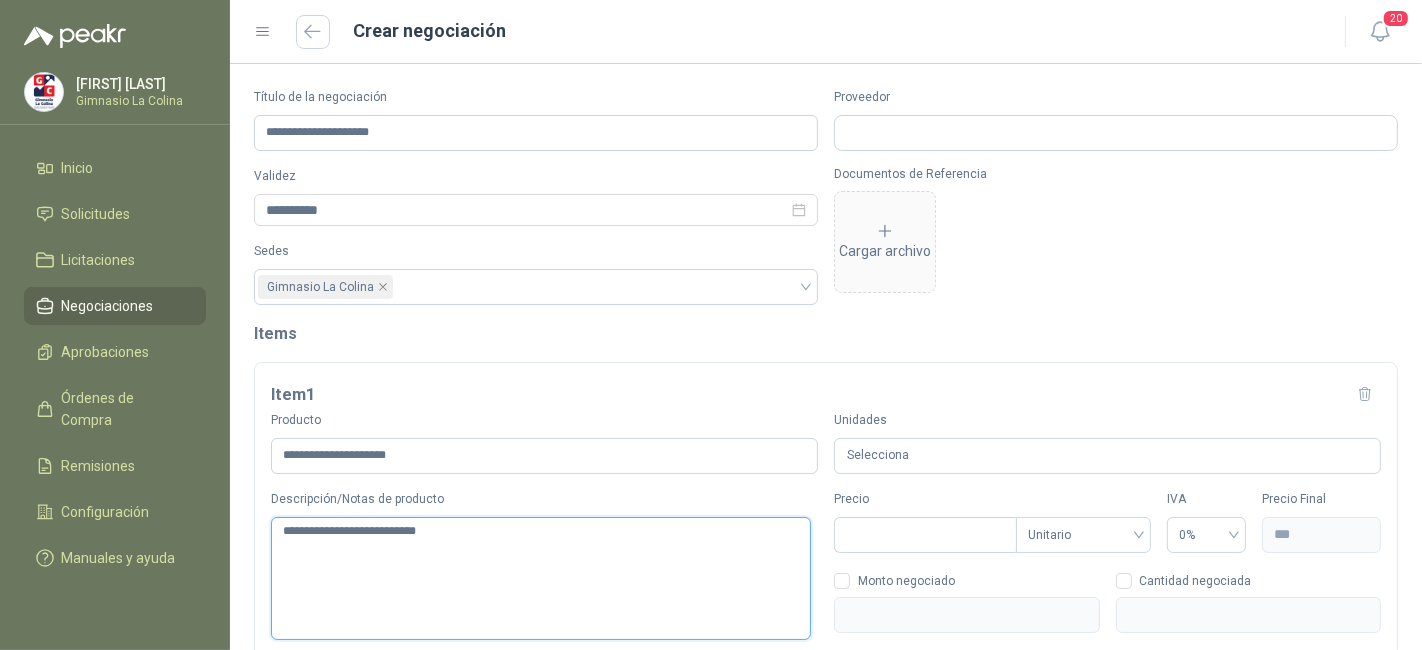 type on "**********" 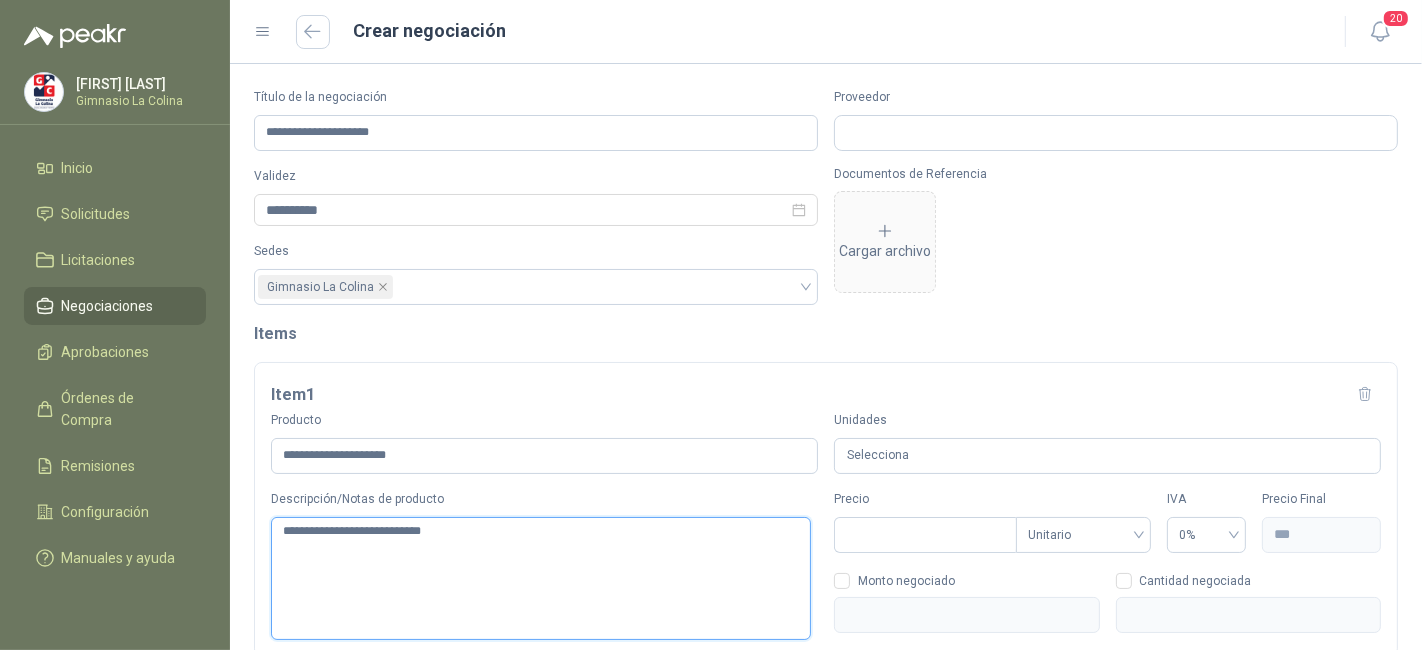 type on "**********" 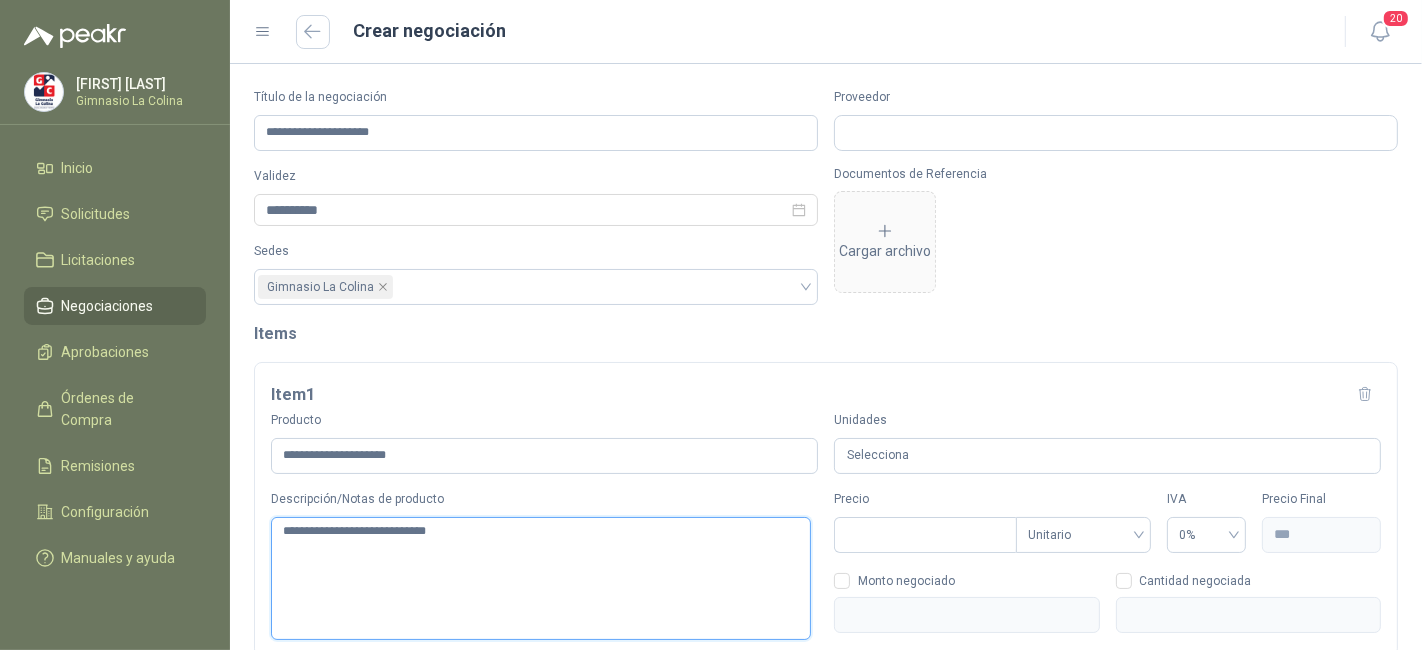 type on "**********" 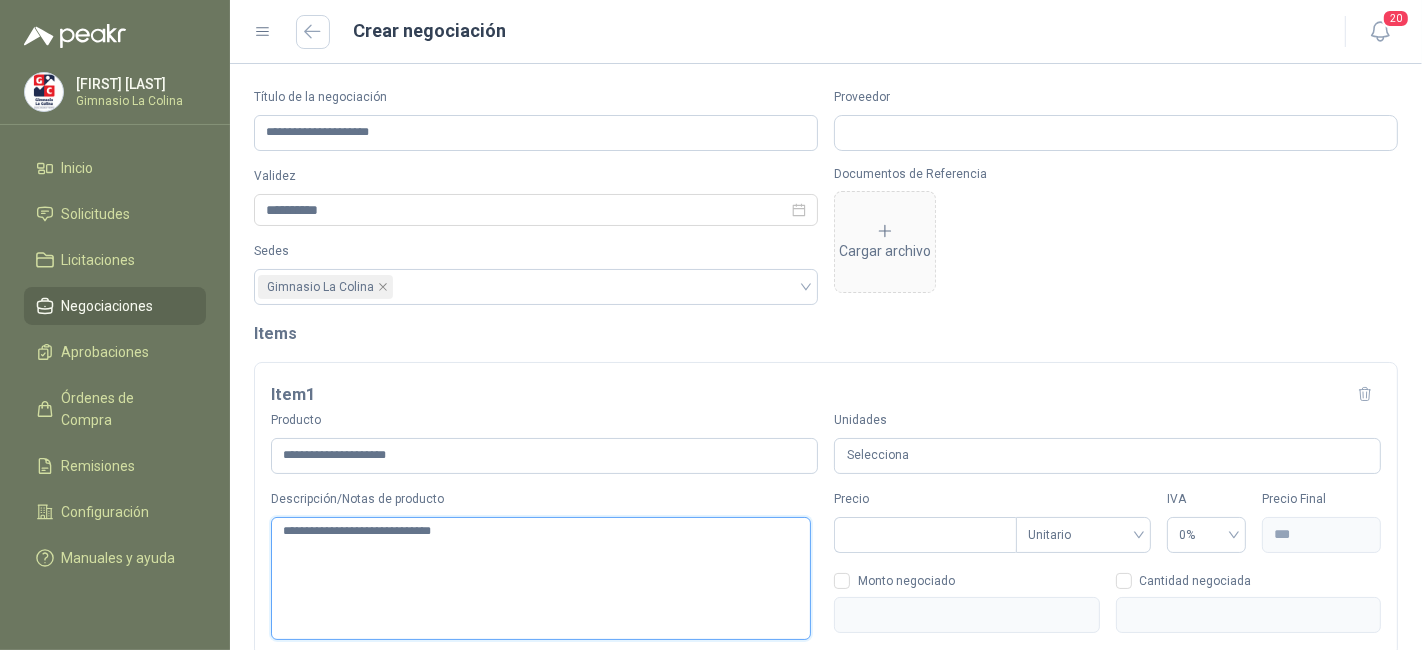 type on "**********" 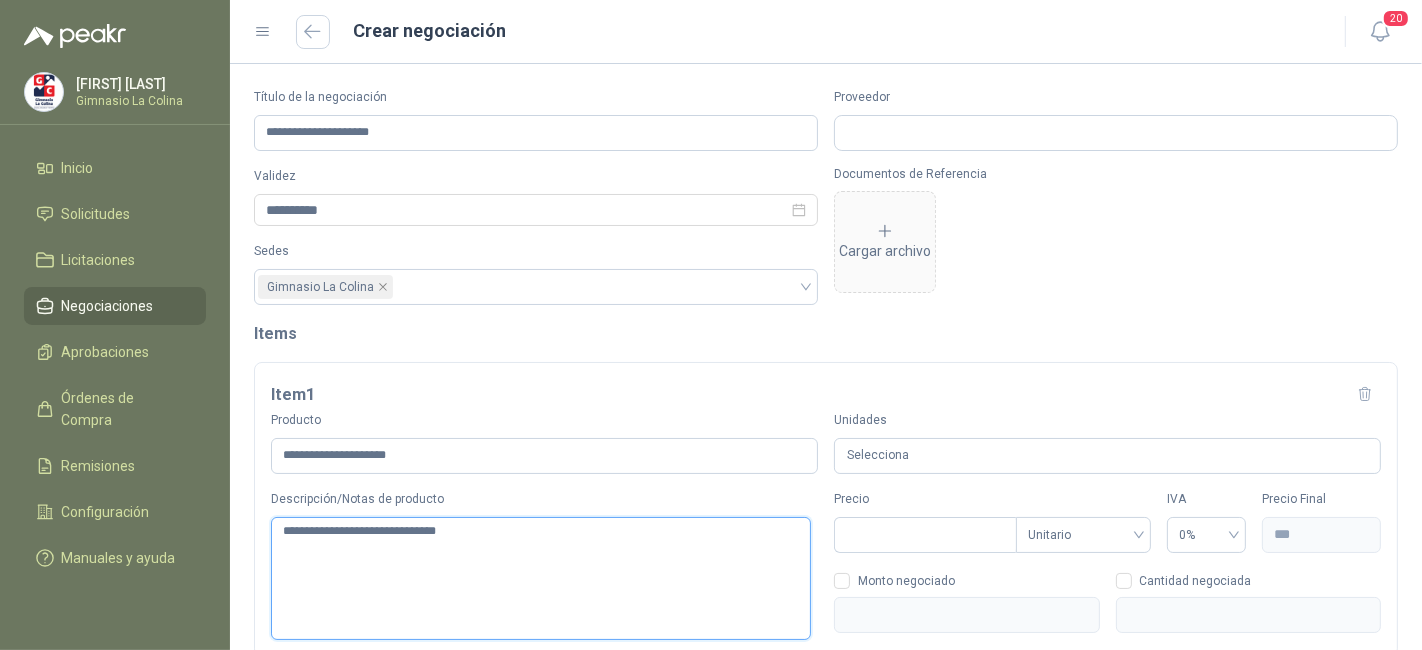 type on "**********" 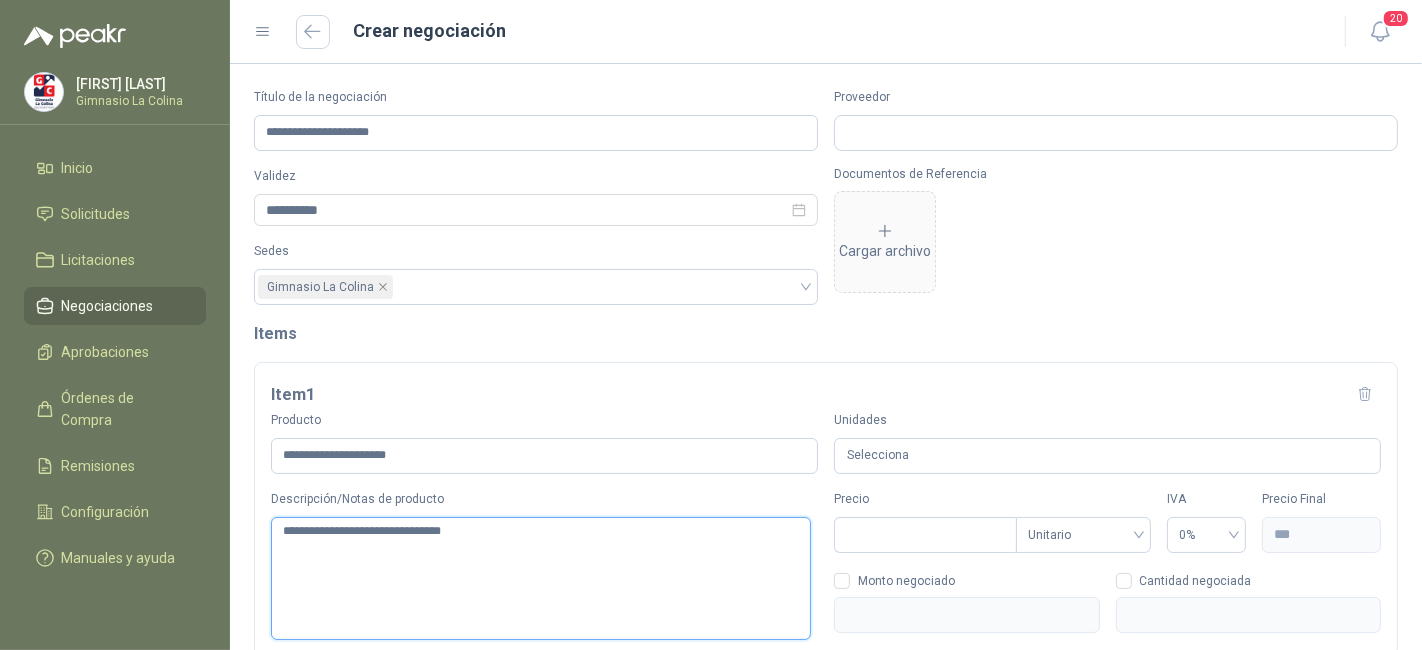 type 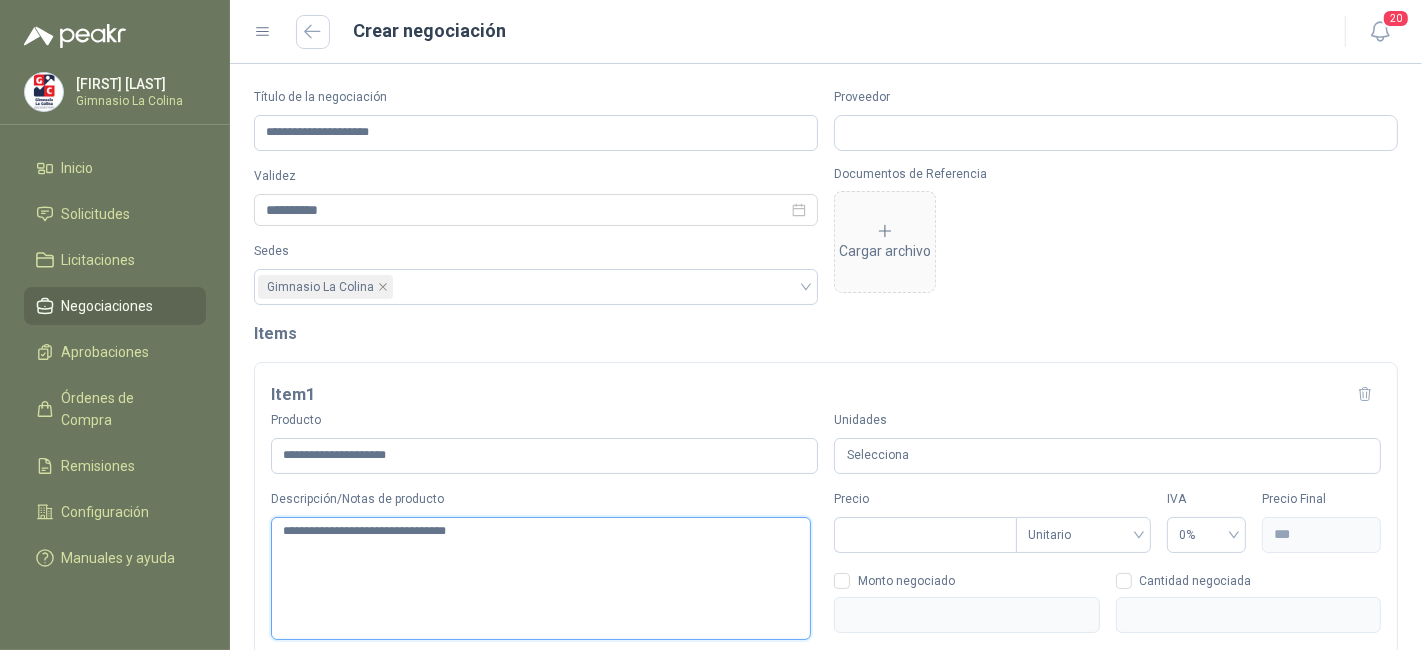 type on "**********" 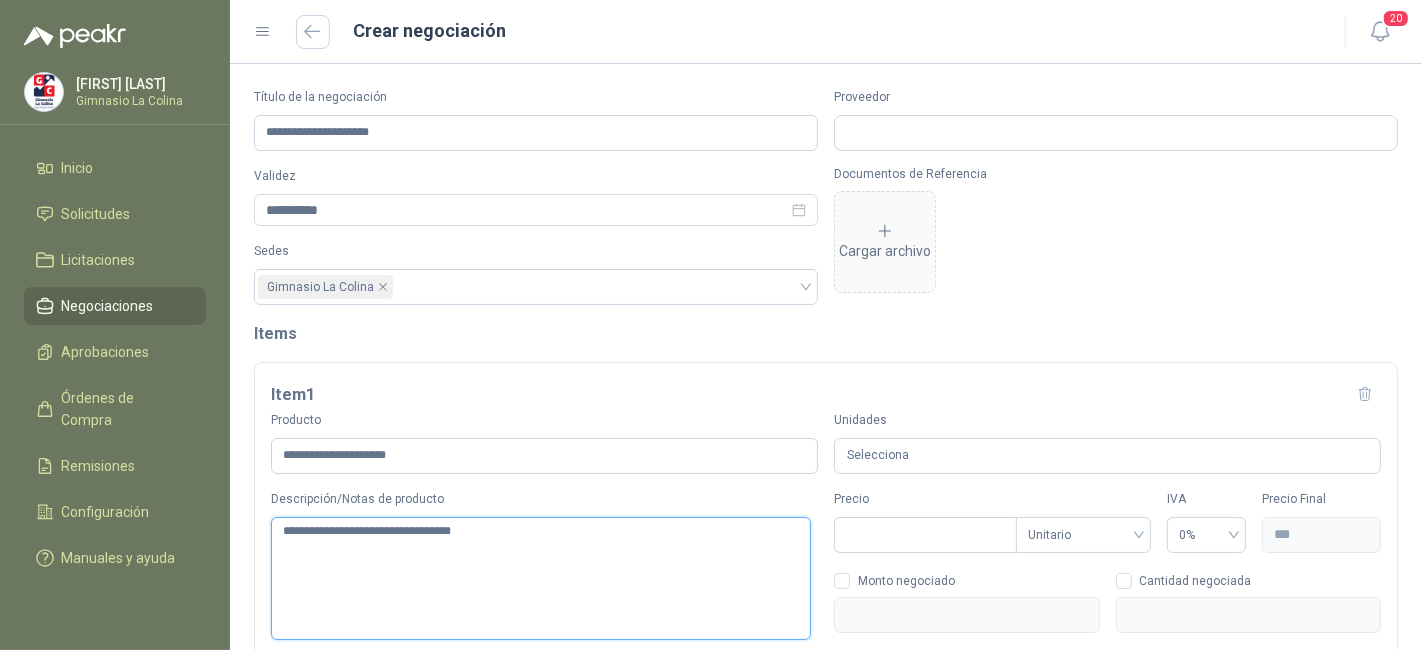 type on "**********" 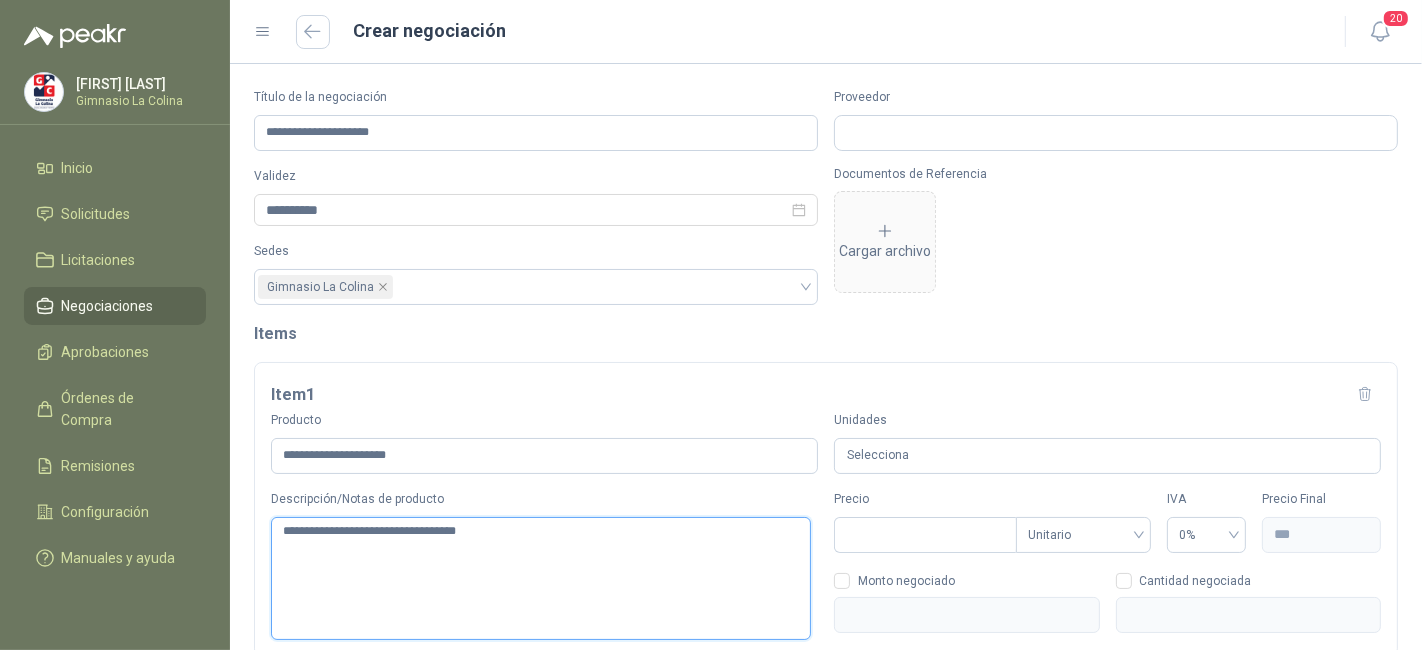 type on "**********" 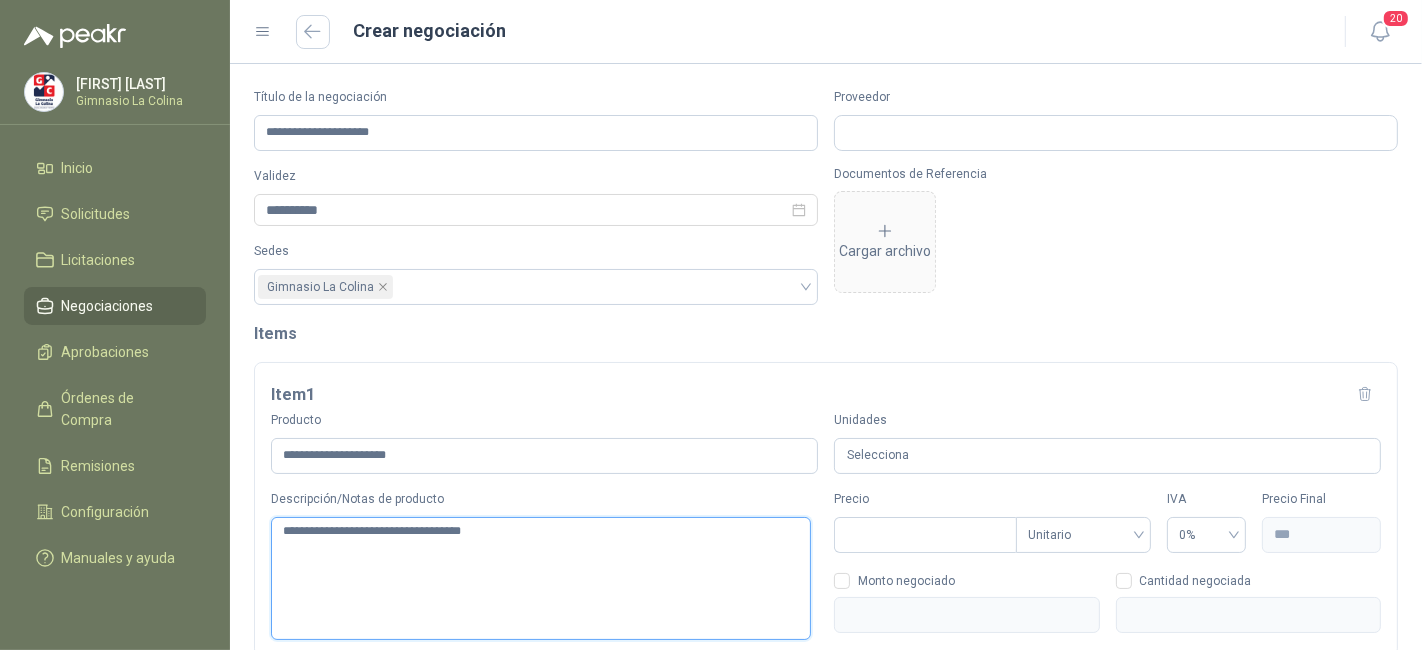 type on "**********" 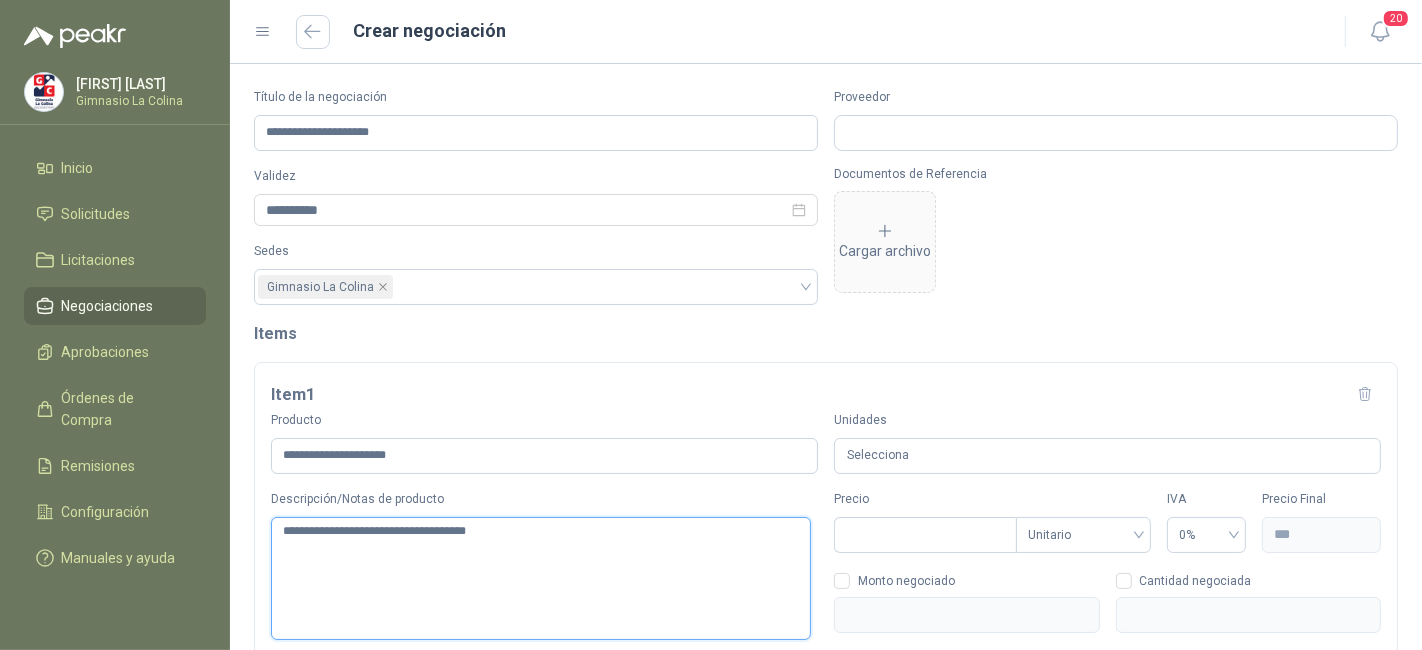 type on "**********" 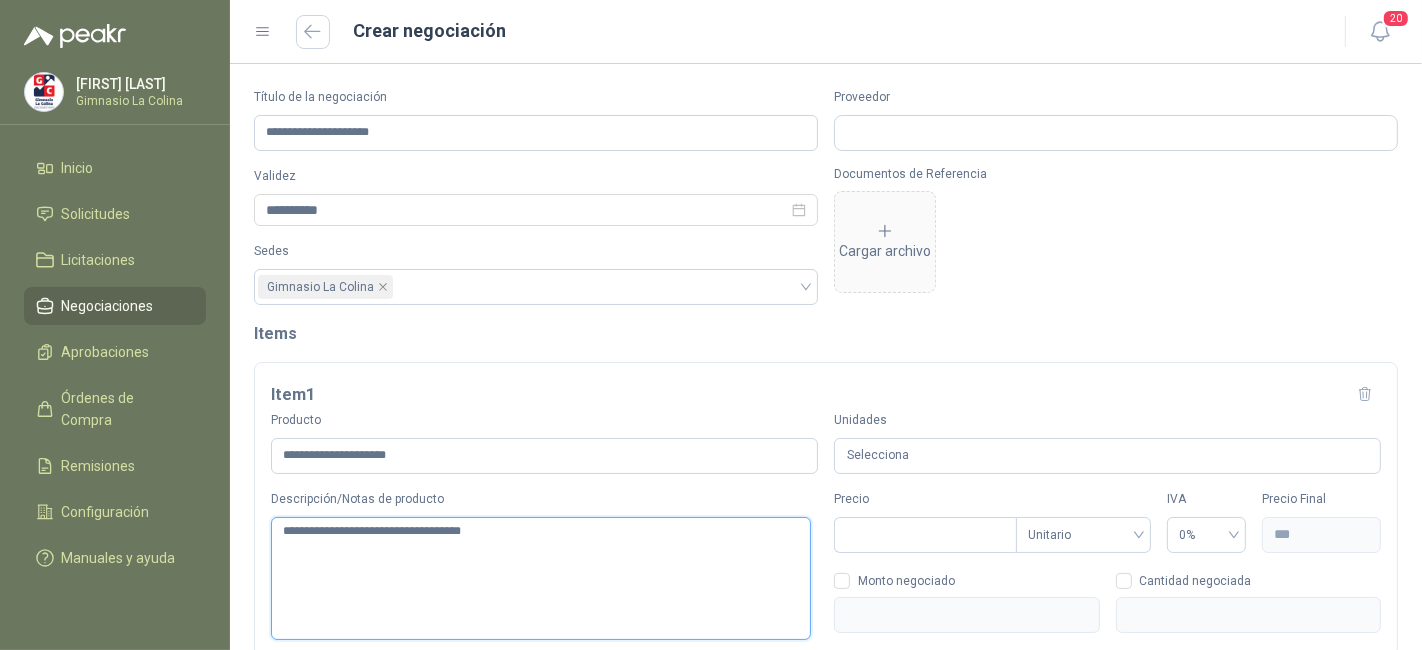 type on "**********" 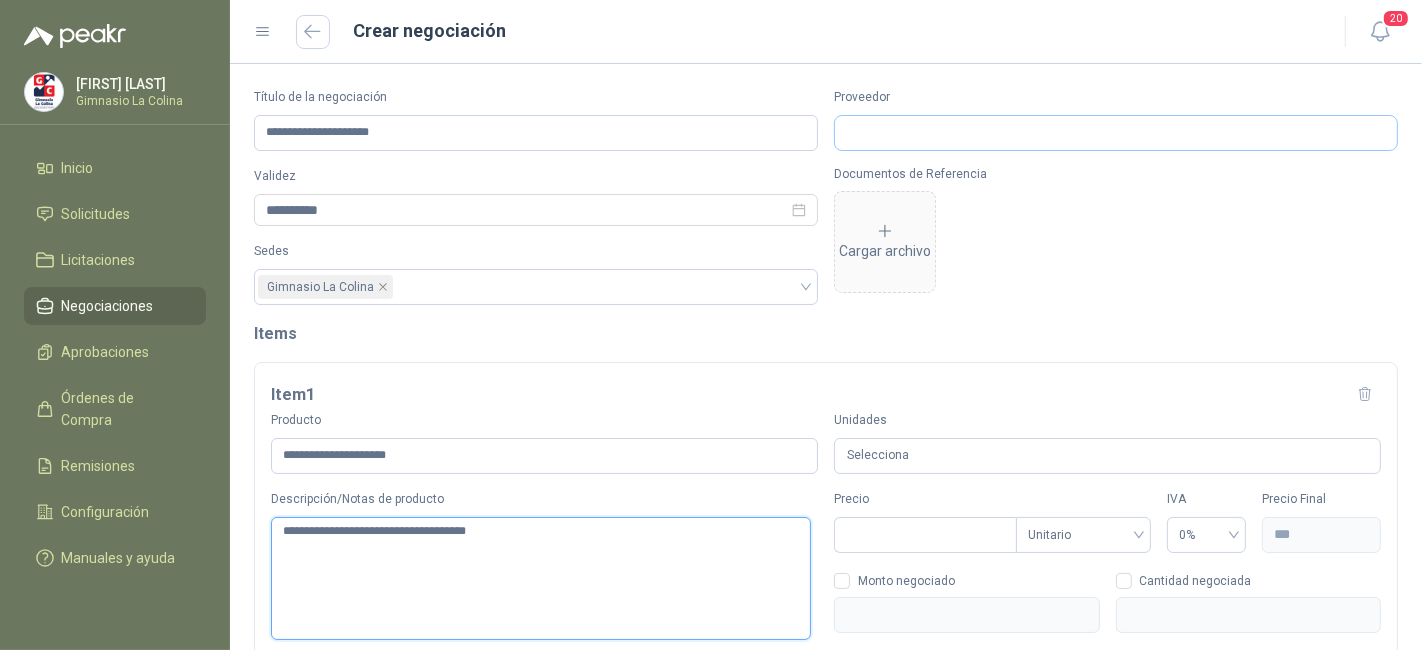 type on "**********" 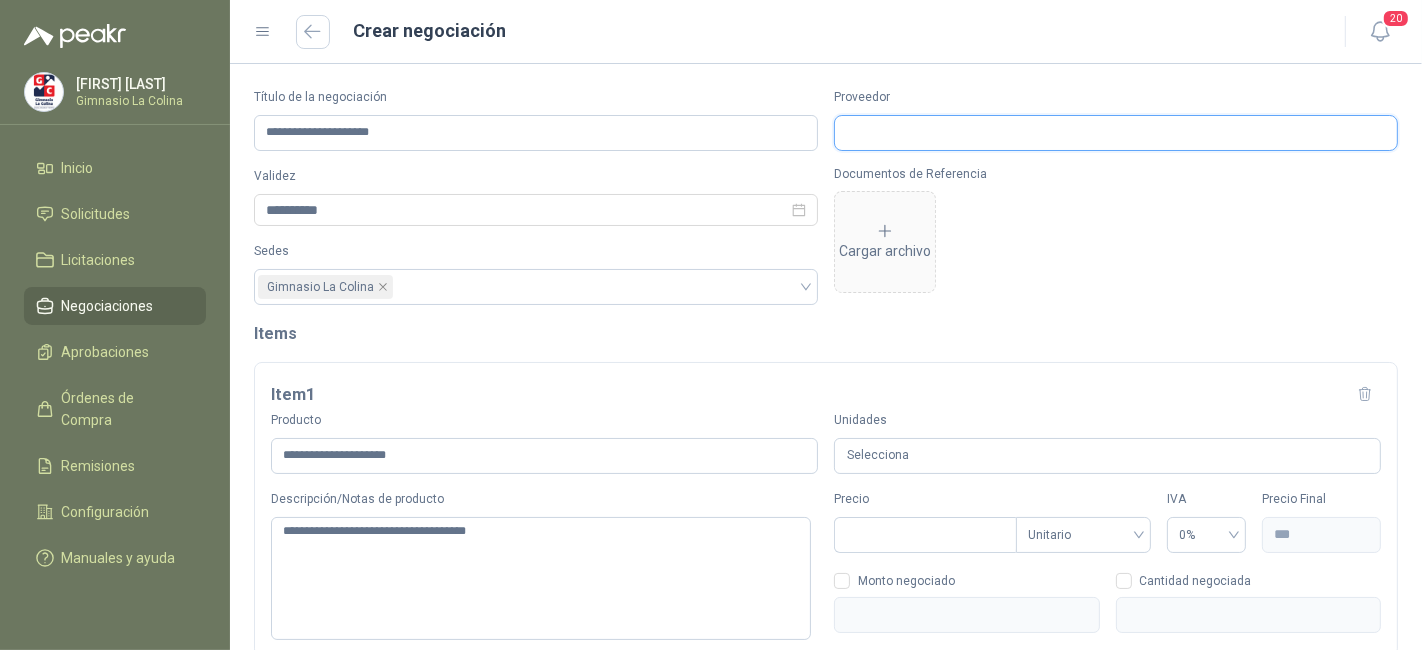 click on "Proveedor" at bounding box center (1116, 133) 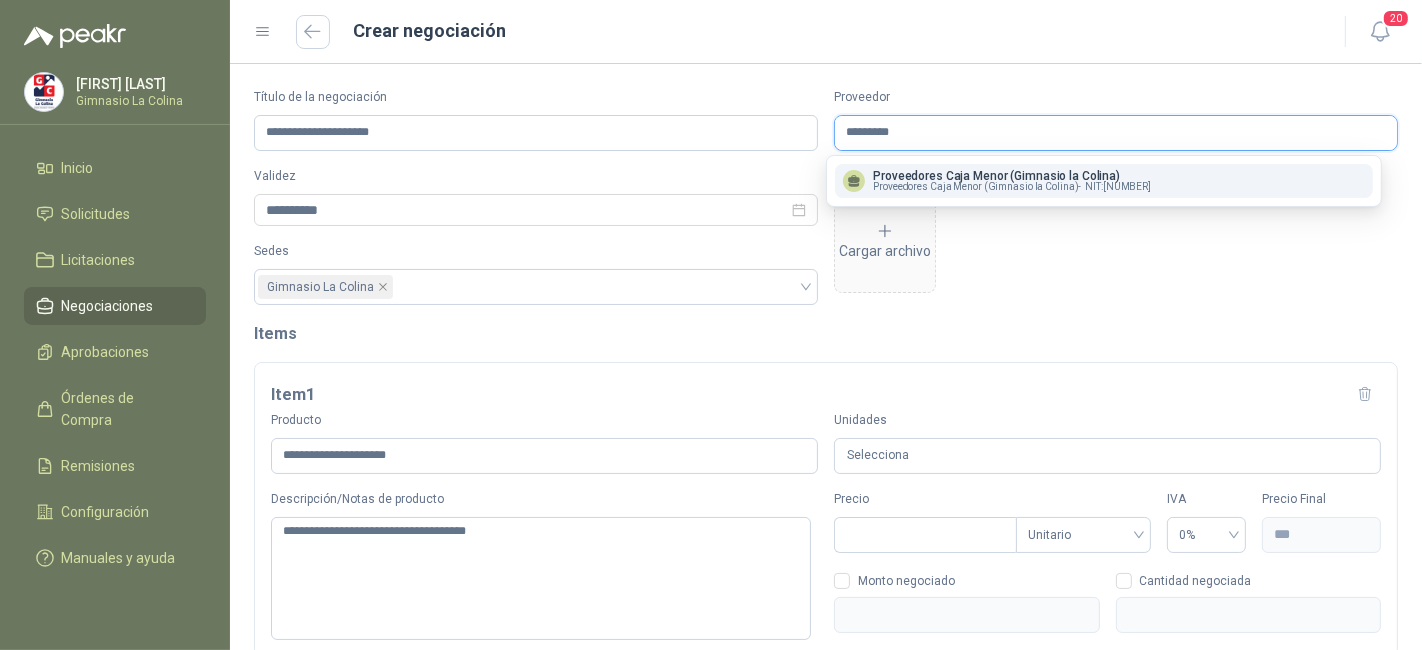 scroll, scrollTop: 0, scrollLeft: 0, axis: both 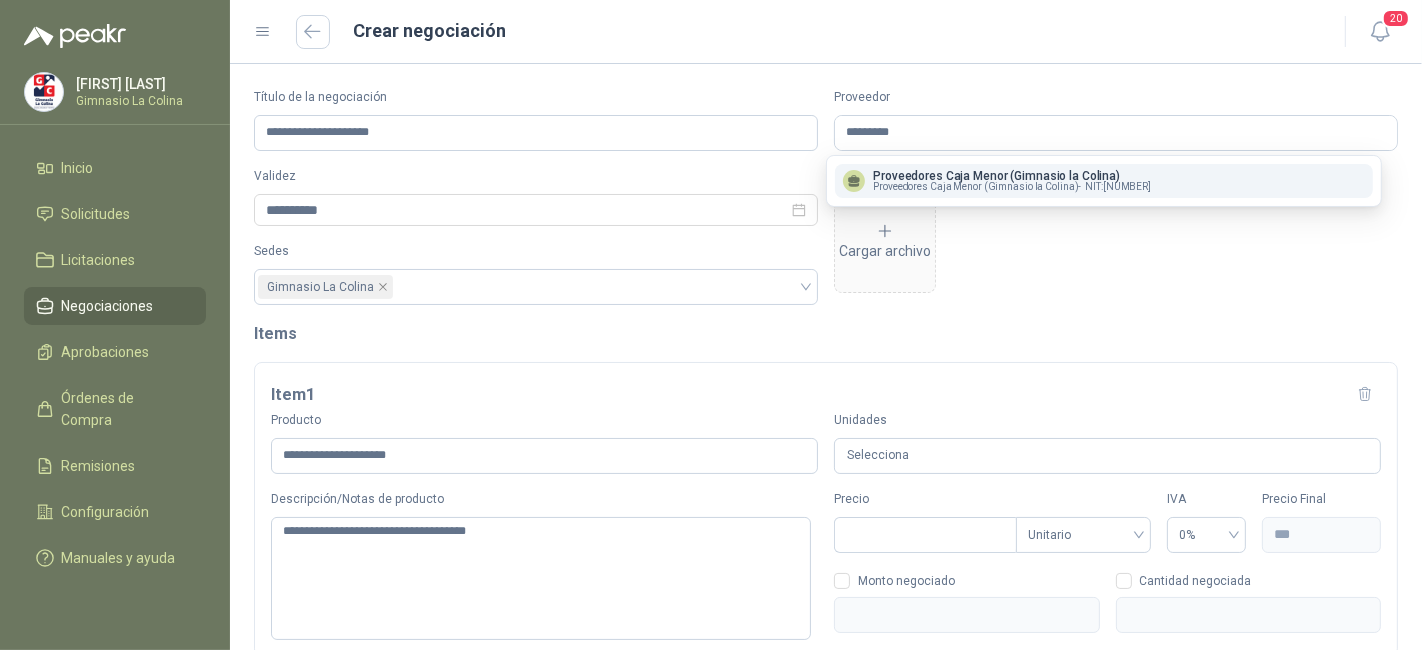 click on "Proveedores Caja Menor (Gimnasio la Colina)" at bounding box center [1012, 176] 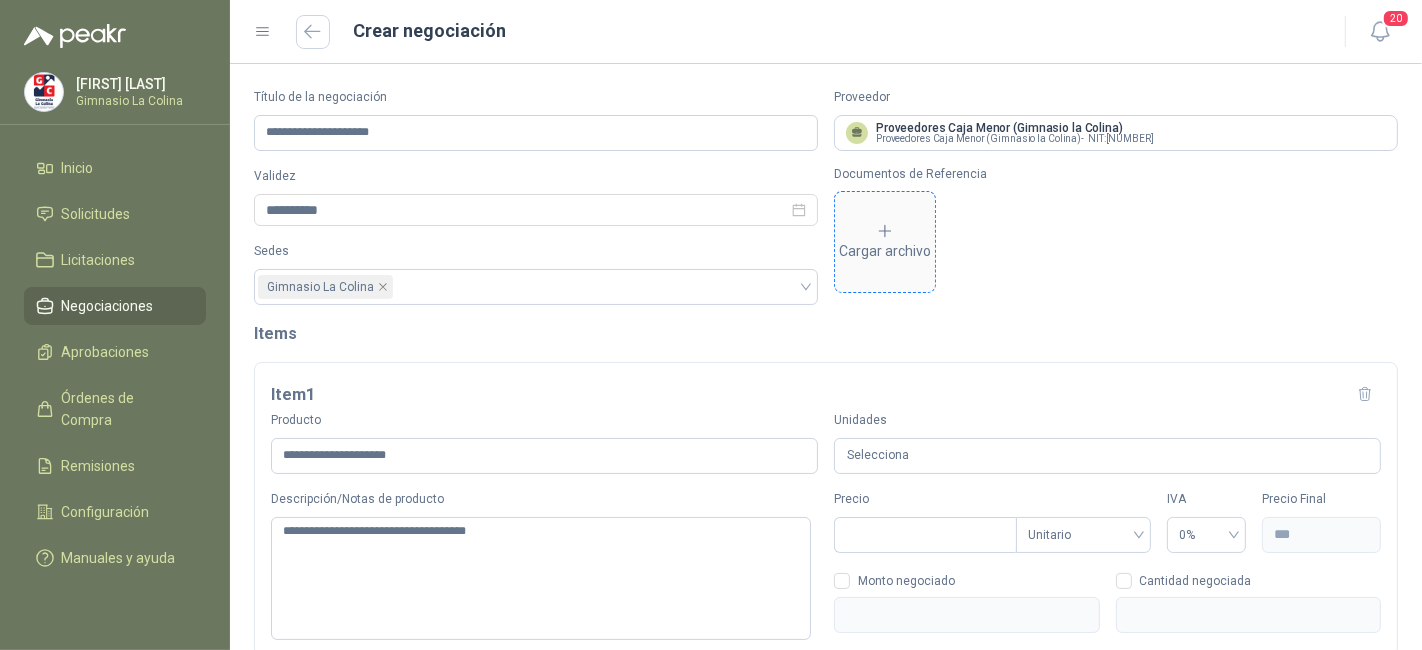 click on "Cargar archivo" at bounding box center (885, 242) 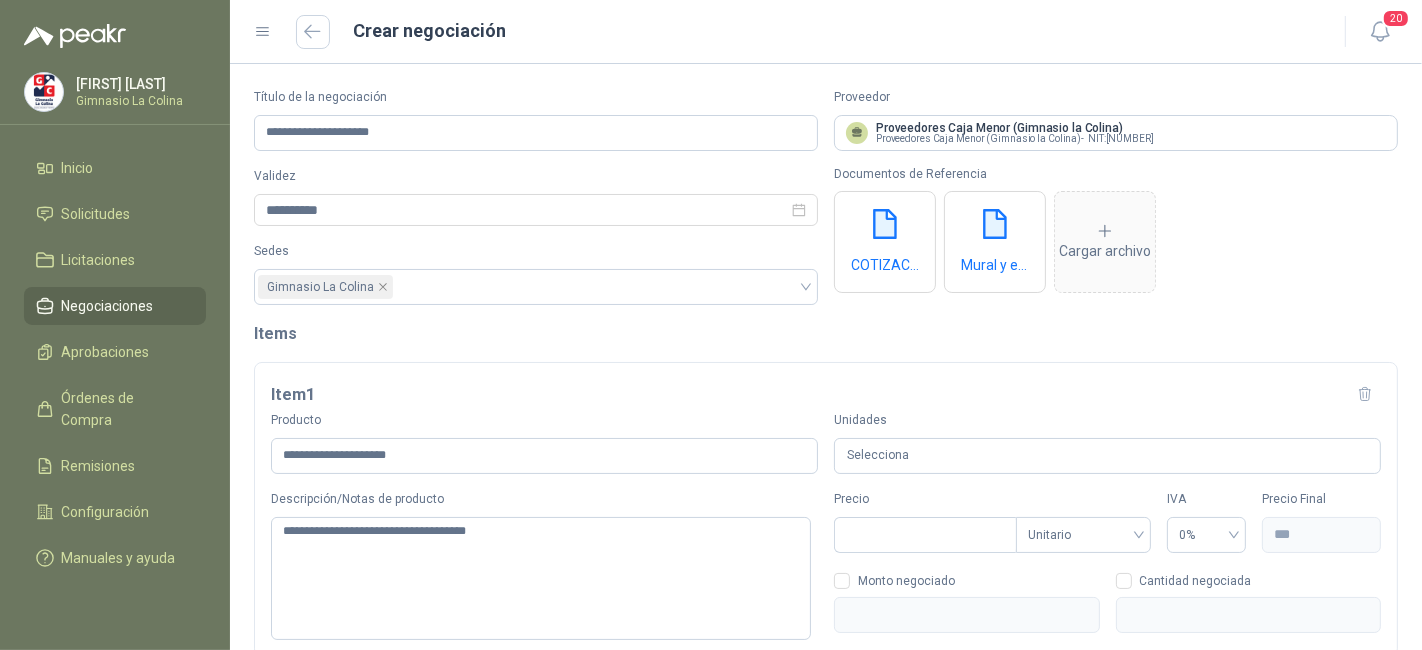 click on "Selecciona" at bounding box center [1107, 456] 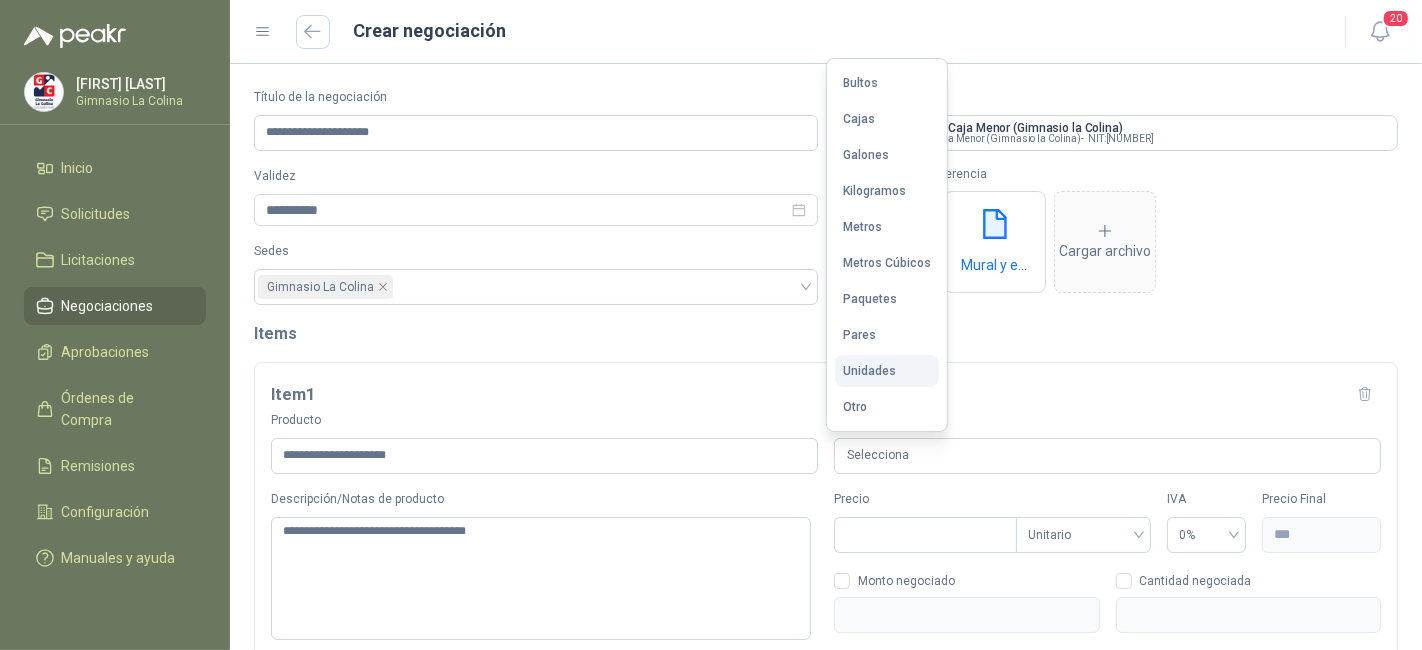 click on "Unidades" at bounding box center (887, 371) 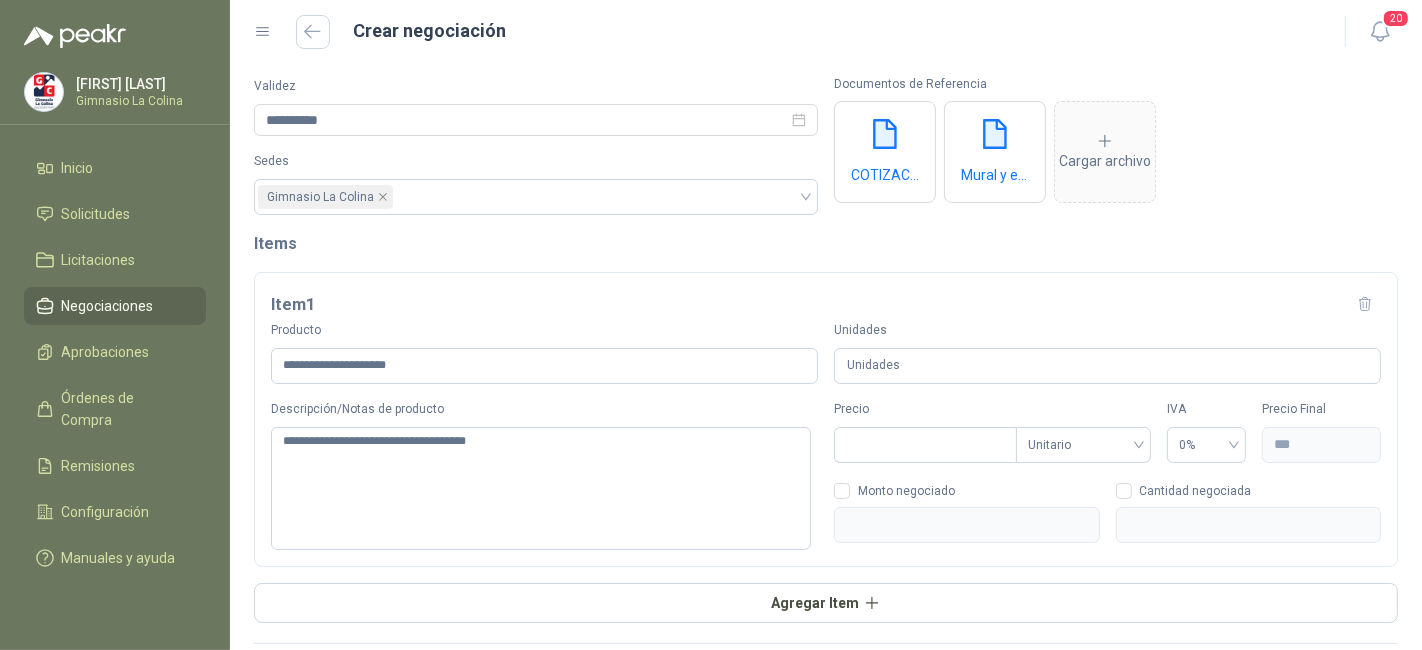 scroll, scrollTop: 163, scrollLeft: 0, axis: vertical 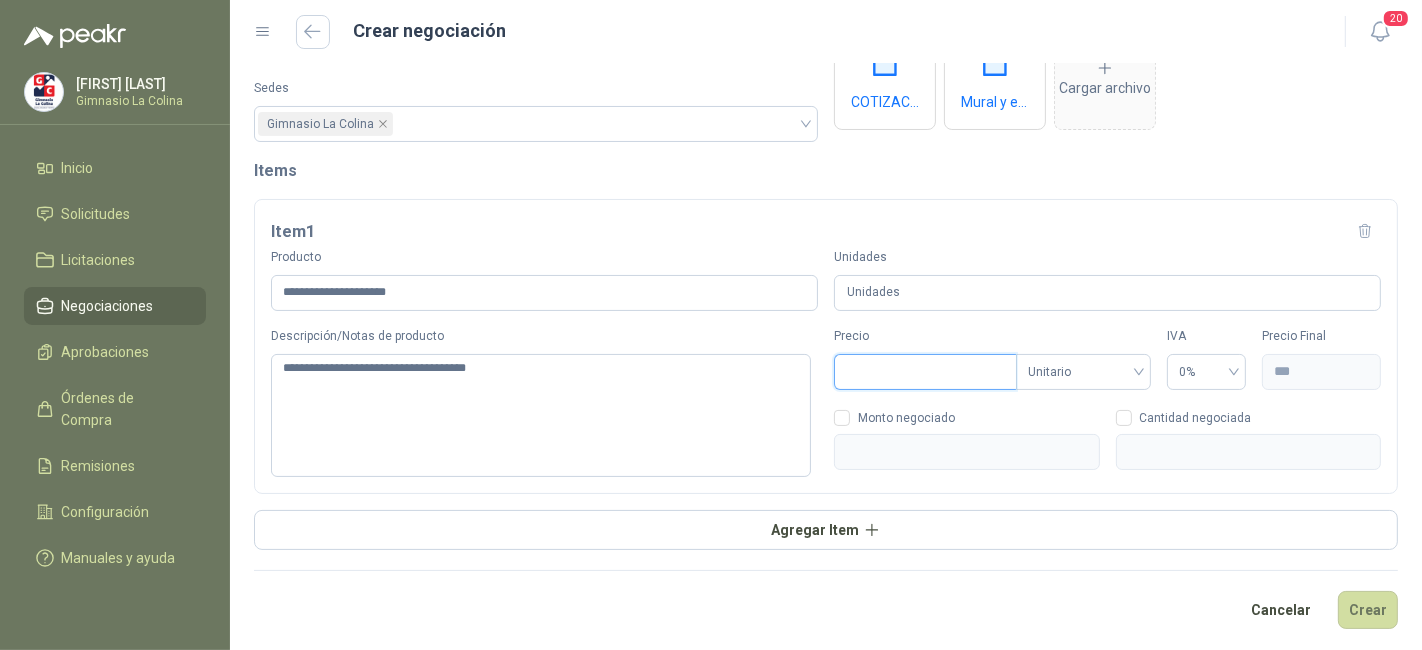 click on "Precio" at bounding box center [925, 372] 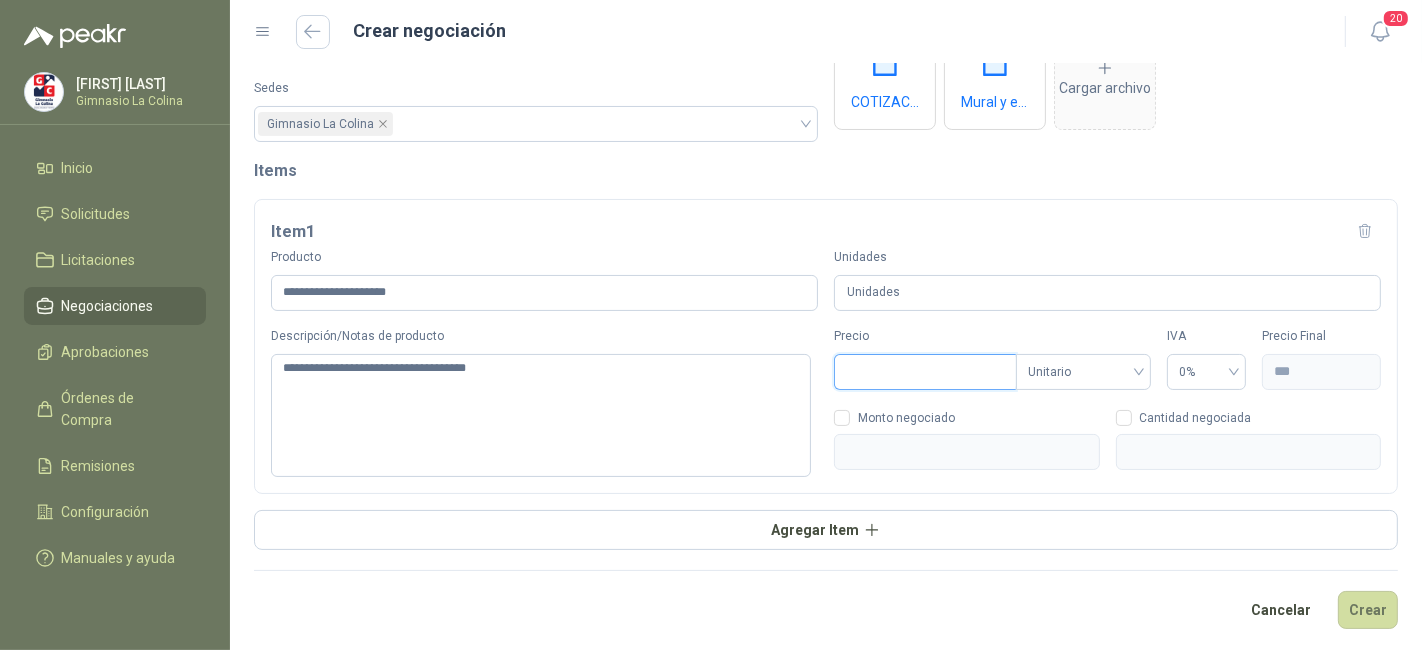 type on "***" 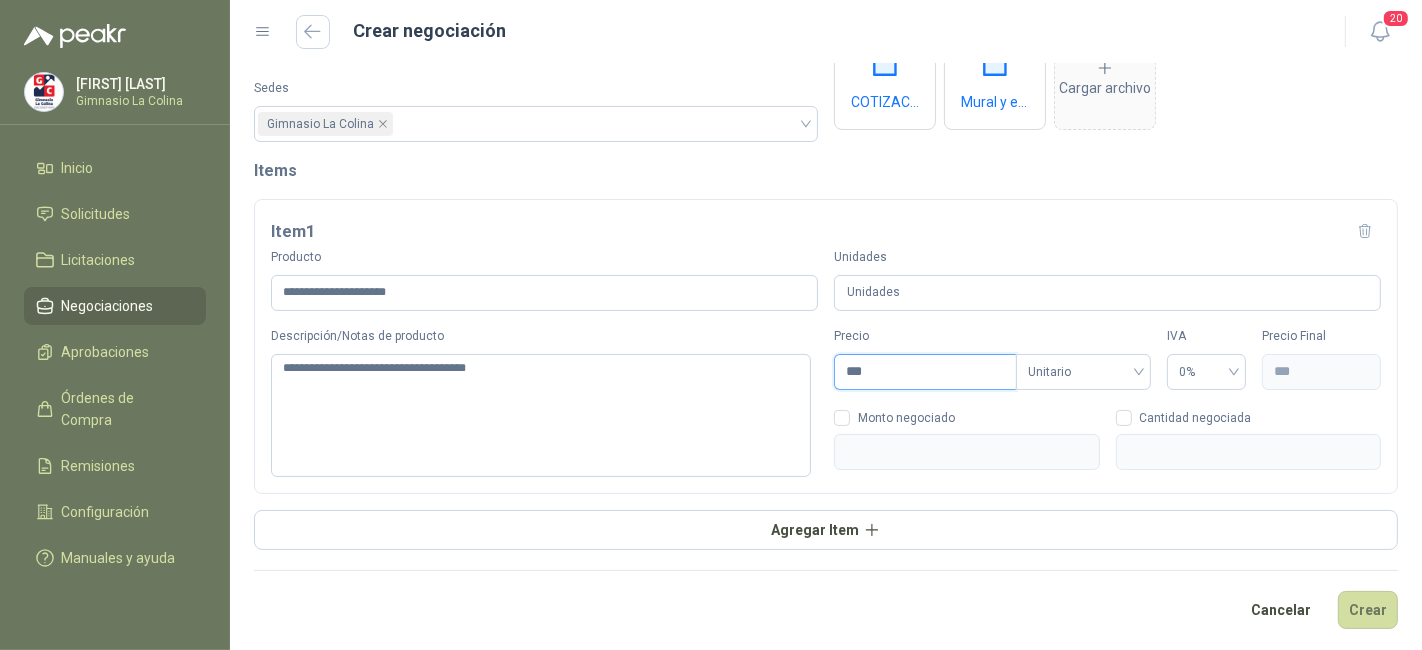 type on "****" 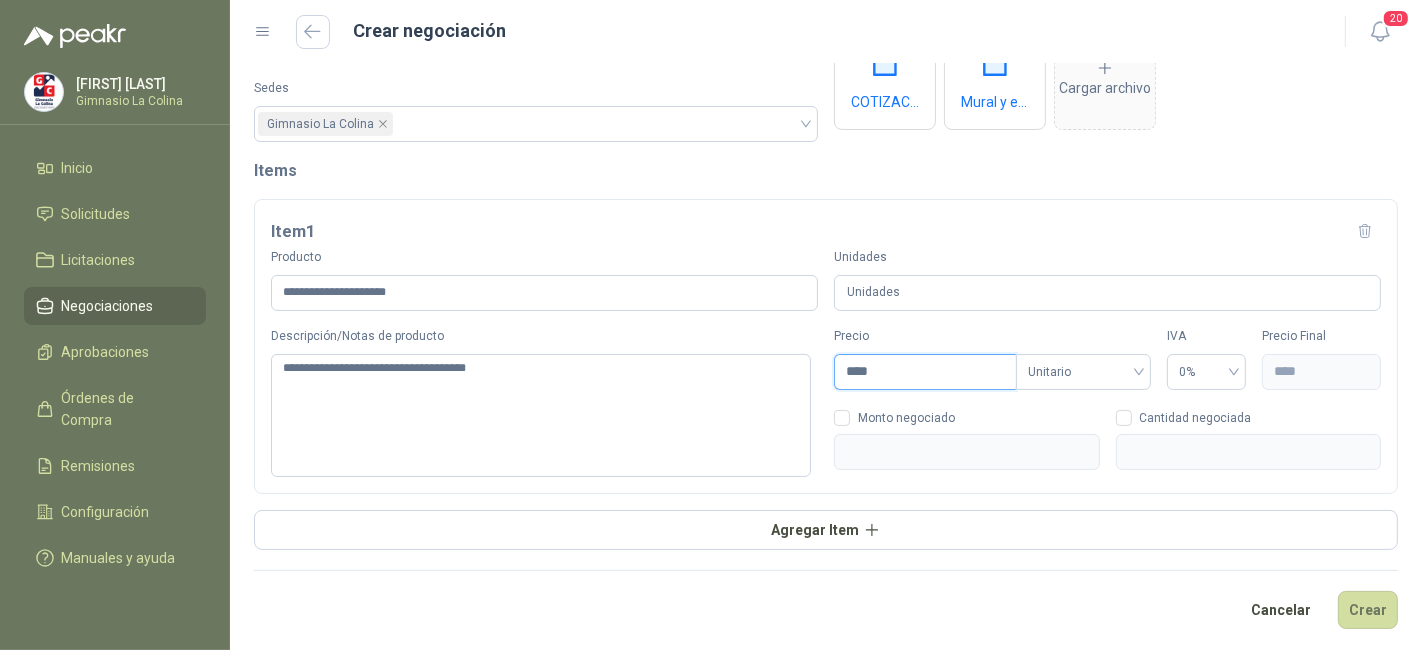 type on "*****" 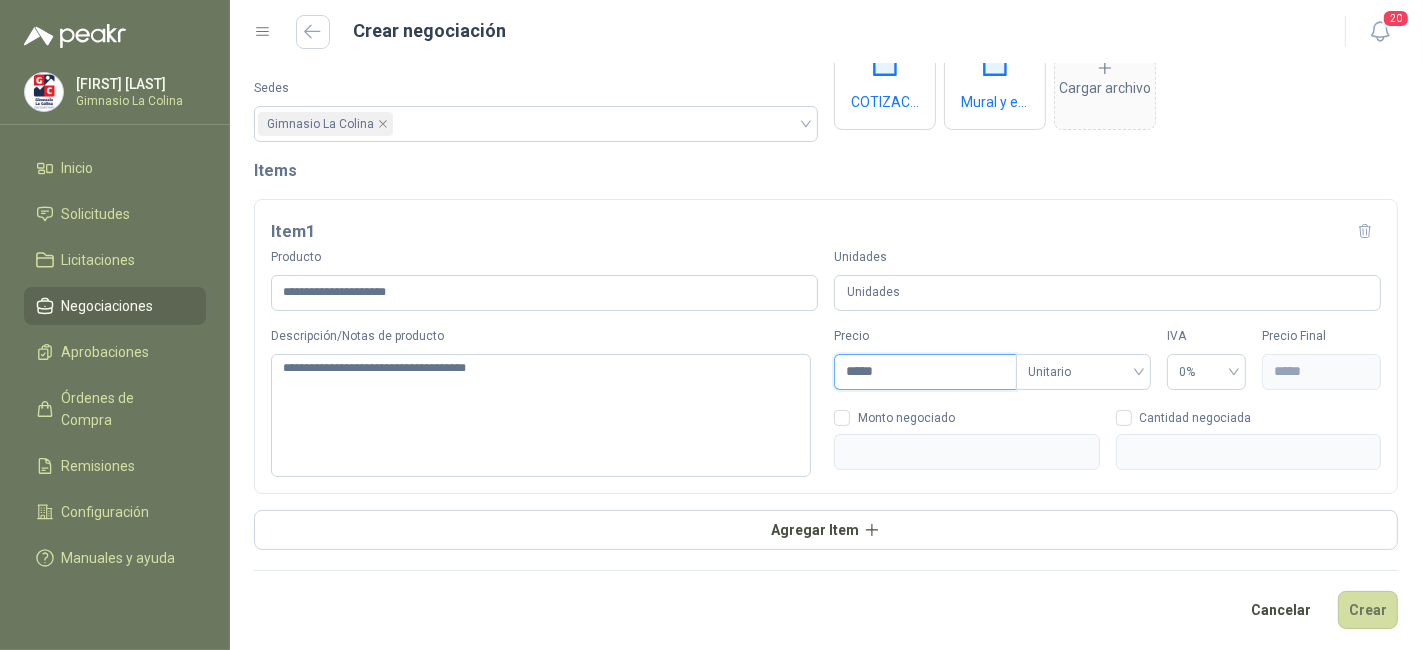 type on "*******" 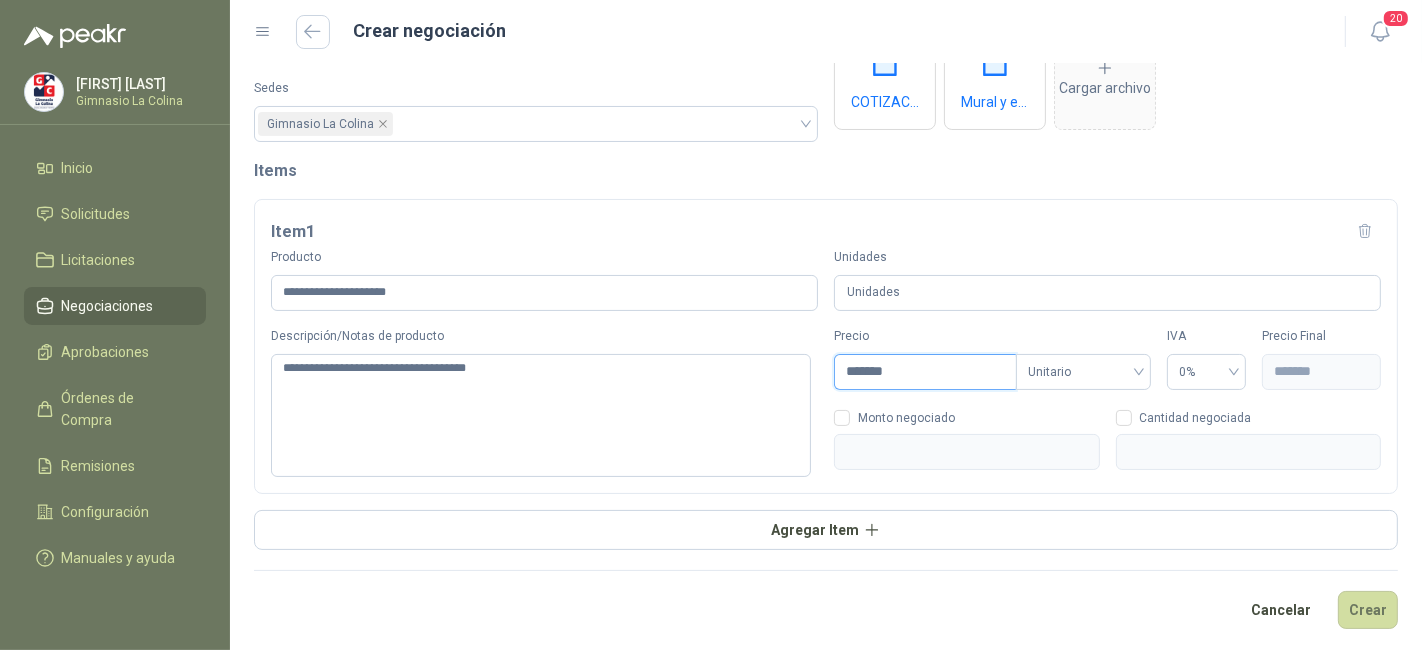 type on "********" 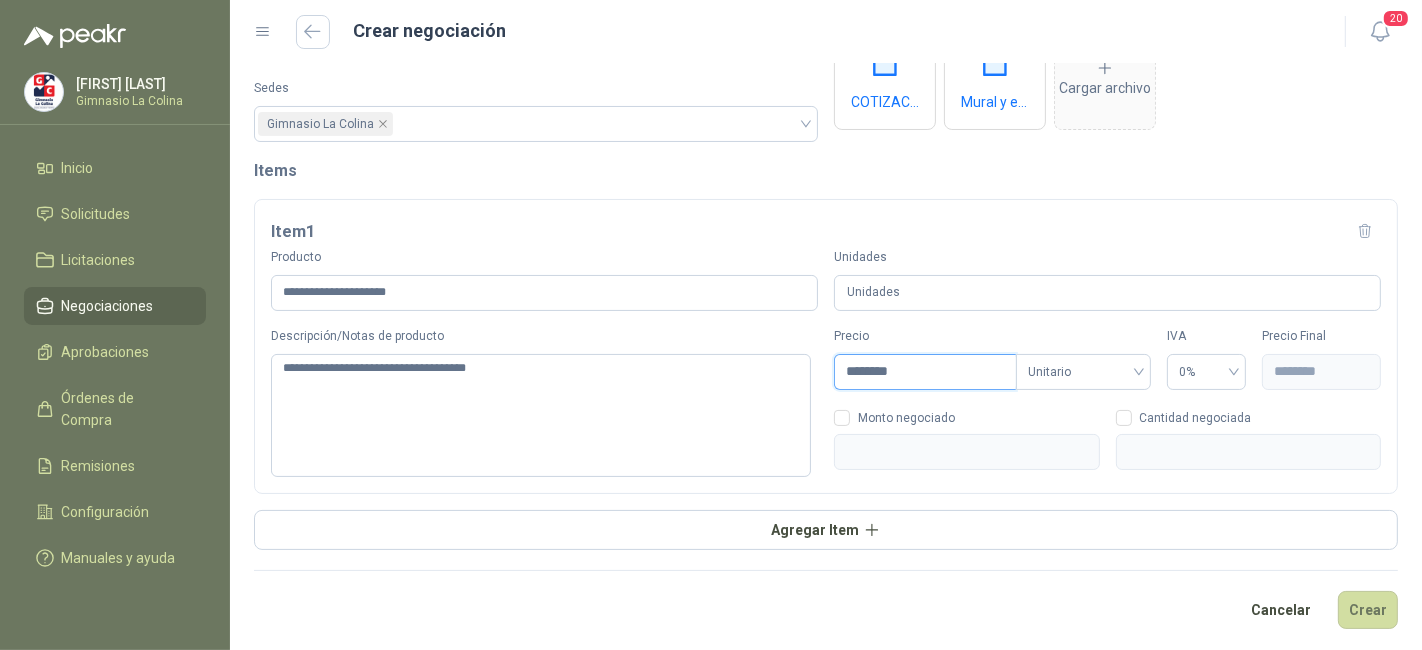 type on "*********" 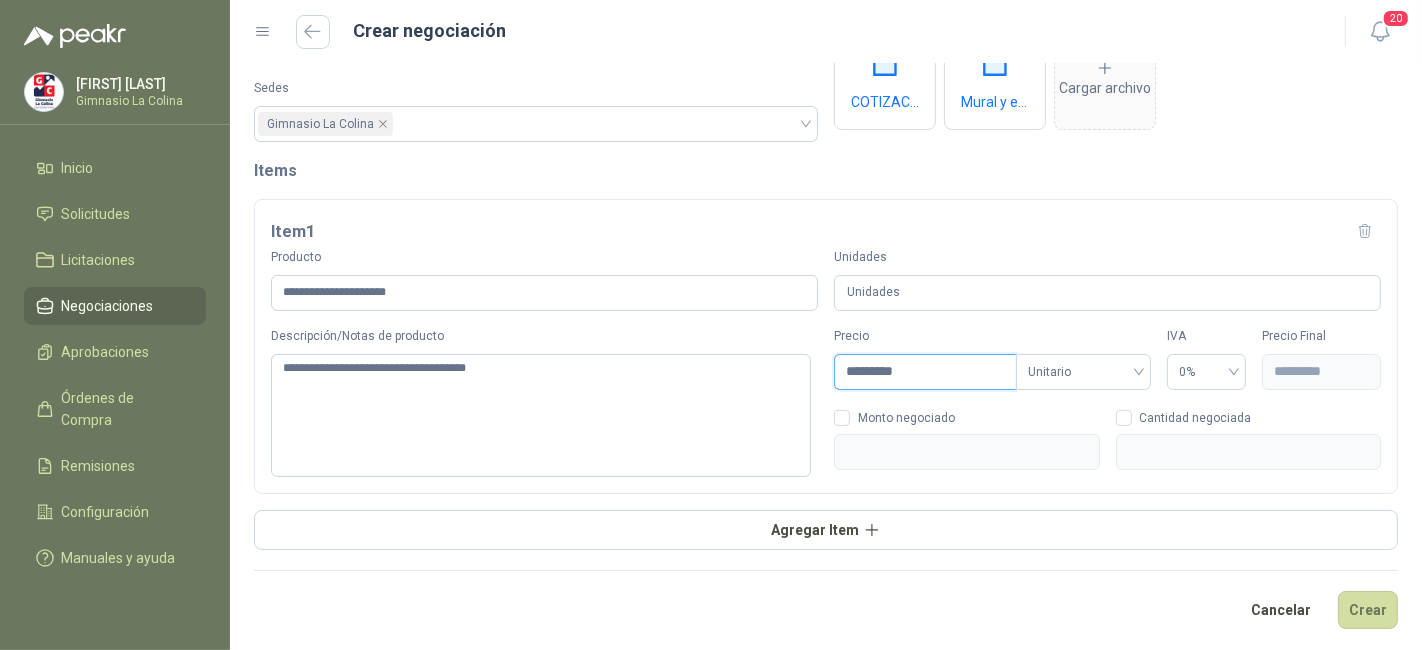 type on "**********" 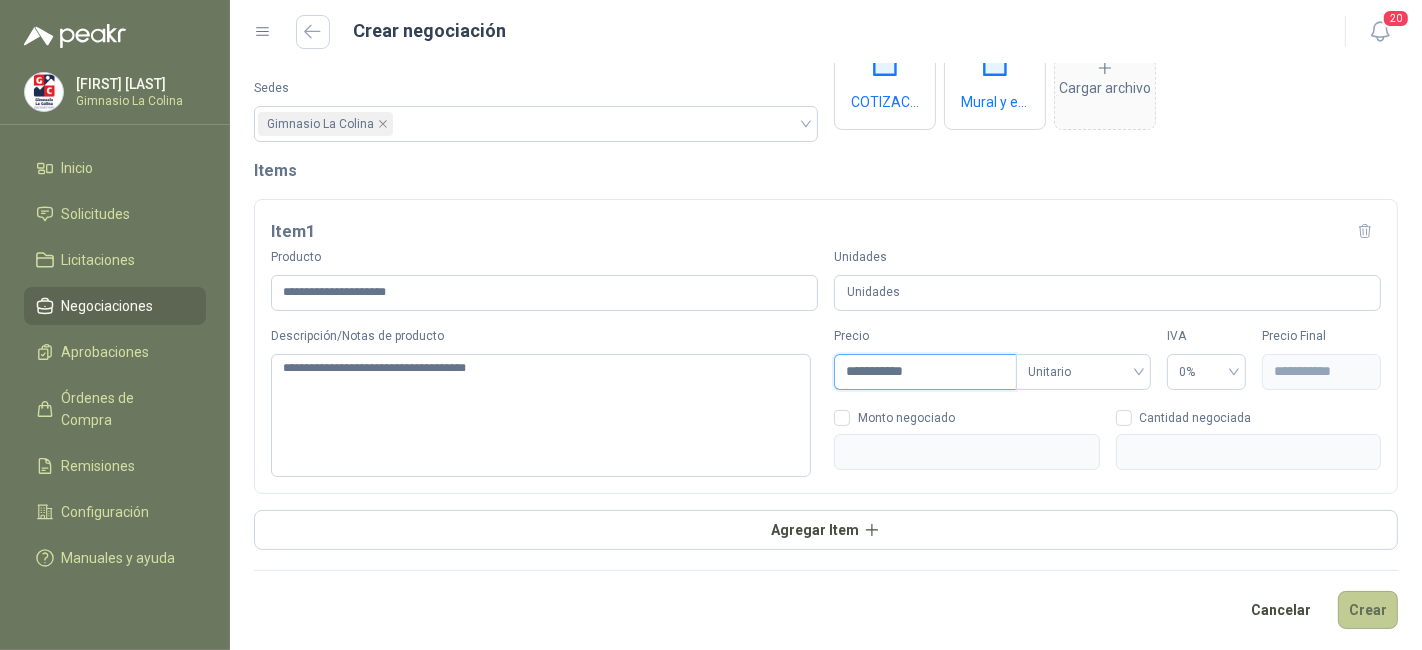 type on "**********" 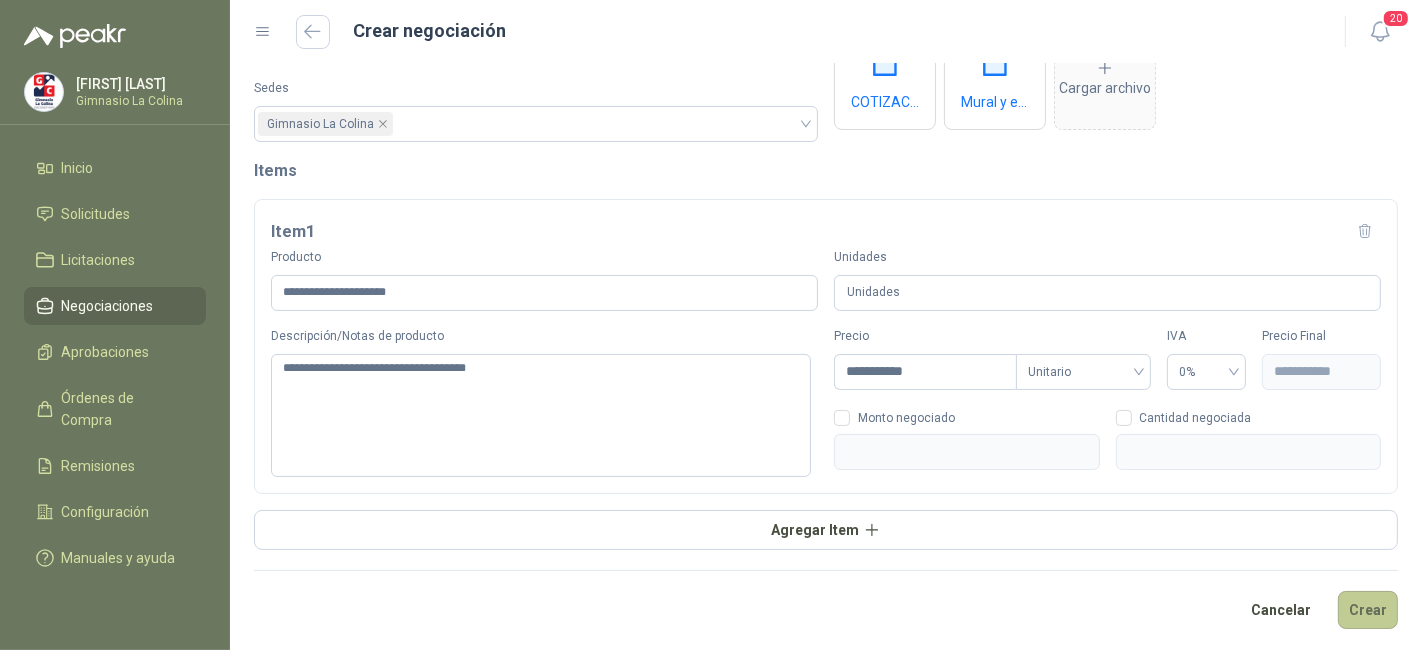 click on "Crear" at bounding box center [1368, 610] 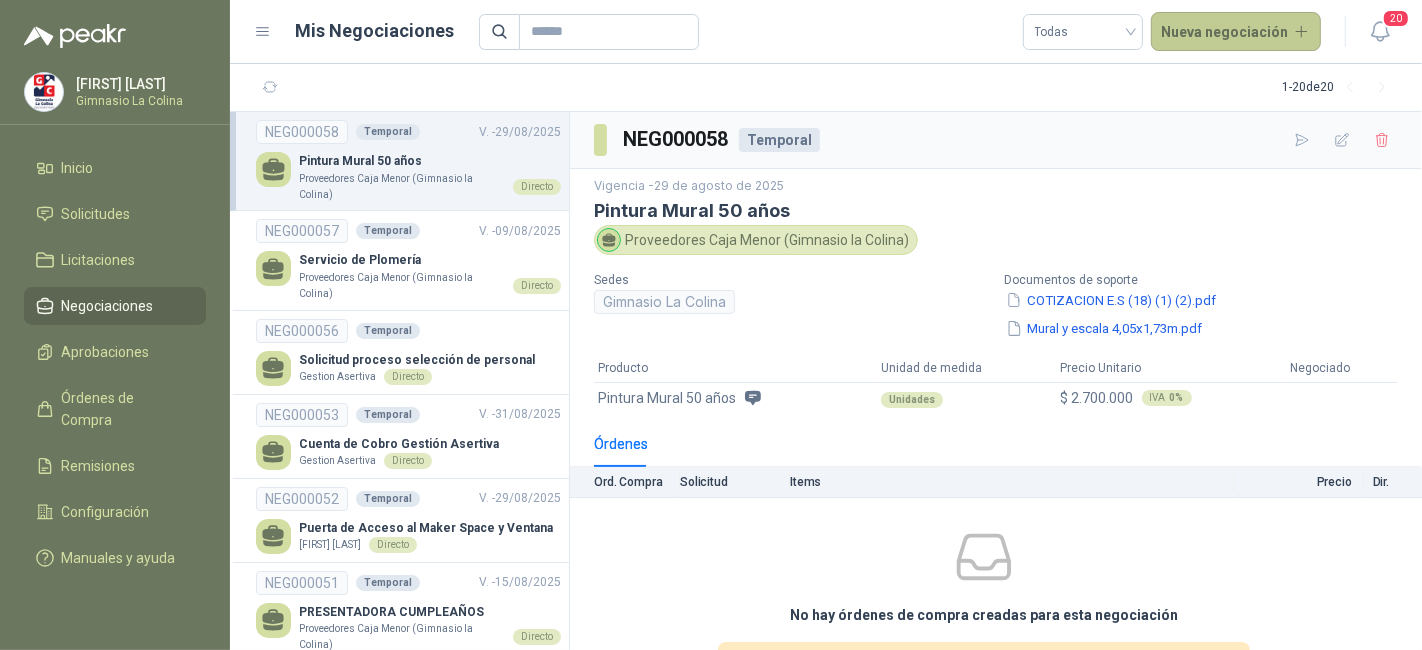 click on "Nueva negociación" at bounding box center [1236, 32] 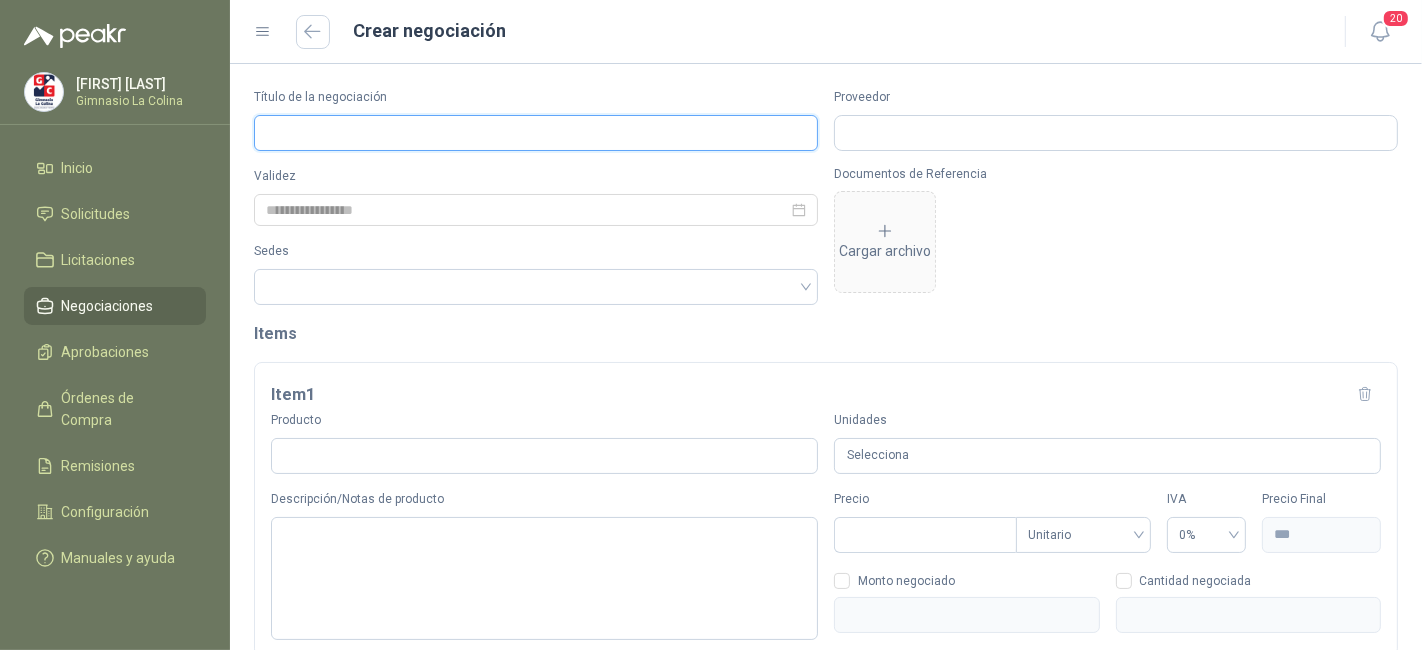 click on "Título de la negociación" at bounding box center [536, 133] 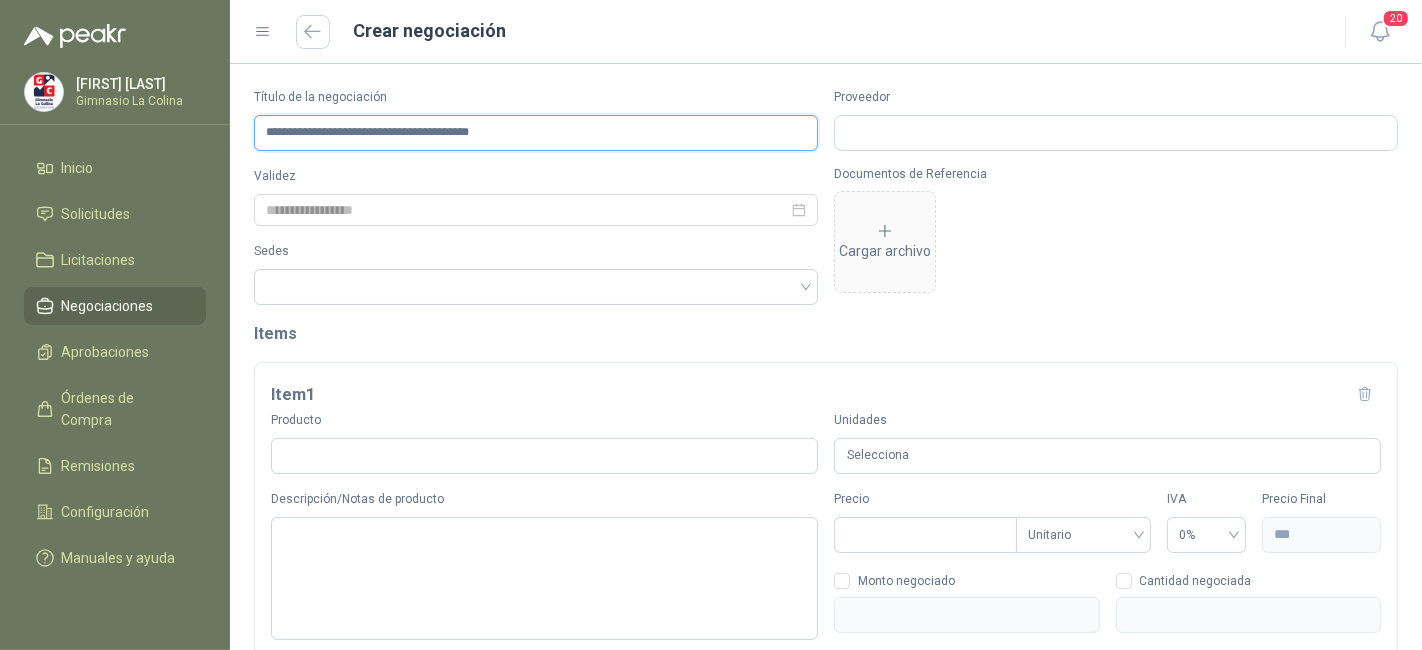 type on "**********" 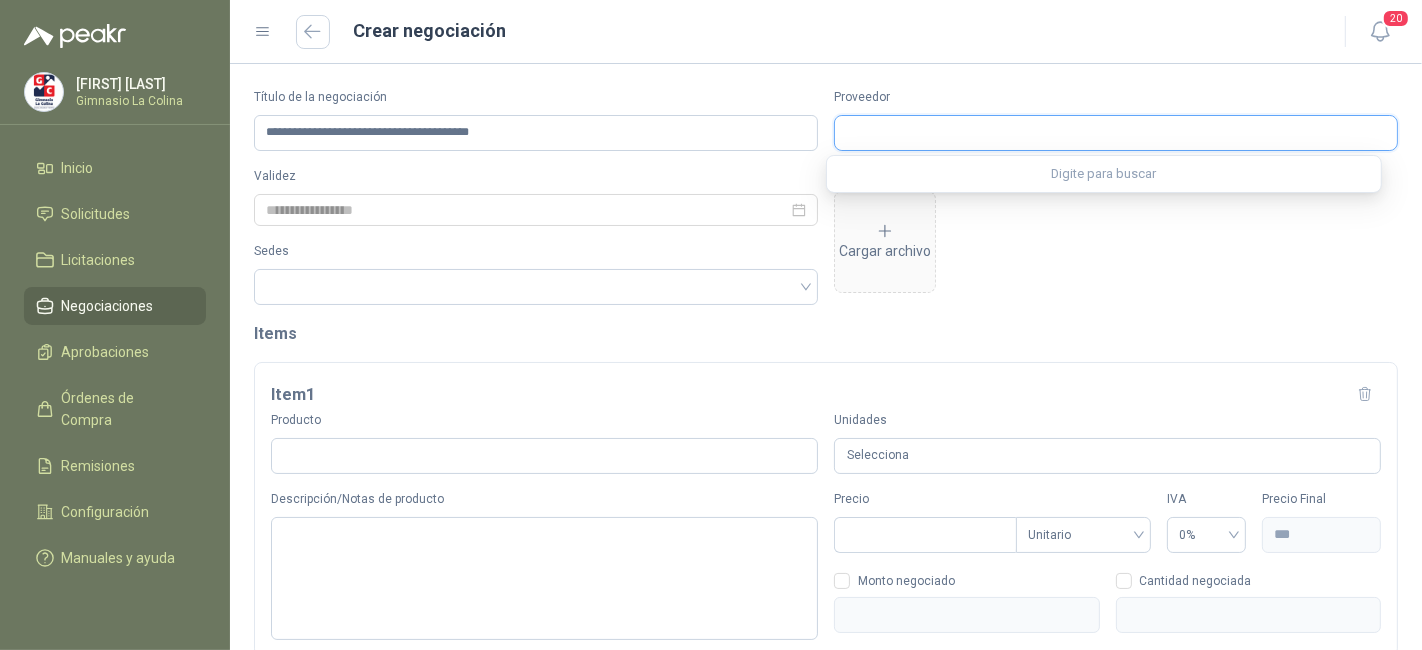 click on "Proveedor" at bounding box center (1116, 133) 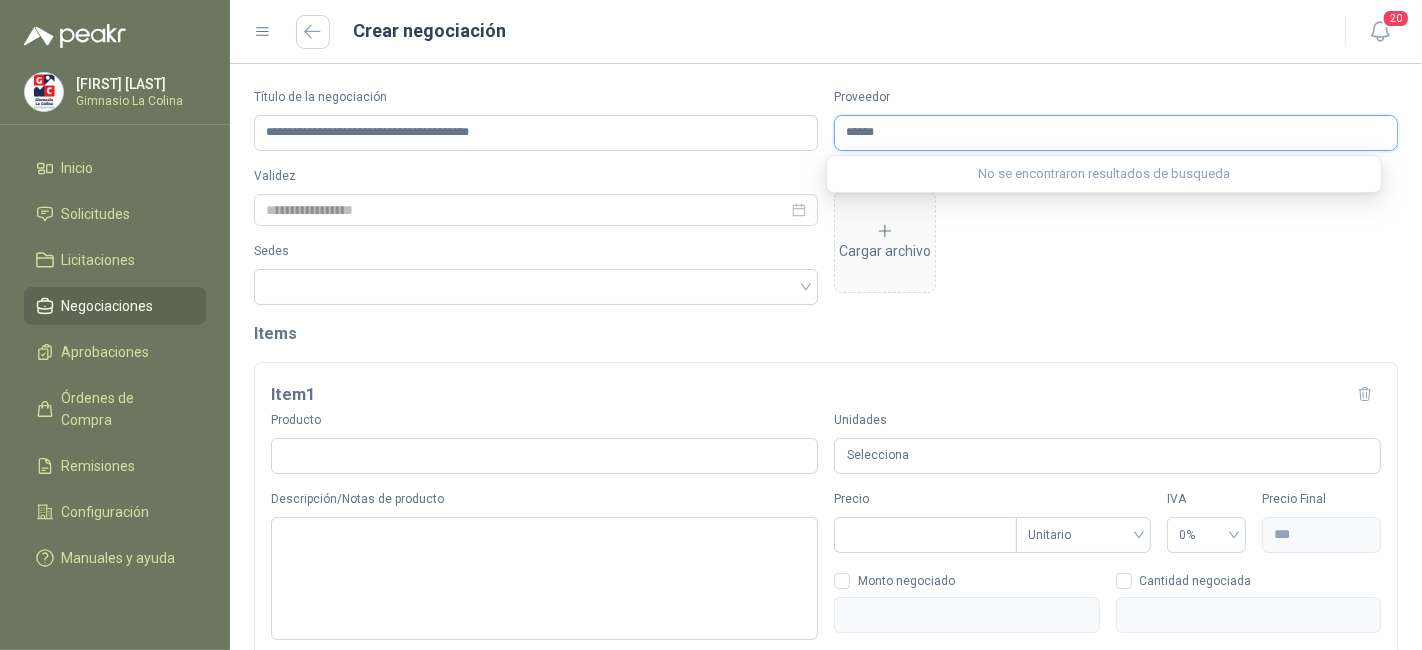 type on "******" 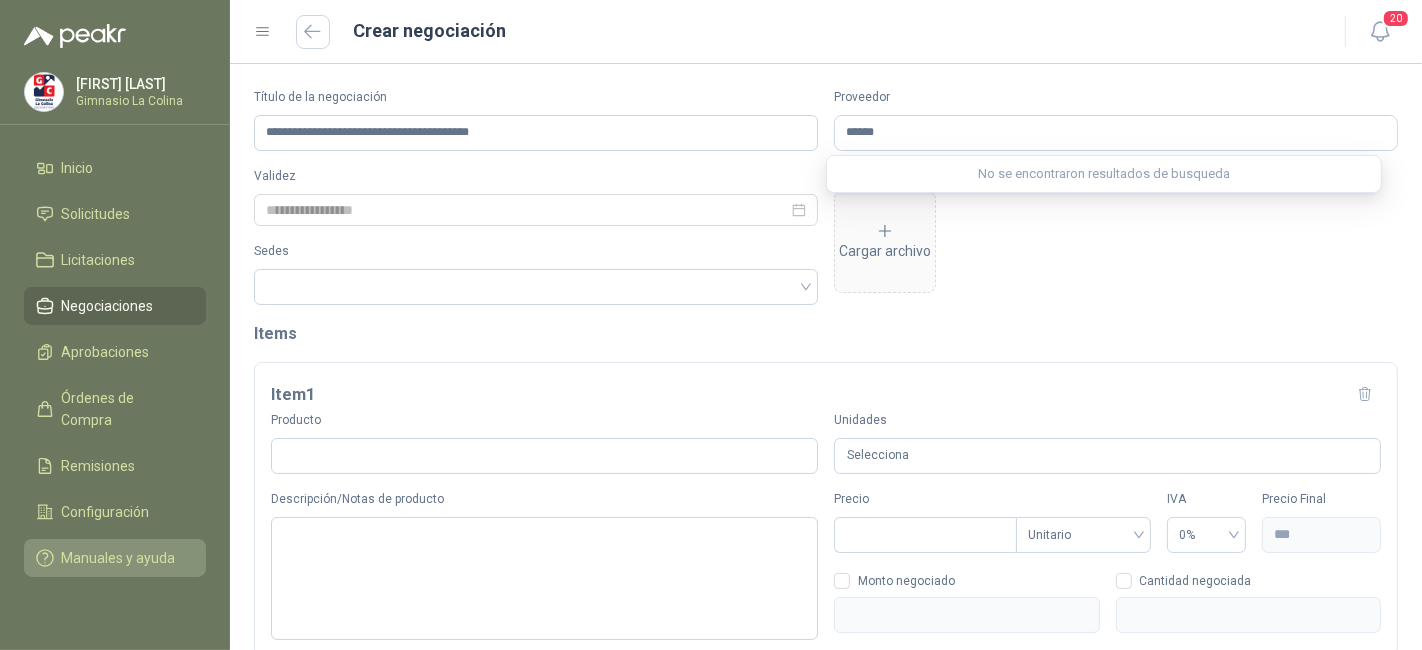 type 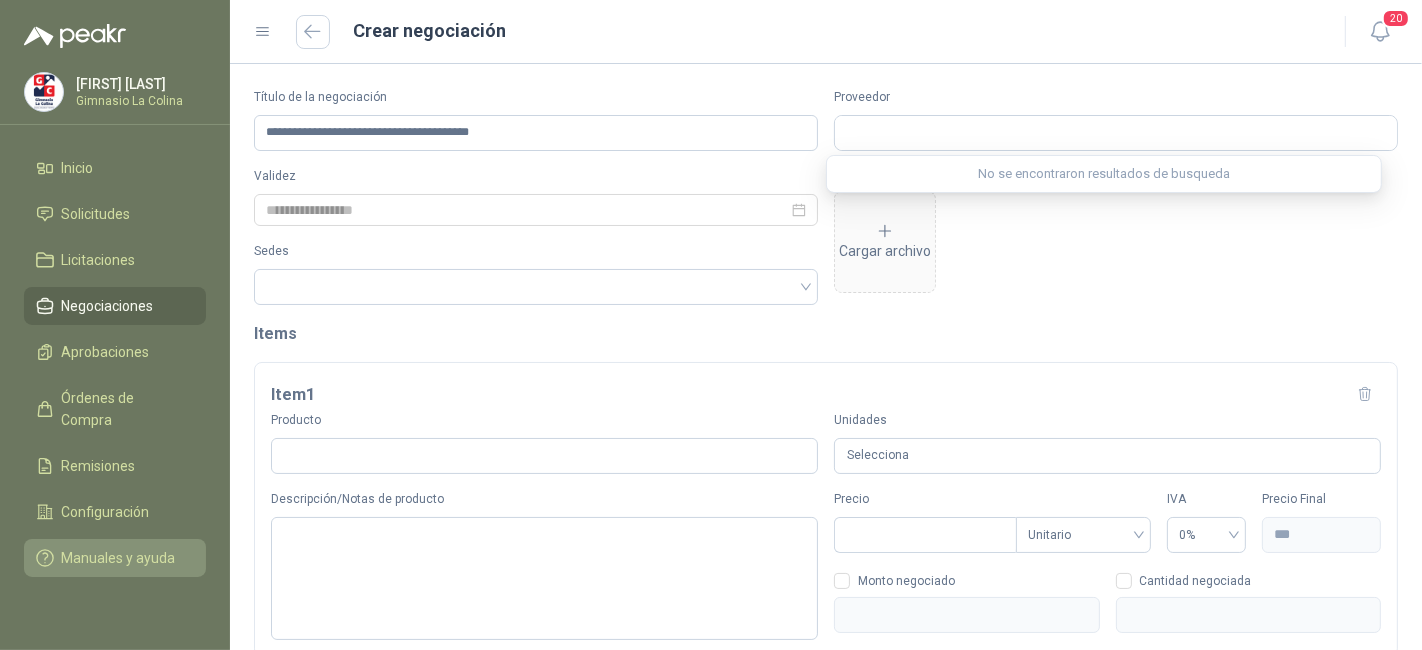 click on "Manuales y ayuda" at bounding box center (119, 558) 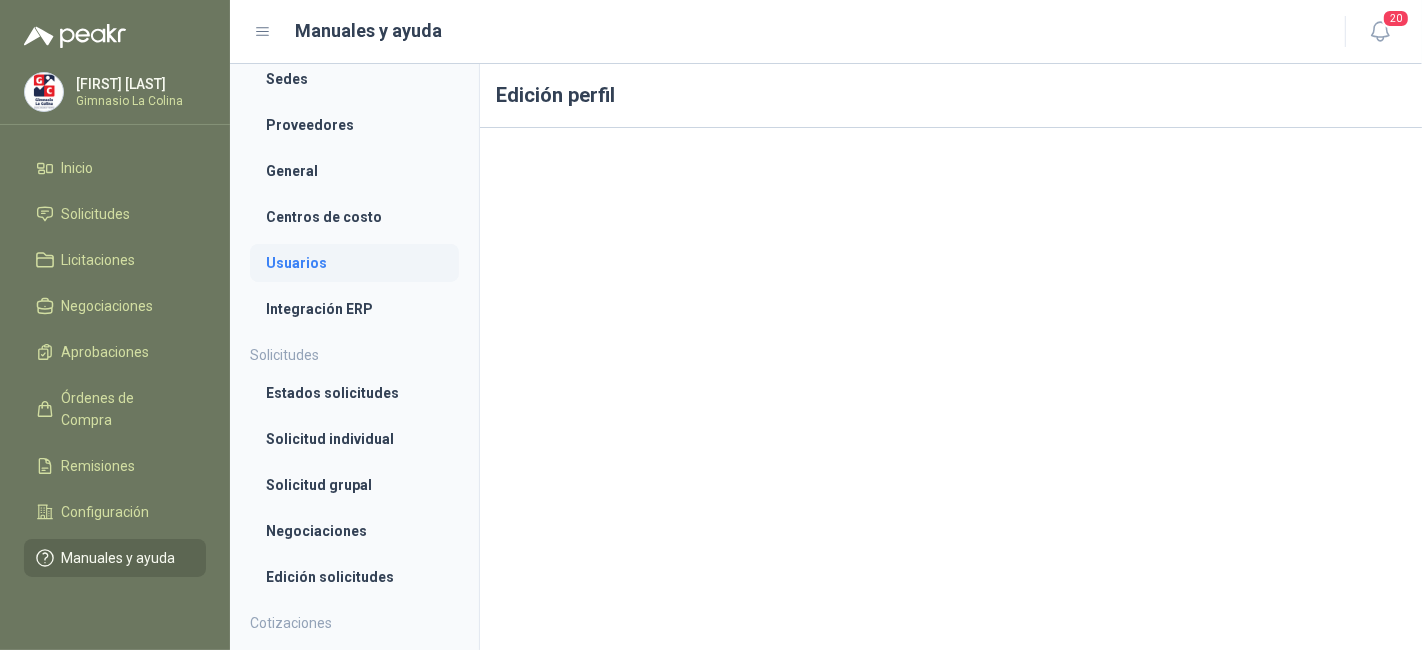scroll, scrollTop: 111, scrollLeft: 0, axis: vertical 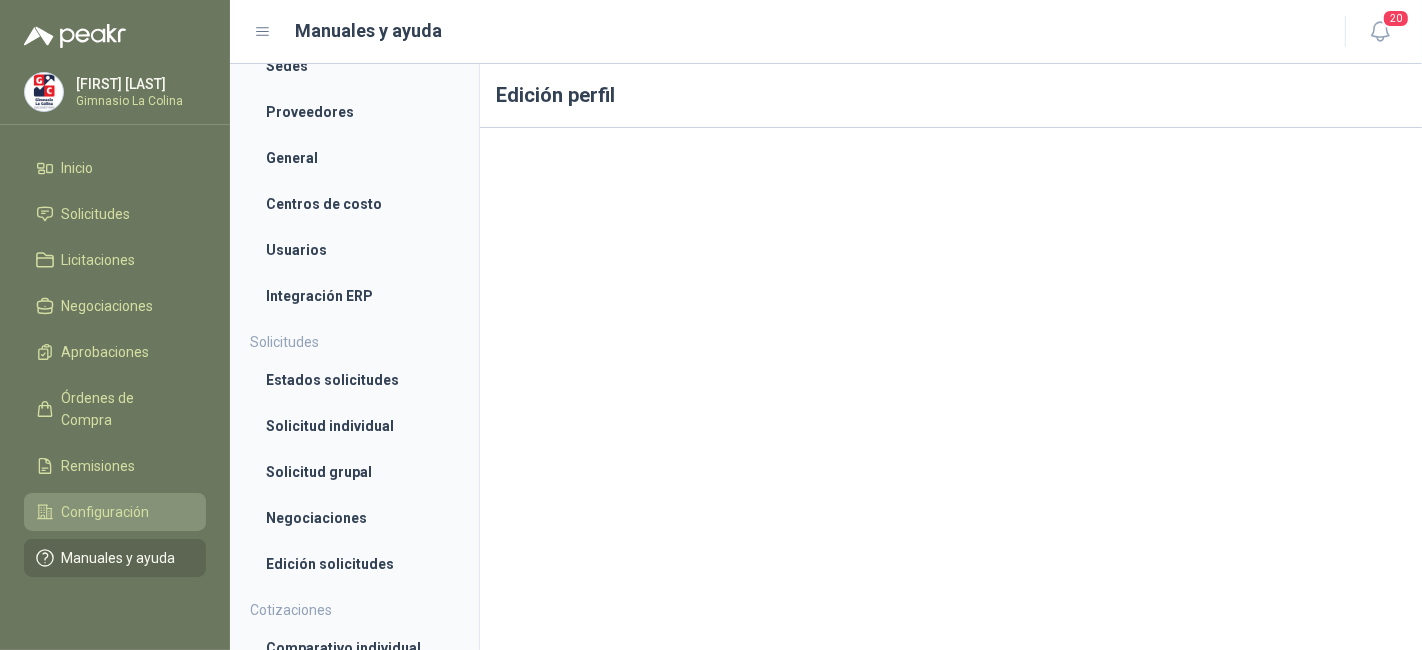 click on "Configuración" at bounding box center (106, 512) 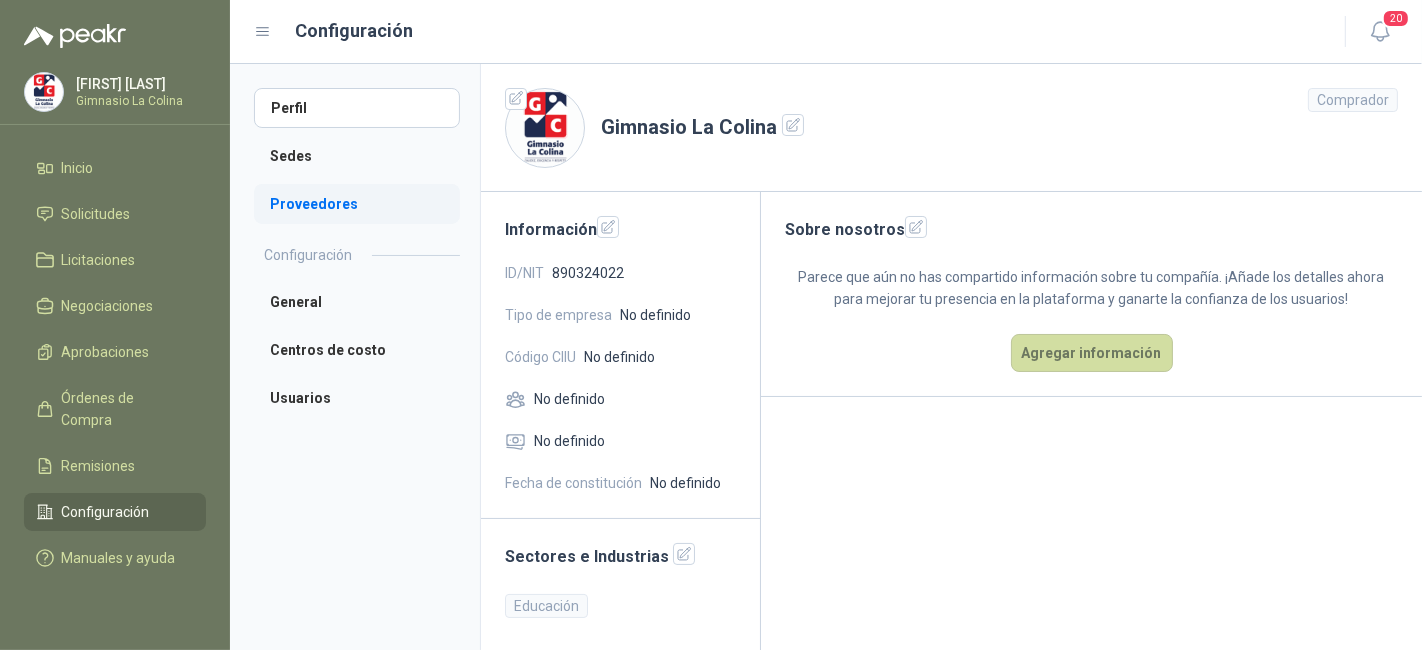 click on "Proveedores" at bounding box center [357, 204] 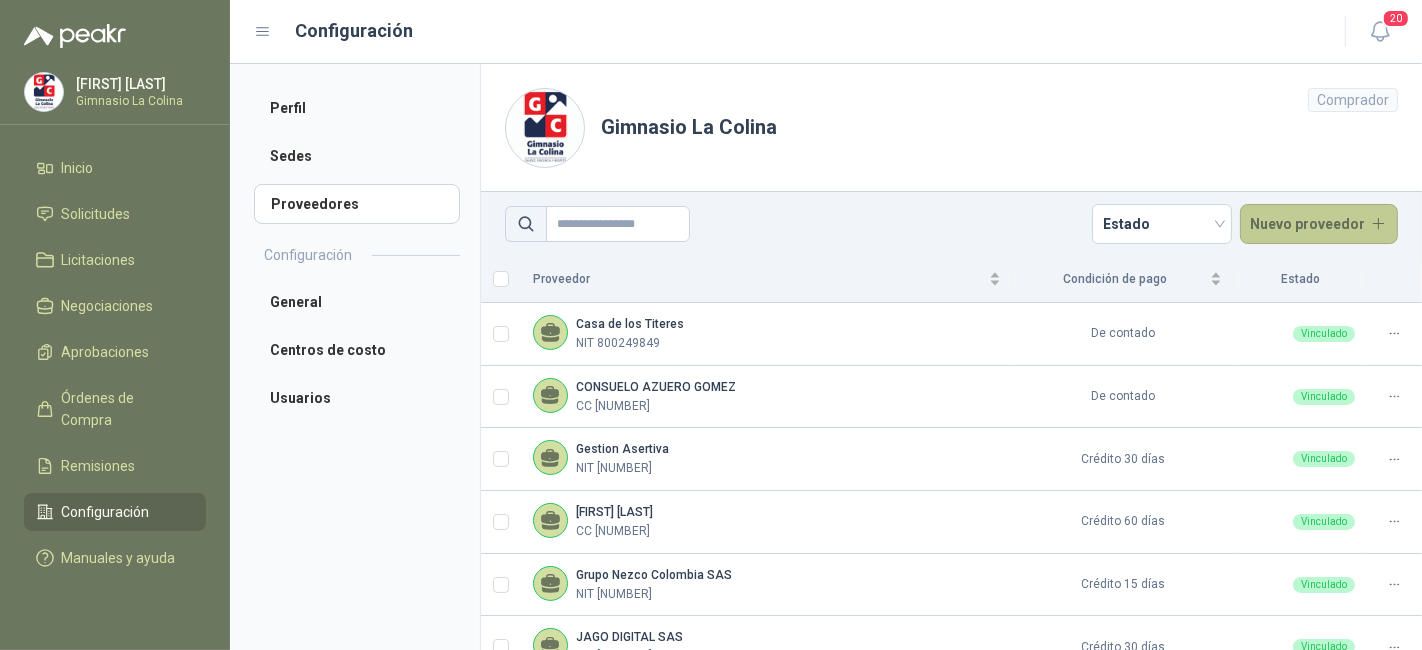 click on "Nuevo proveedor" at bounding box center [1319, 224] 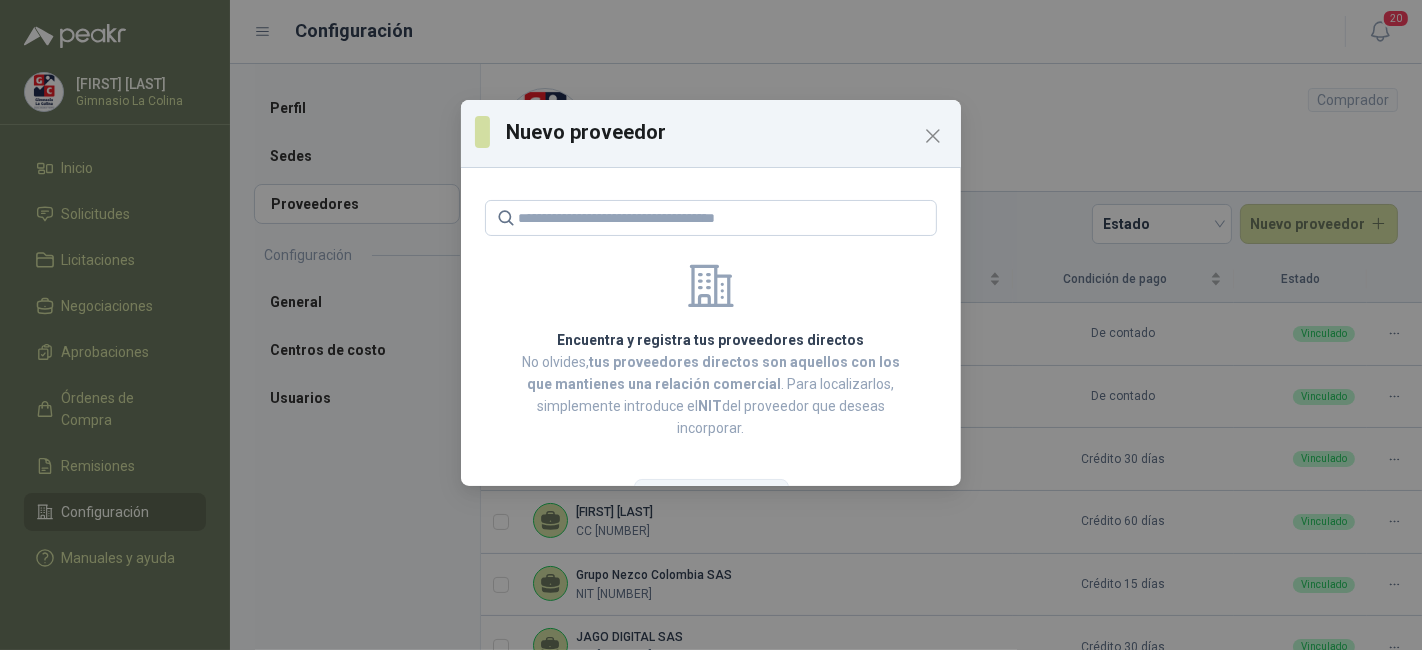 scroll, scrollTop: 174, scrollLeft: 0, axis: vertical 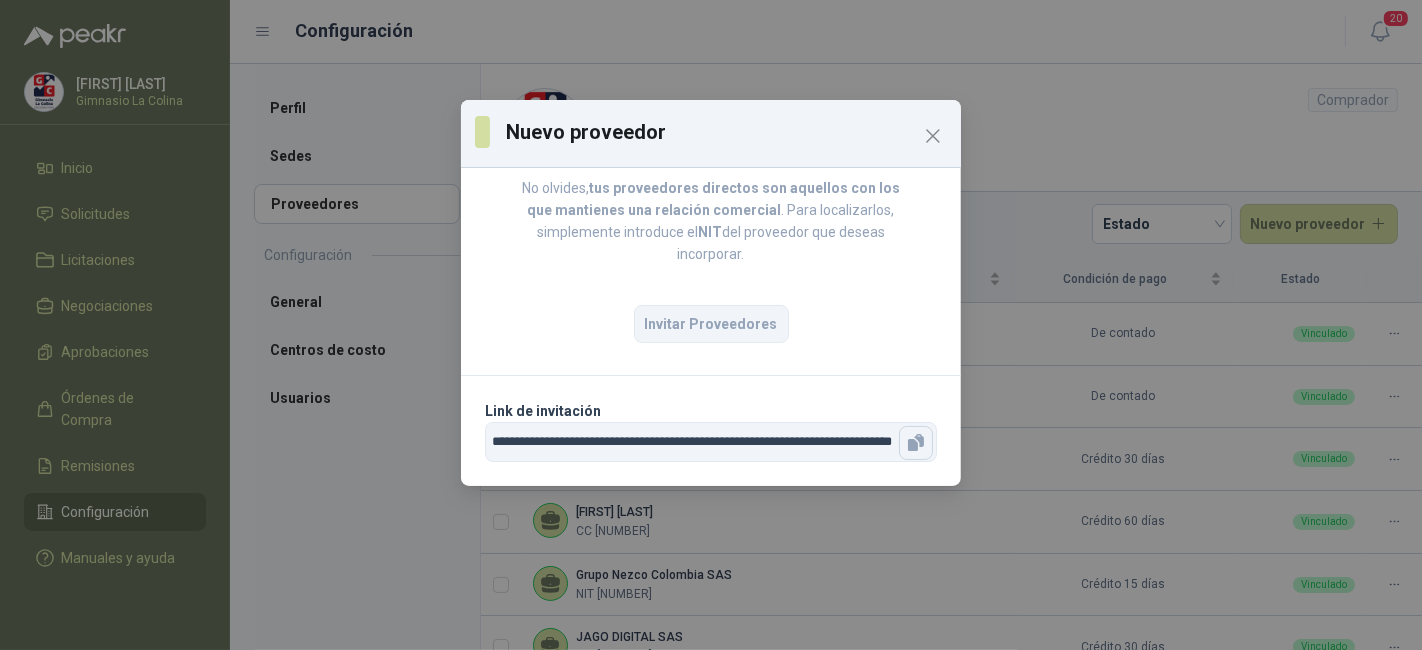 click at bounding box center (916, 443) 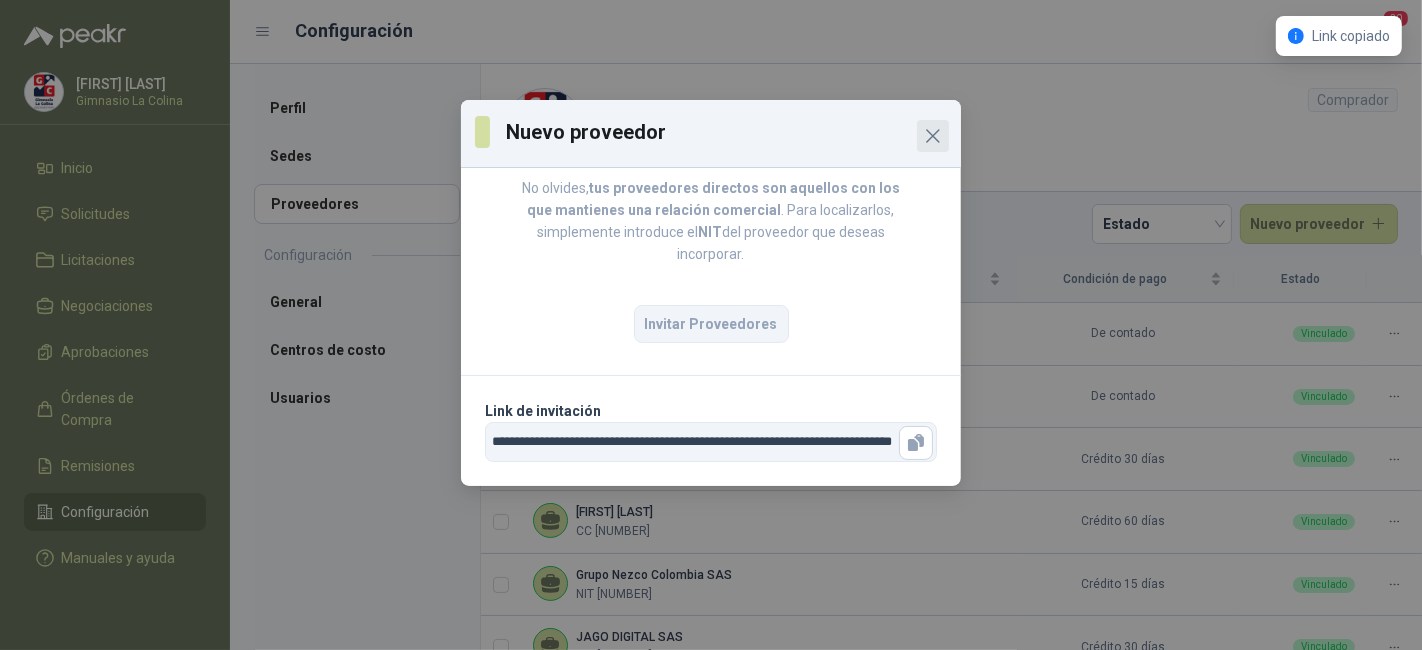 click 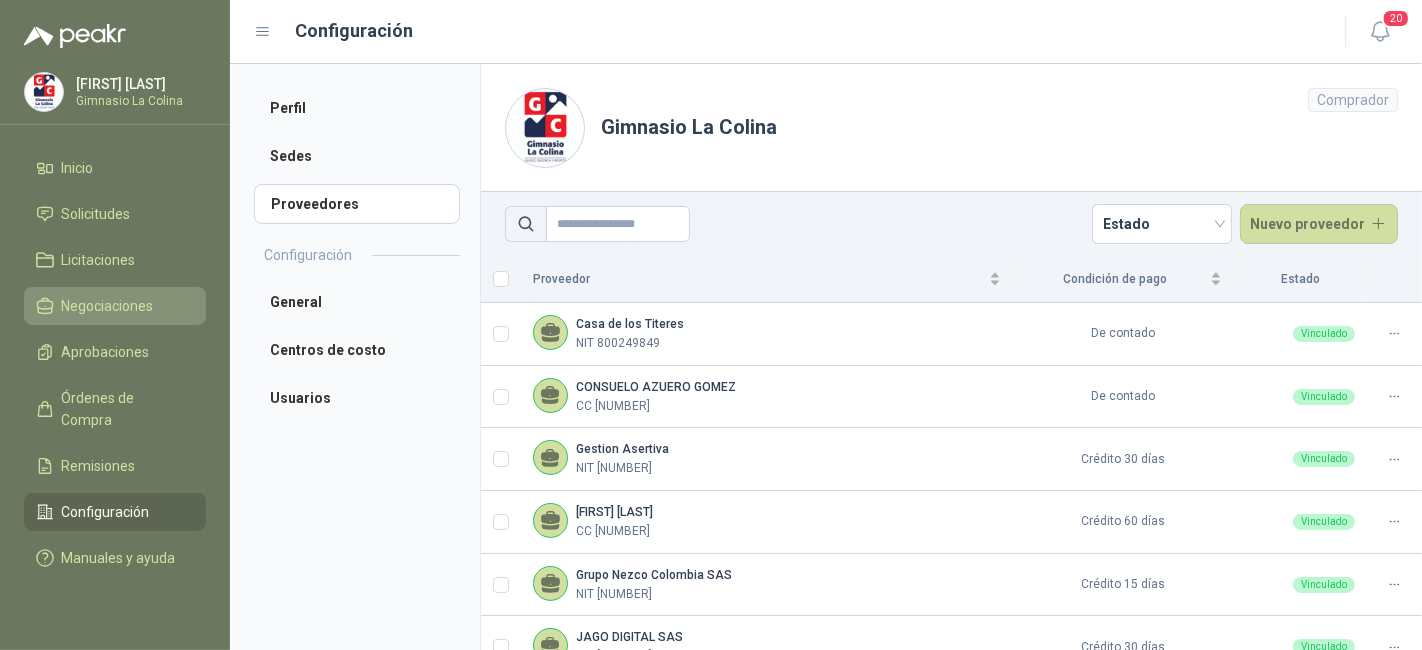 click on "Negociaciones" at bounding box center [115, 306] 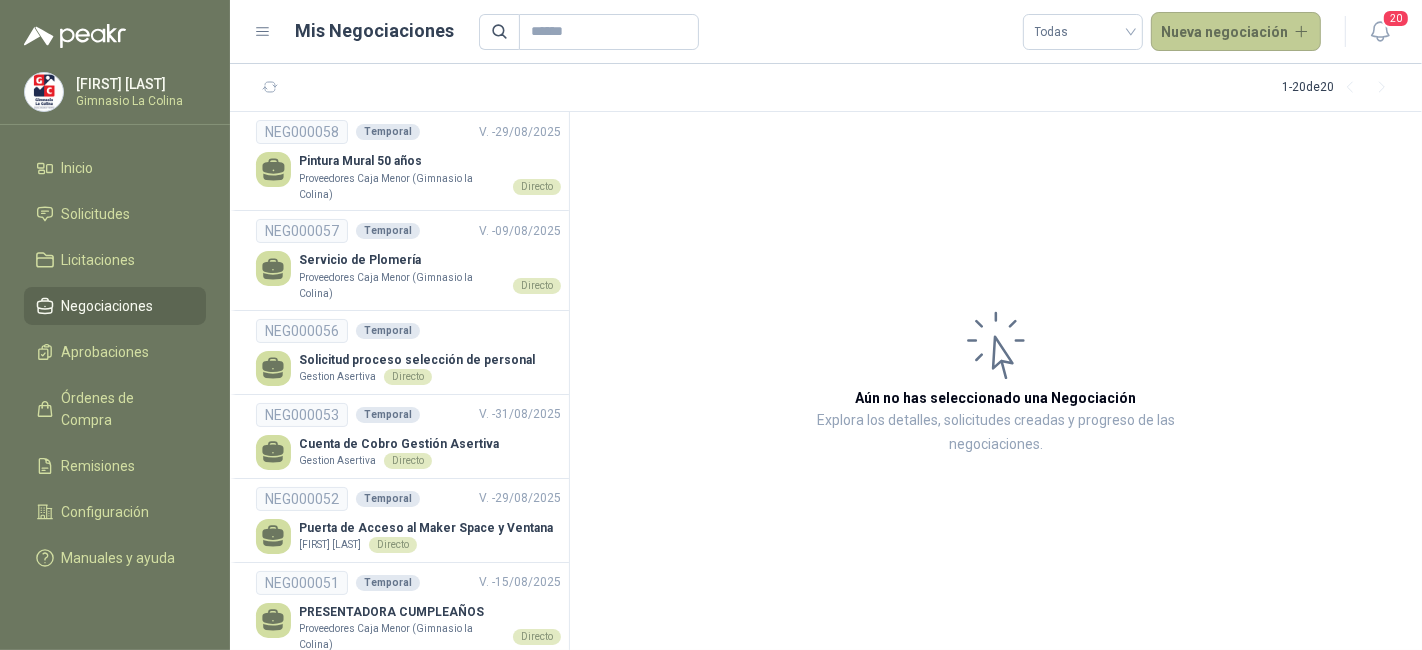 click on "Nueva negociación" at bounding box center [1236, 32] 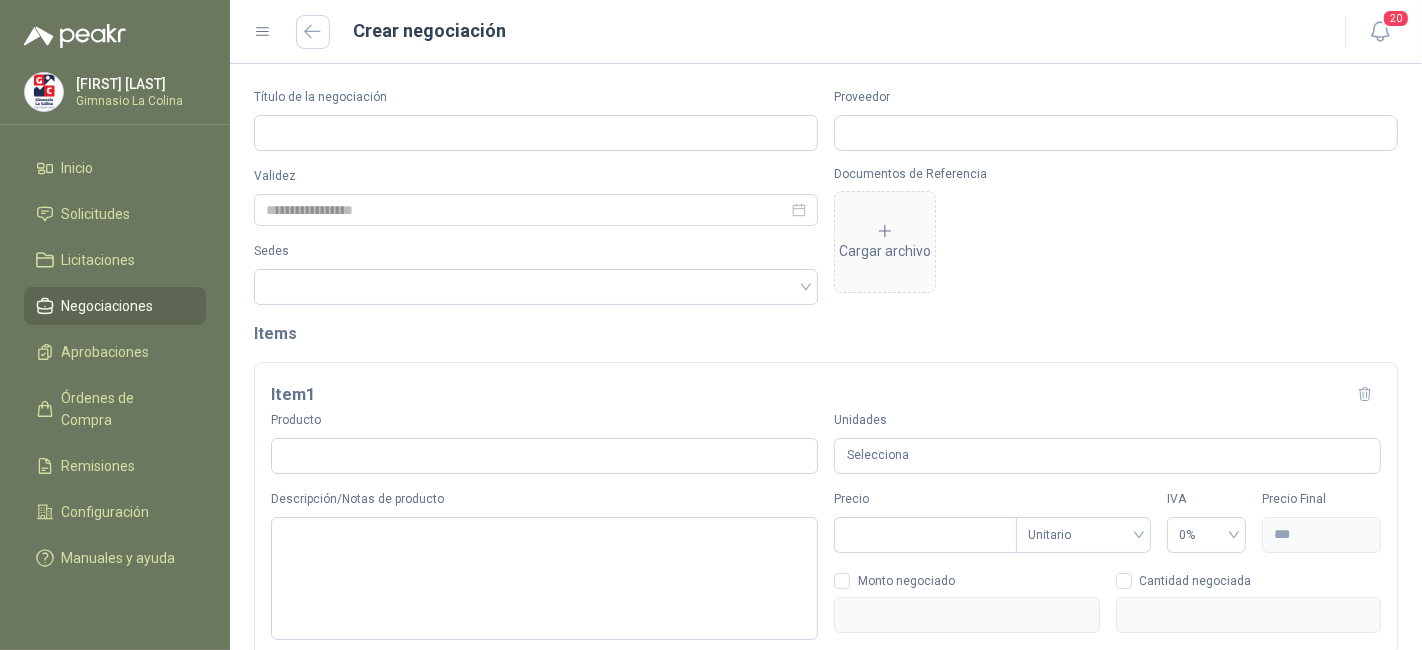 type 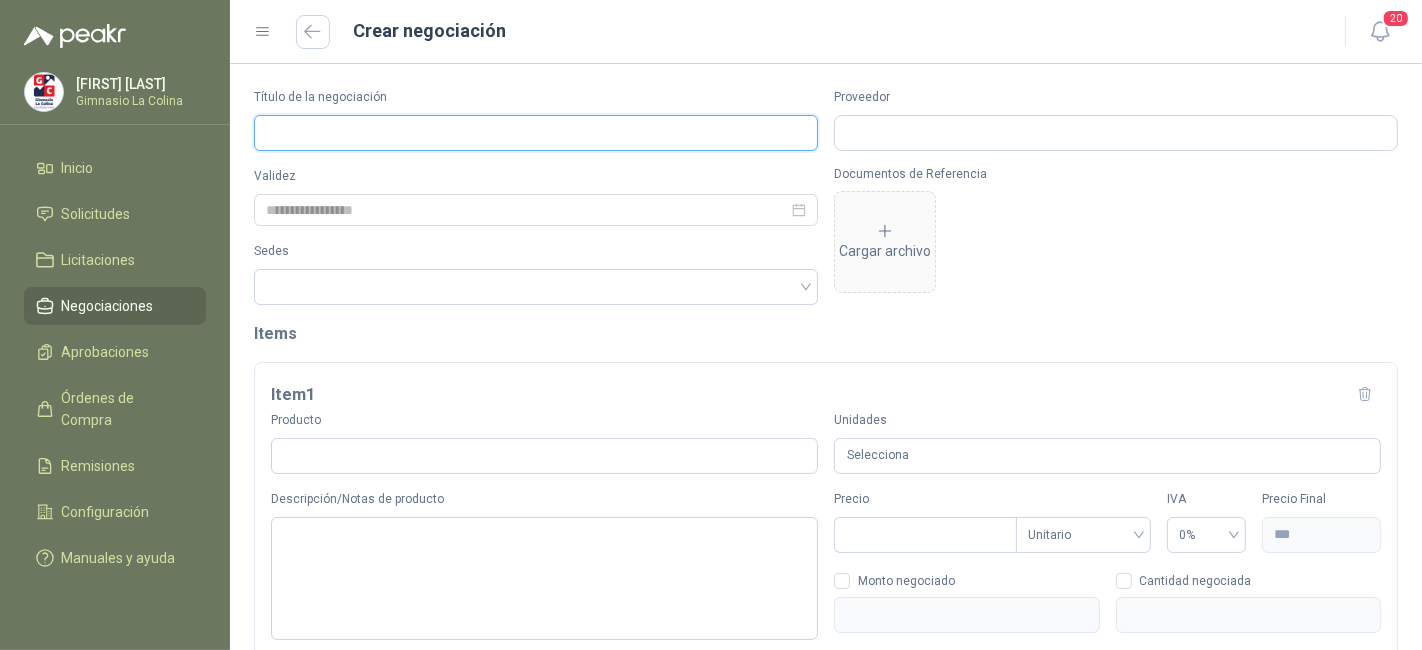 click on "Título de la negociación" at bounding box center [536, 133] 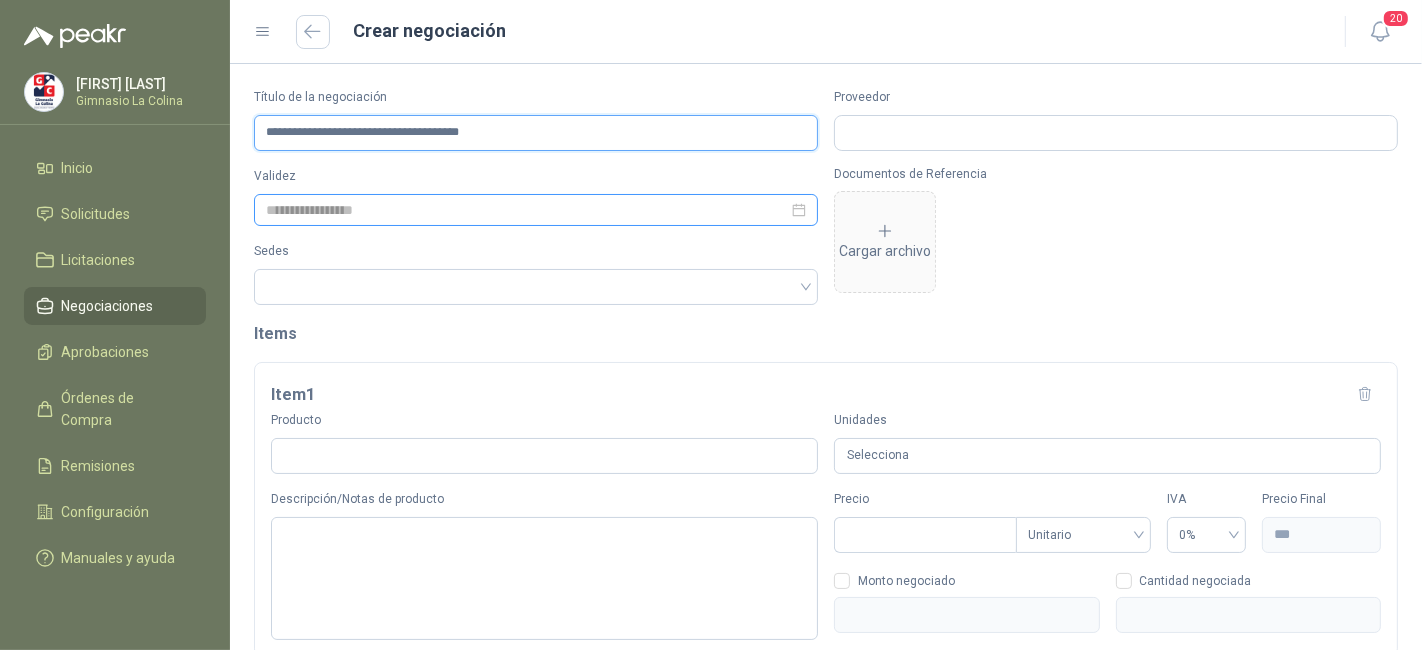 click at bounding box center (536, 210) 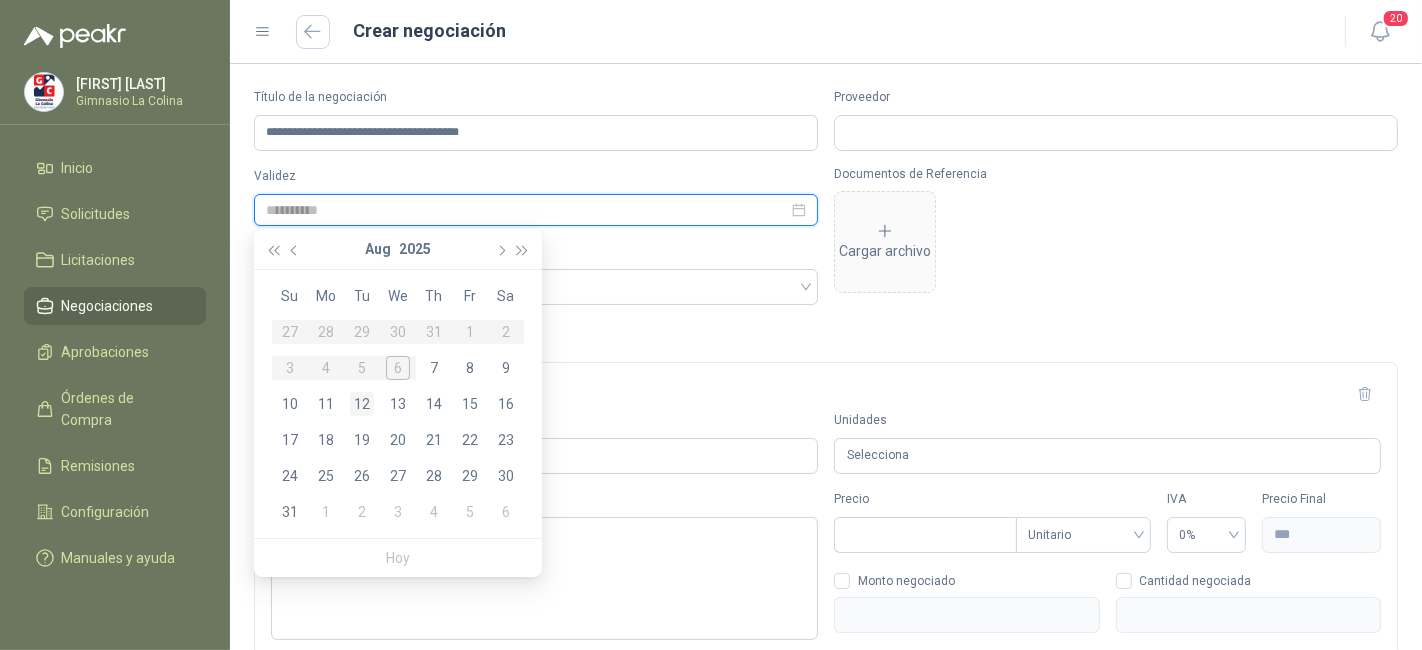type on "**********" 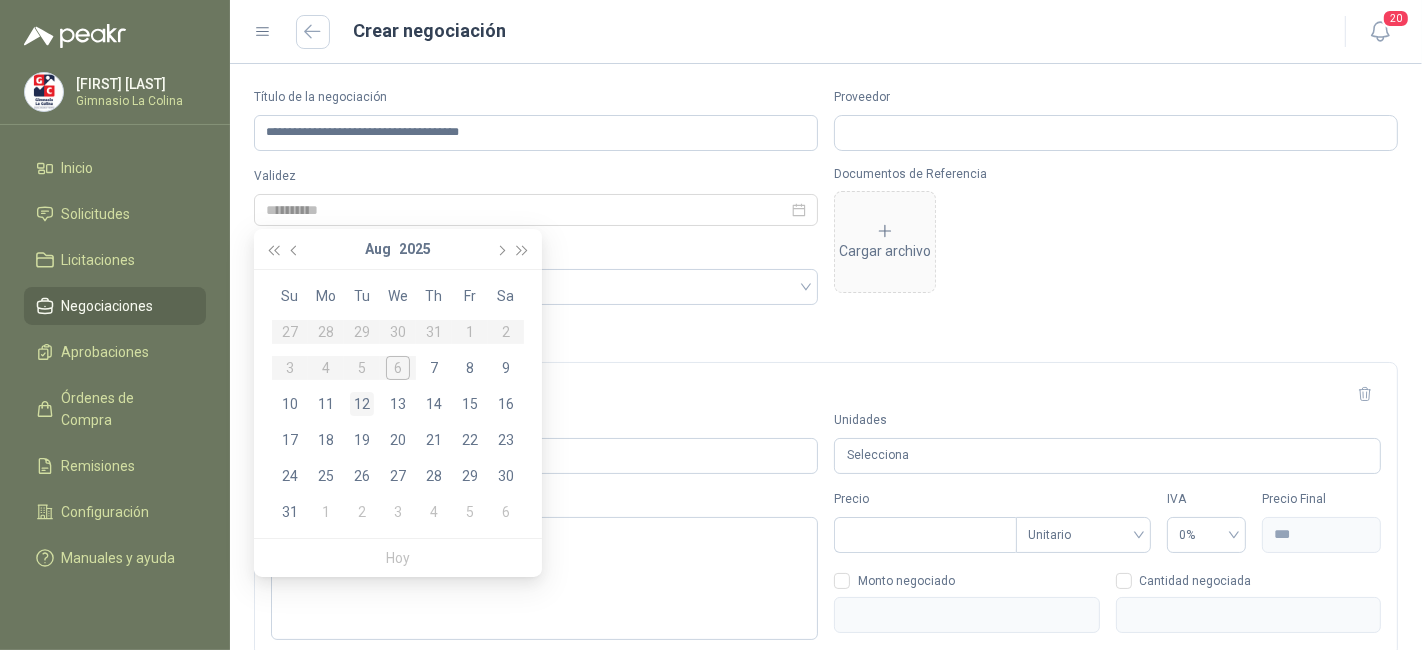 click on "12" at bounding box center (362, 404) 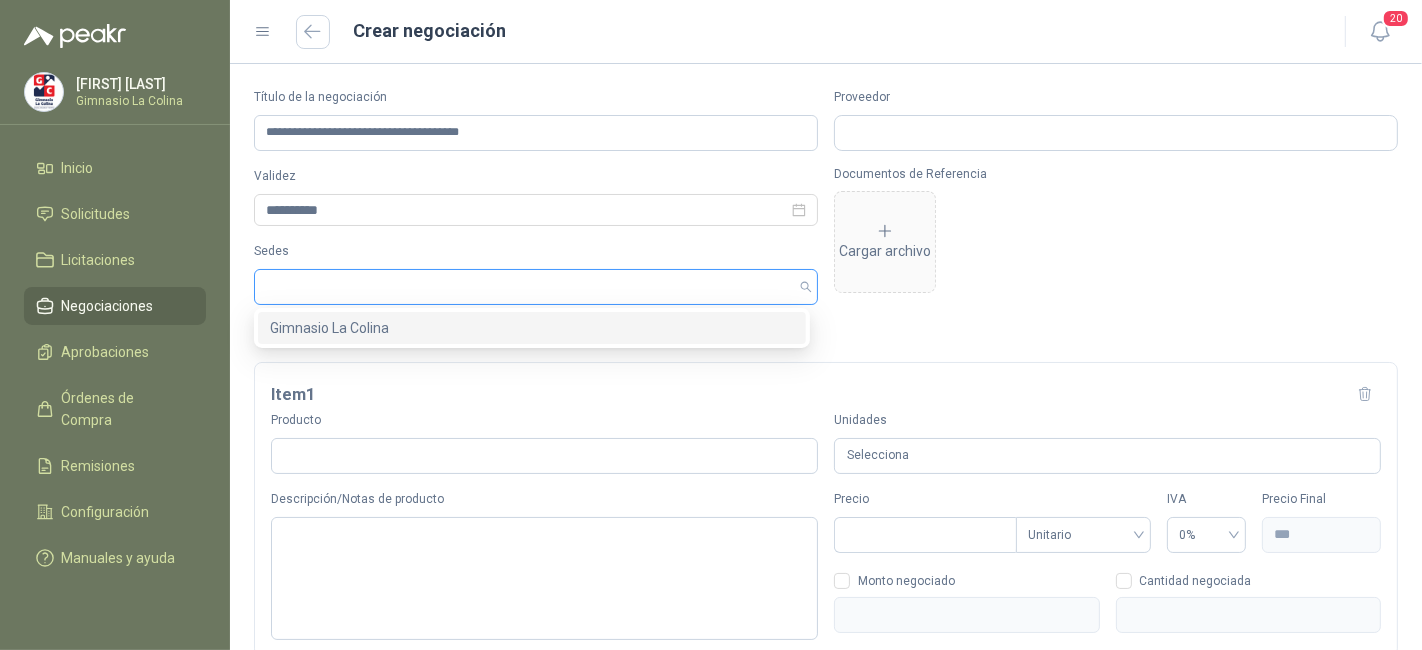 click at bounding box center (525, 287) 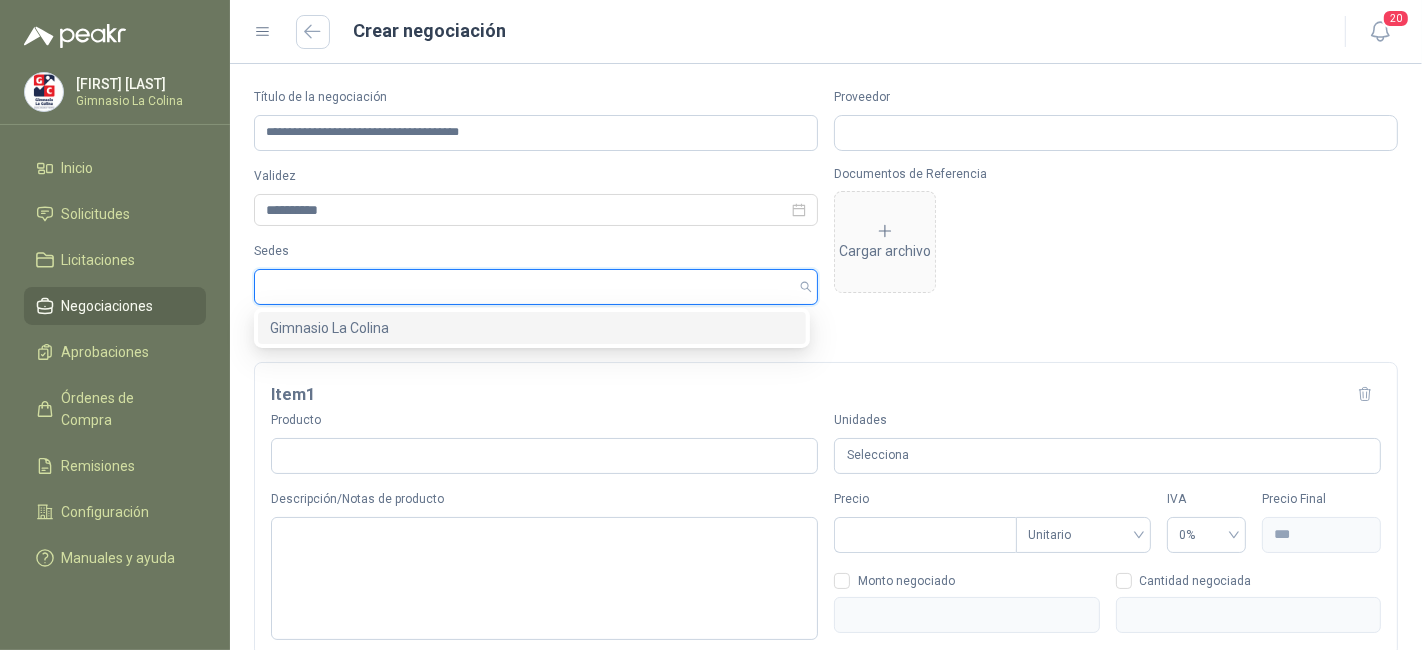 click on "Gimnasio La Colina" at bounding box center (532, 328) 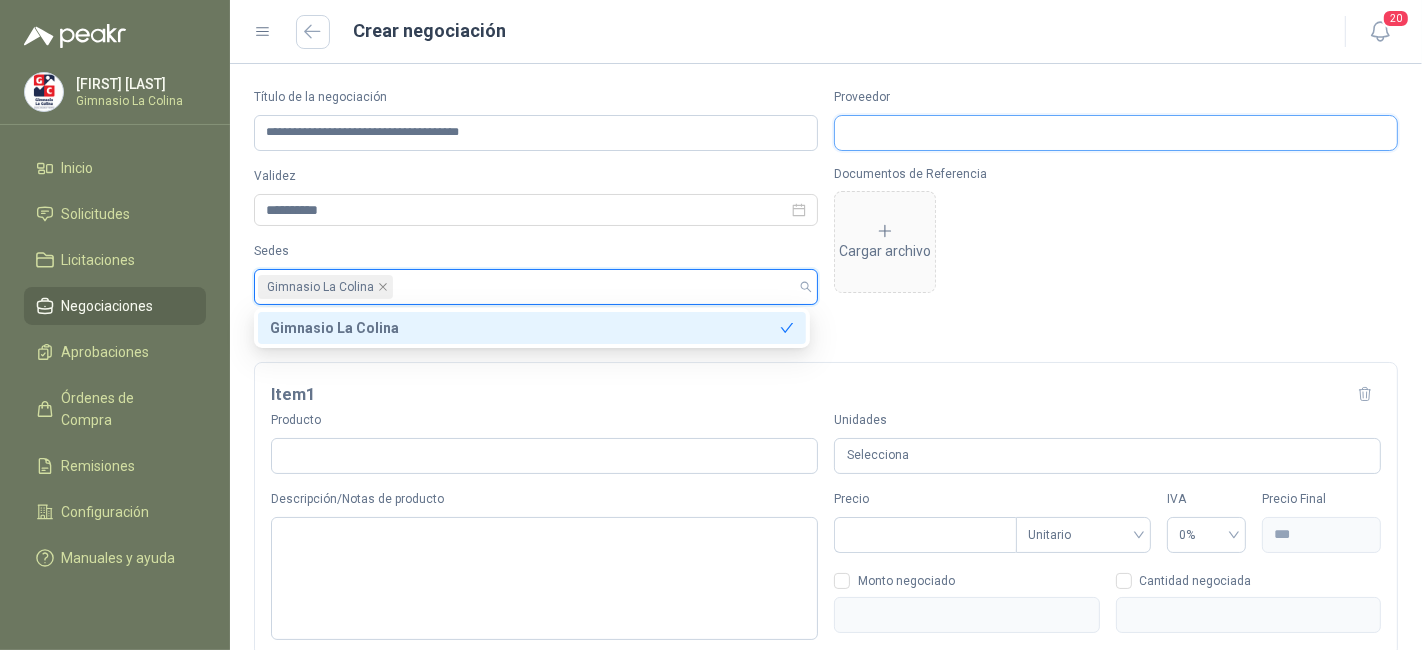 click on "Proveedor" at bounding box center (1116, 133) 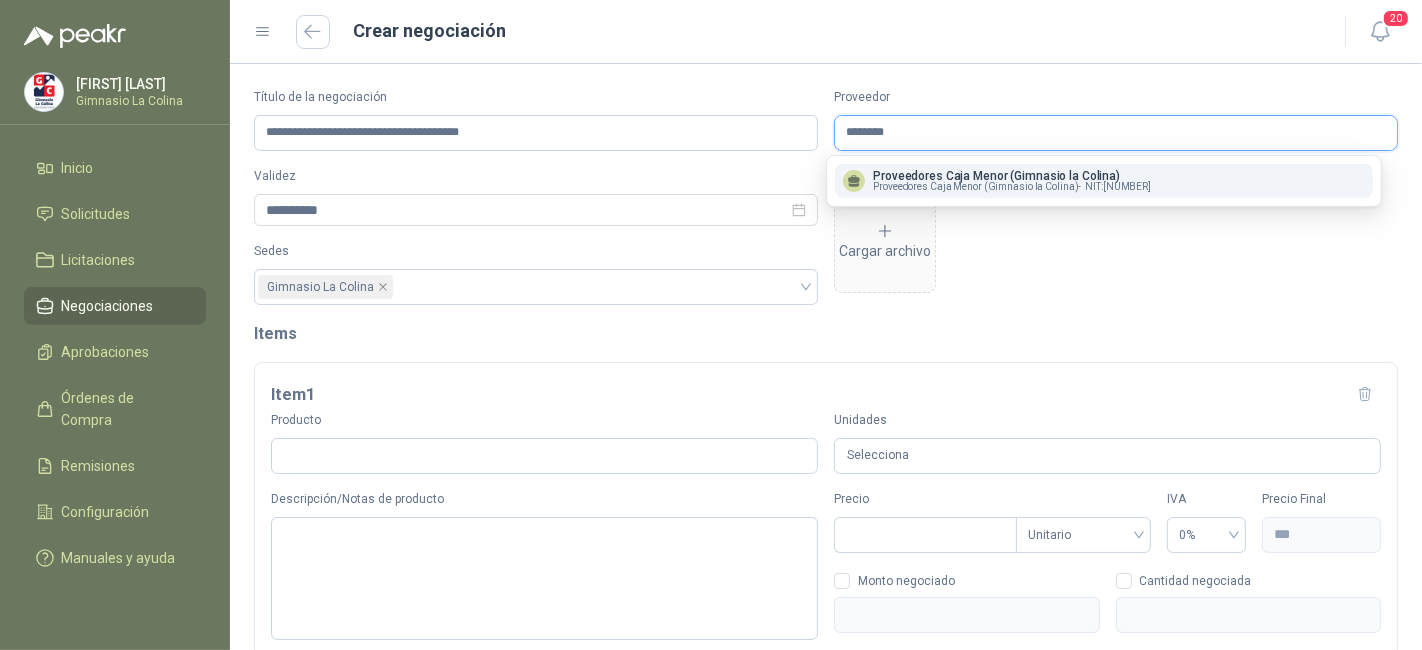 type on "********" 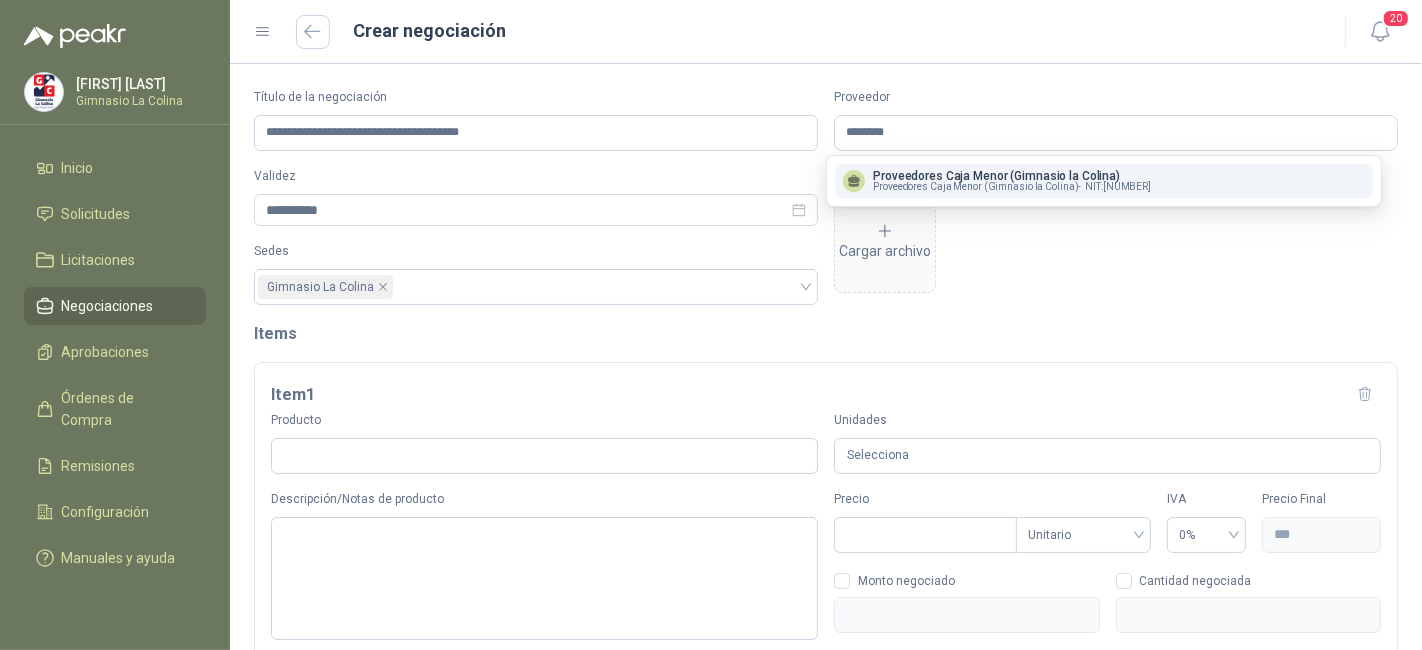 click on "Proveedores Caja Menor (Gimnasio la Colina)" at bounding box center (1012, 176) 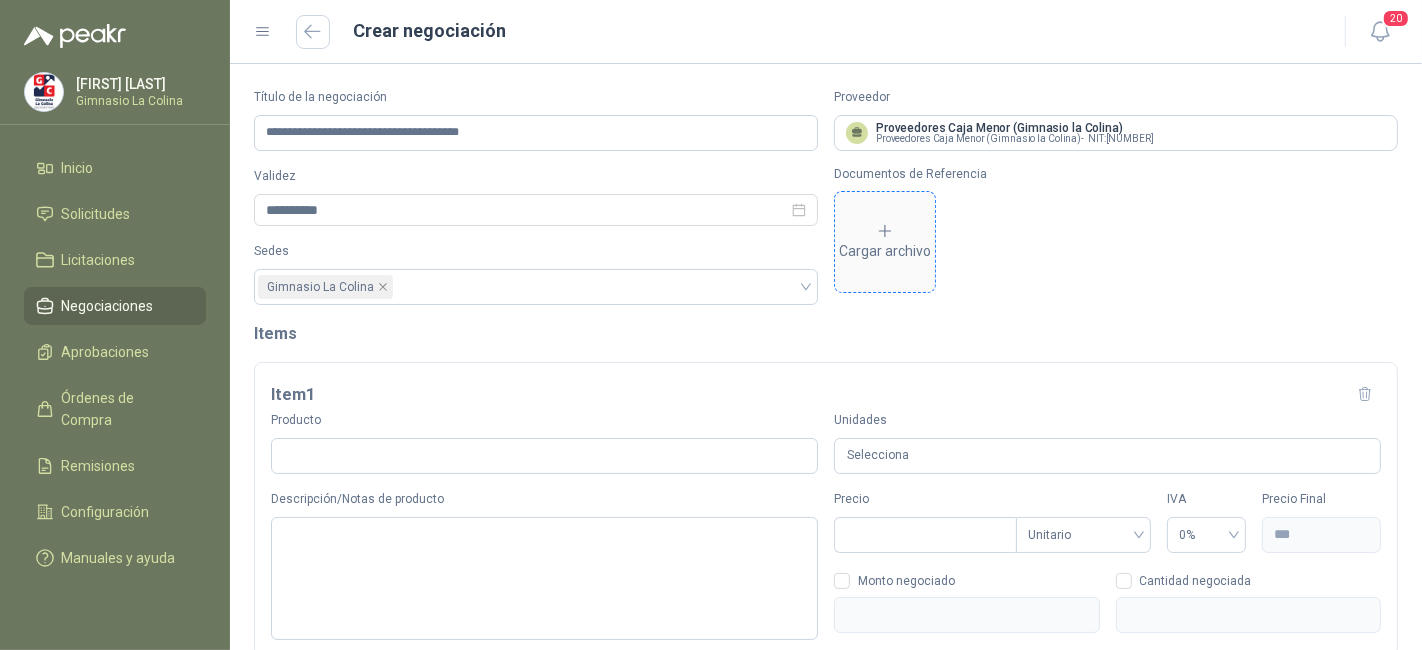 click on "Cargar archivo" at bounding box center (885, 242) 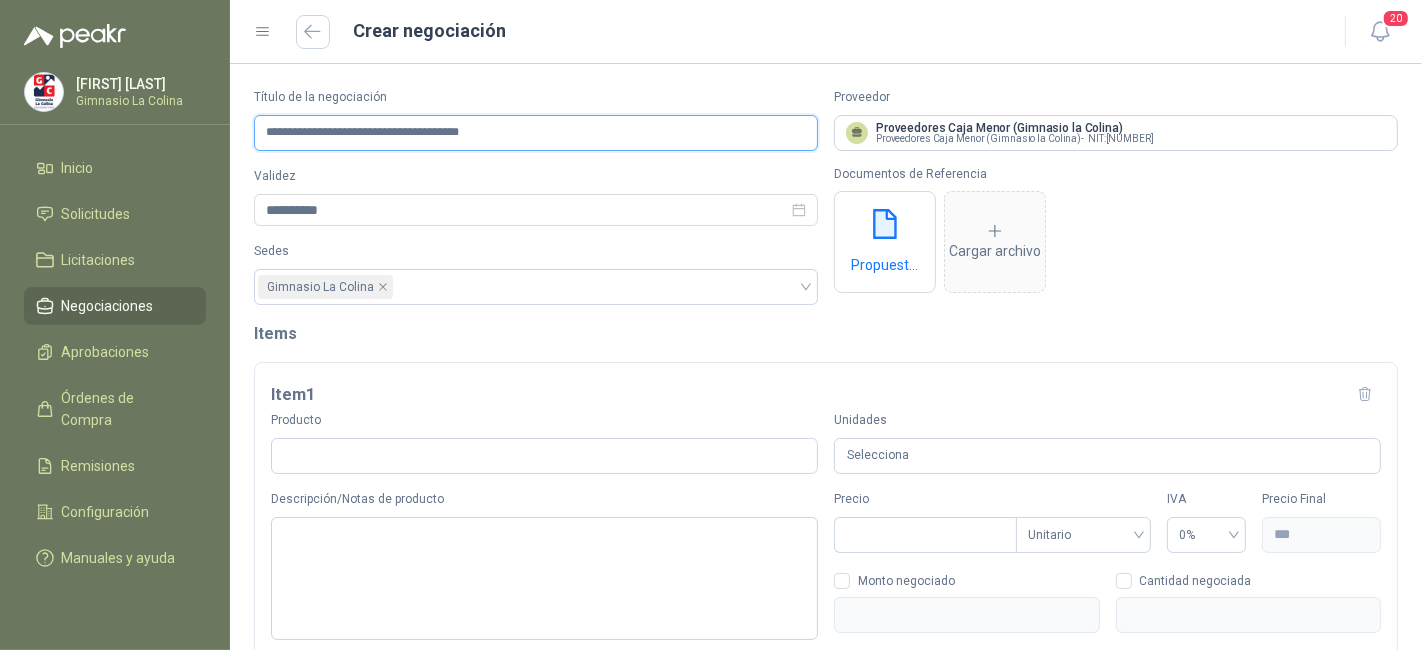 drag, startPoint x: 518, startPoint y: 130, endPoint x: 383, endPoint y: 142, distance: 135.53229 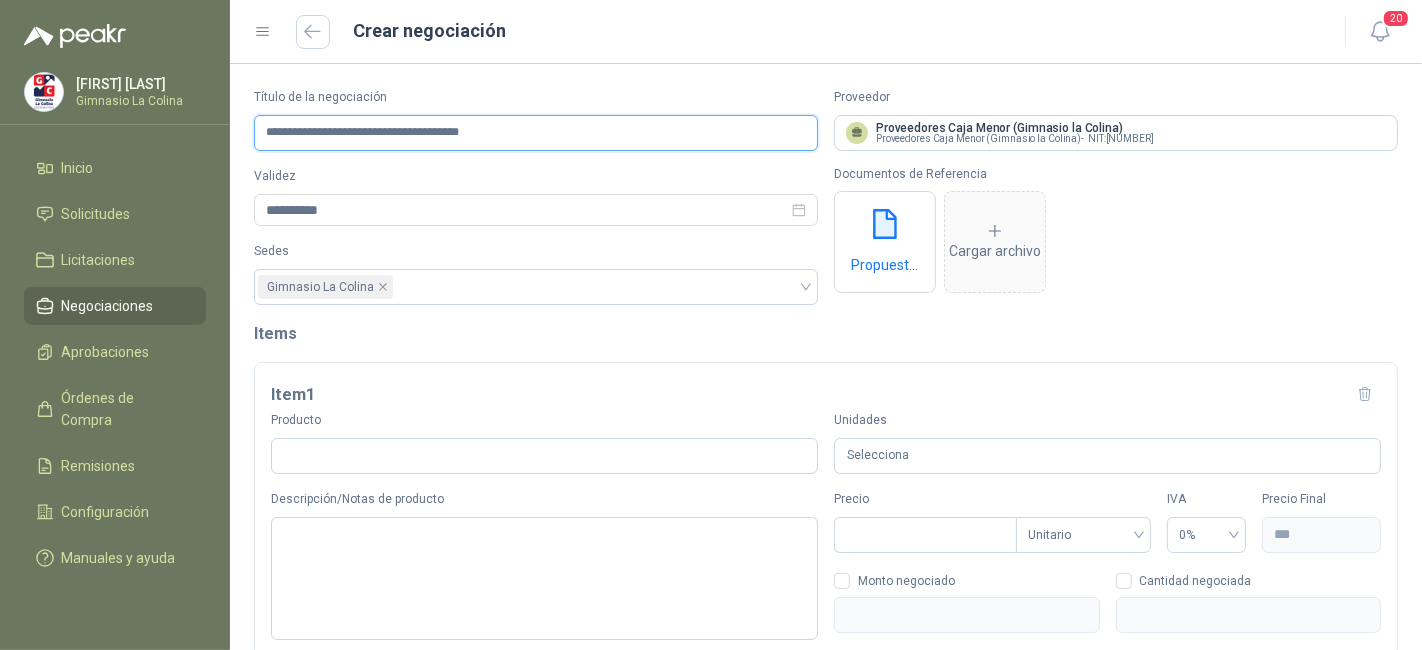 click on "**********" at bounding box center [536, 133] 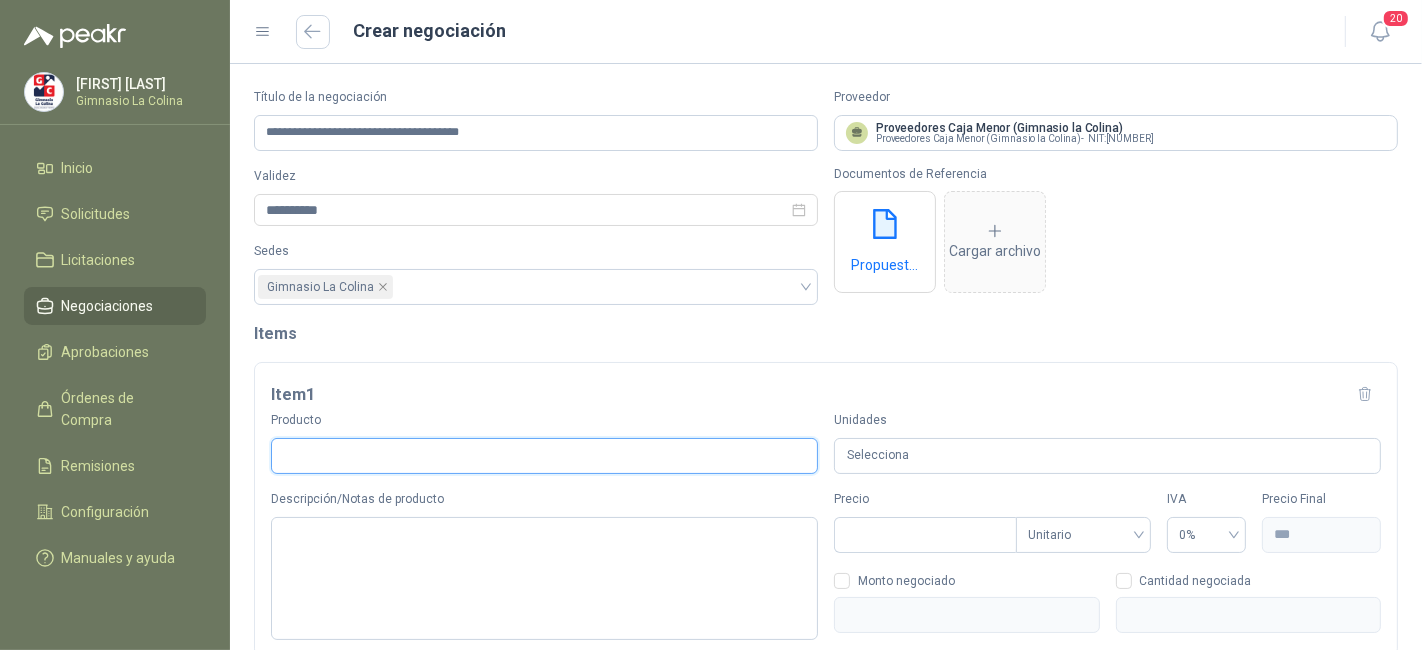 click on "Producto" at bounding box center (544, 456) 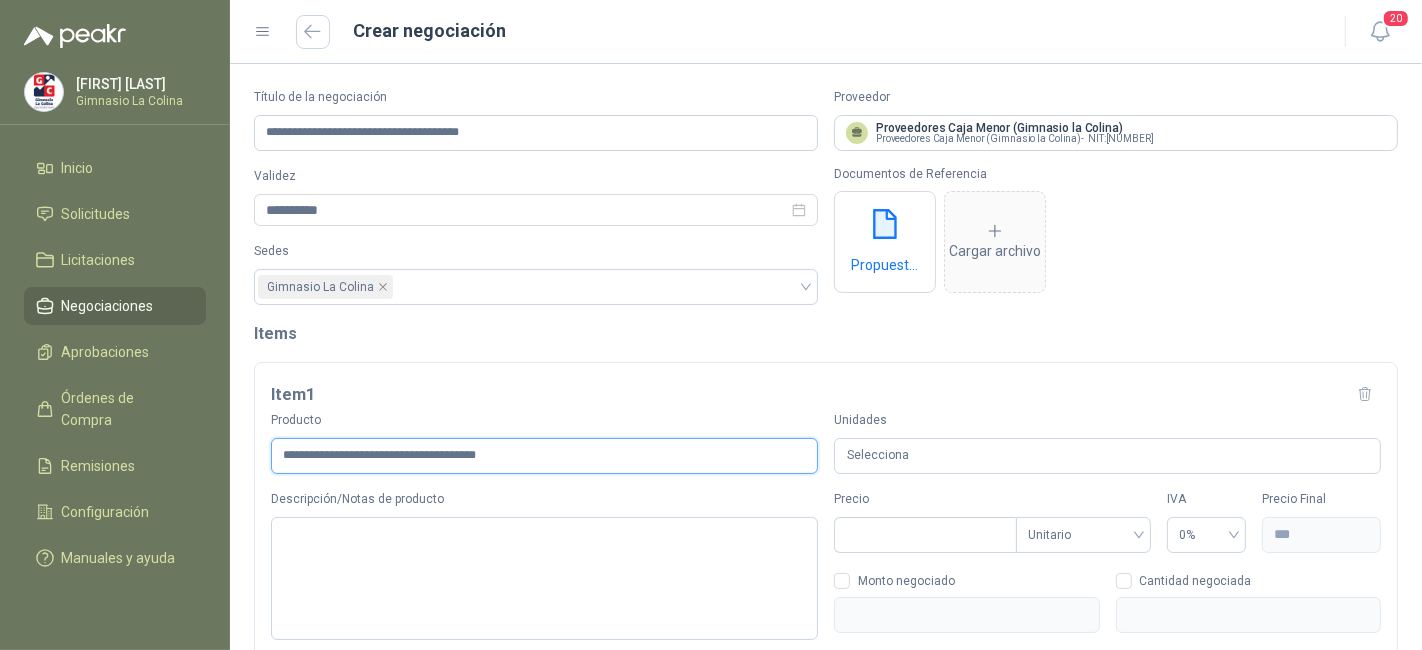 type on "**********" 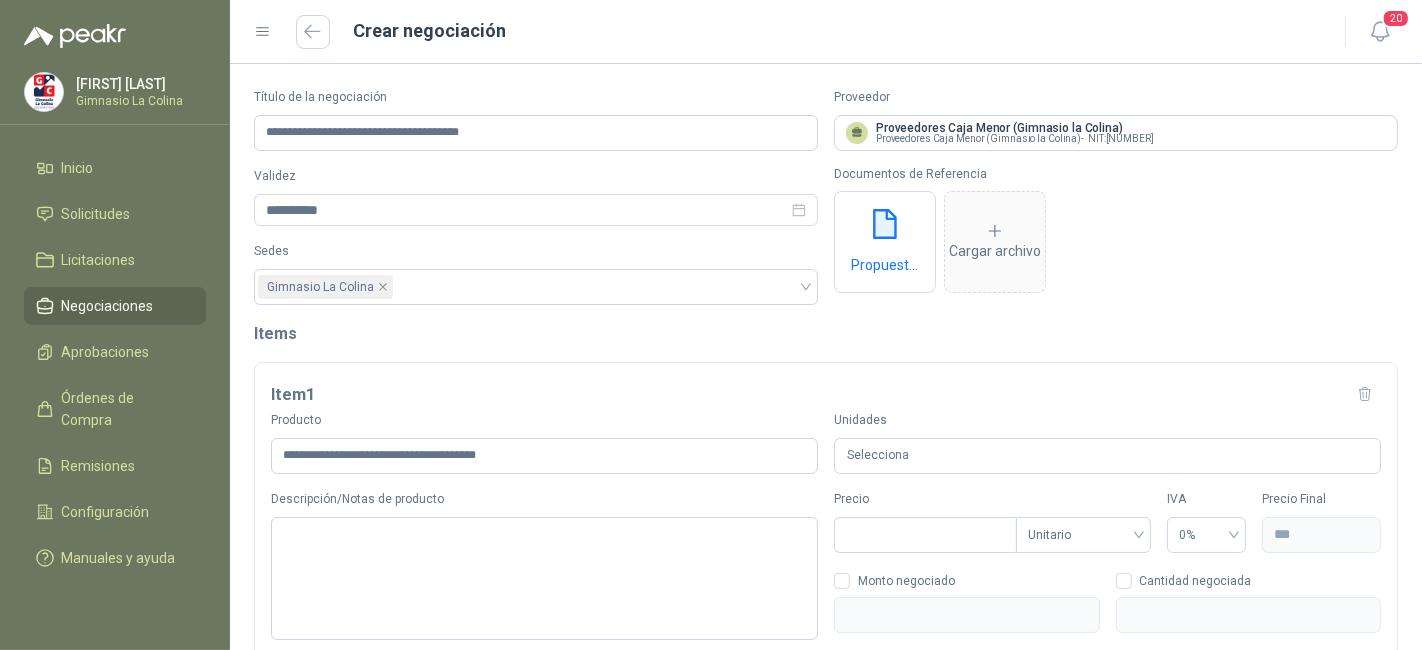 click on "Selecciona" at bounding box center [1107, 456] 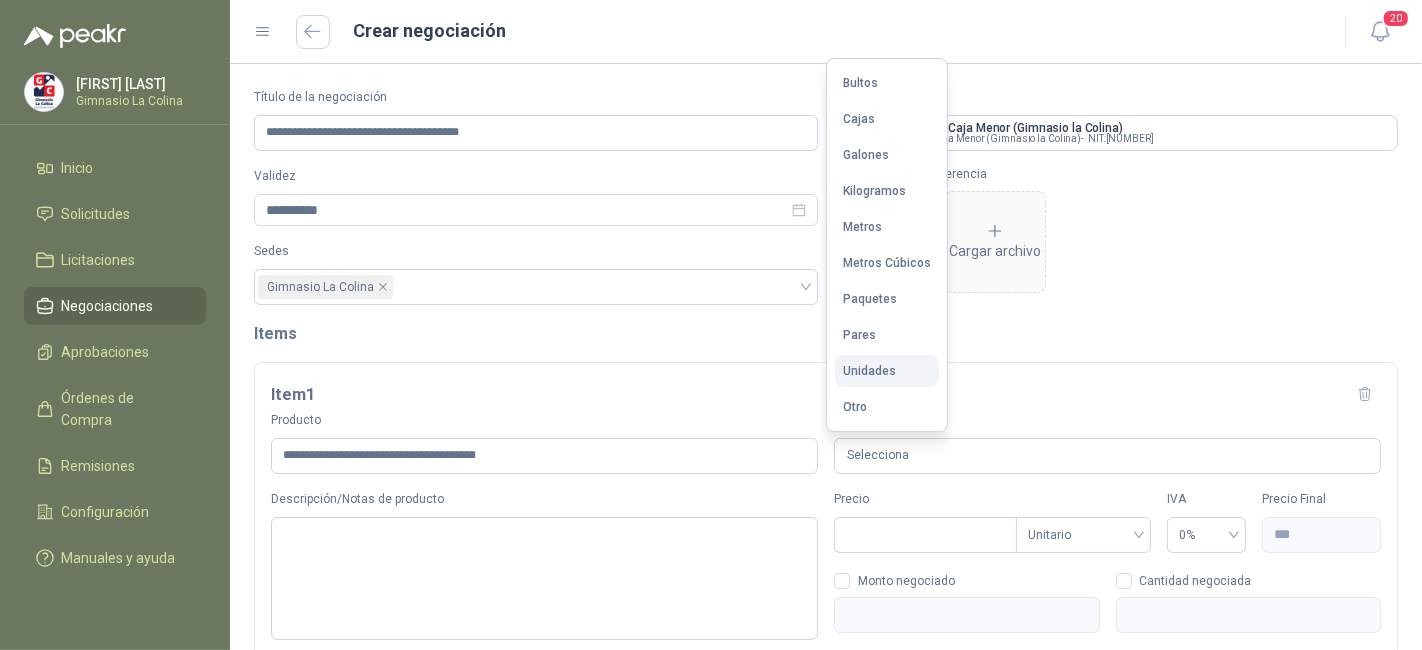 click on "Unidades" at bounding box center [887, 371] 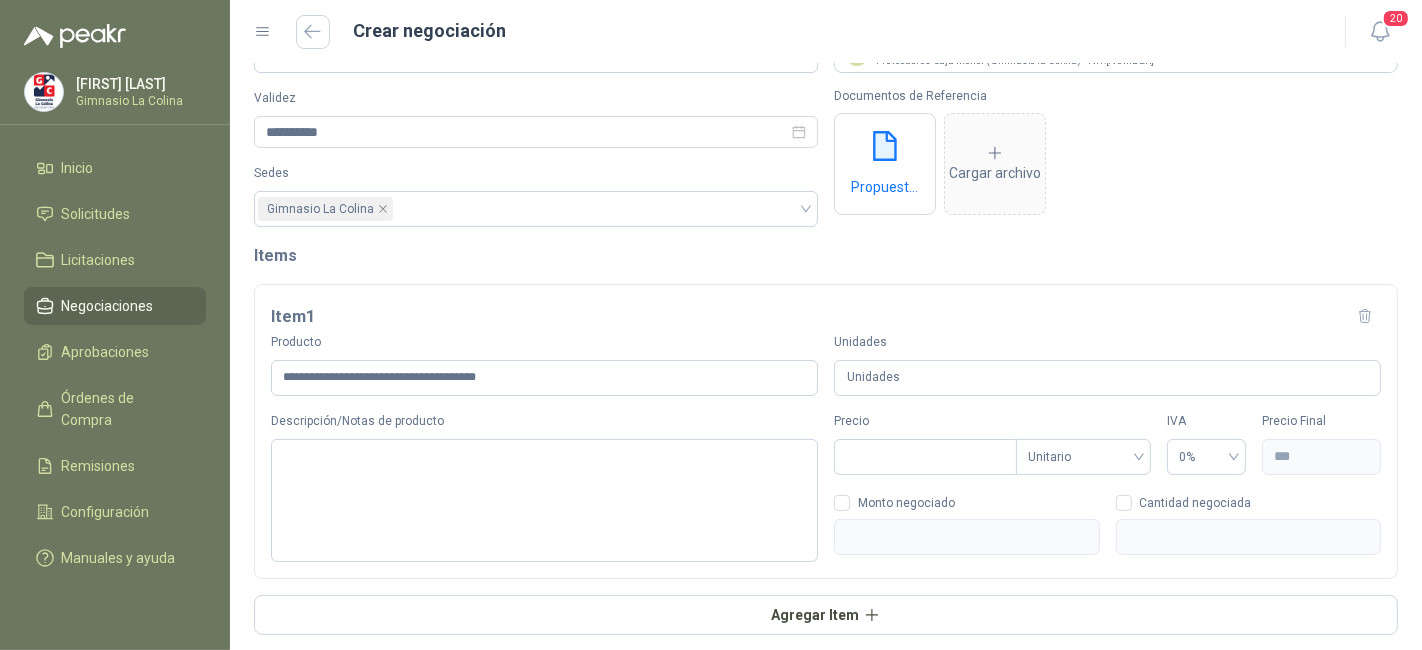 scroll, scrollTop: 111, scrollLeft: 0, axis: vertical 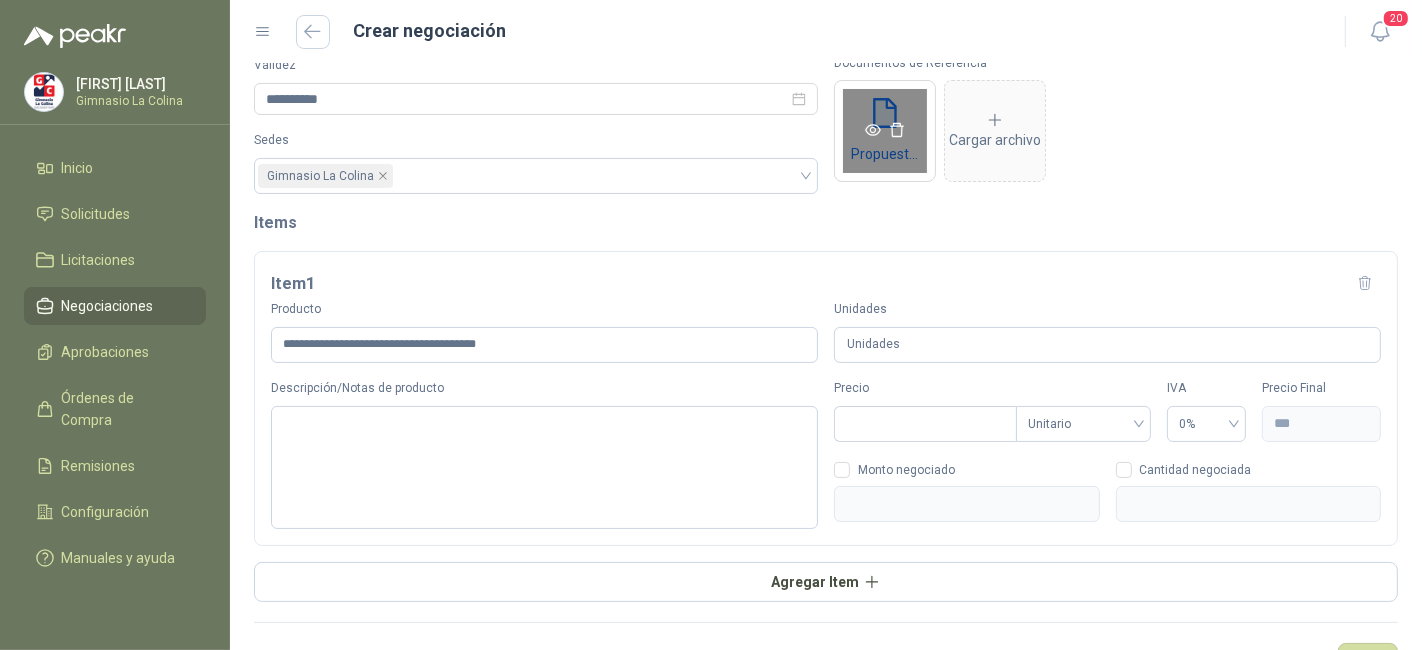 click on "Propuesta Comercial-Gimnasio La Colina Renovación de Hosting 2025.pdf" at bounding box center [885, 131] 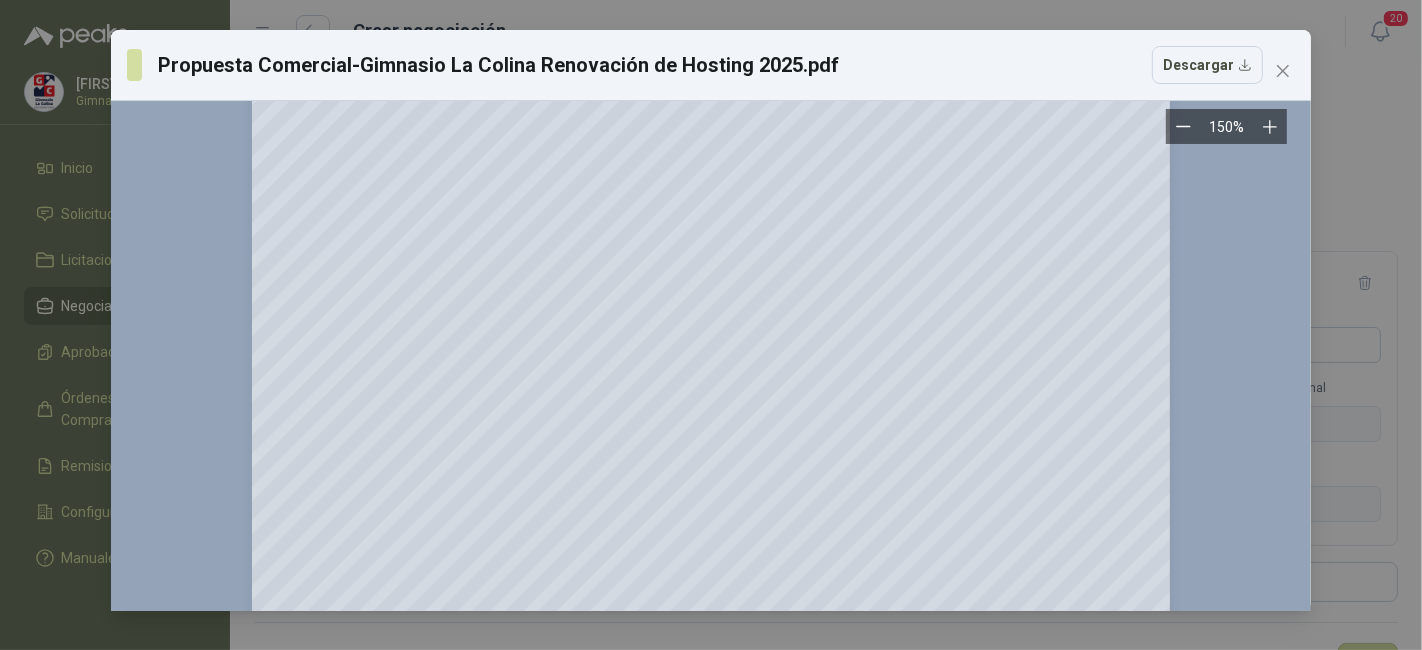 scroll, scrollTop: 1888, scrollLeft: 0, axis: vertical 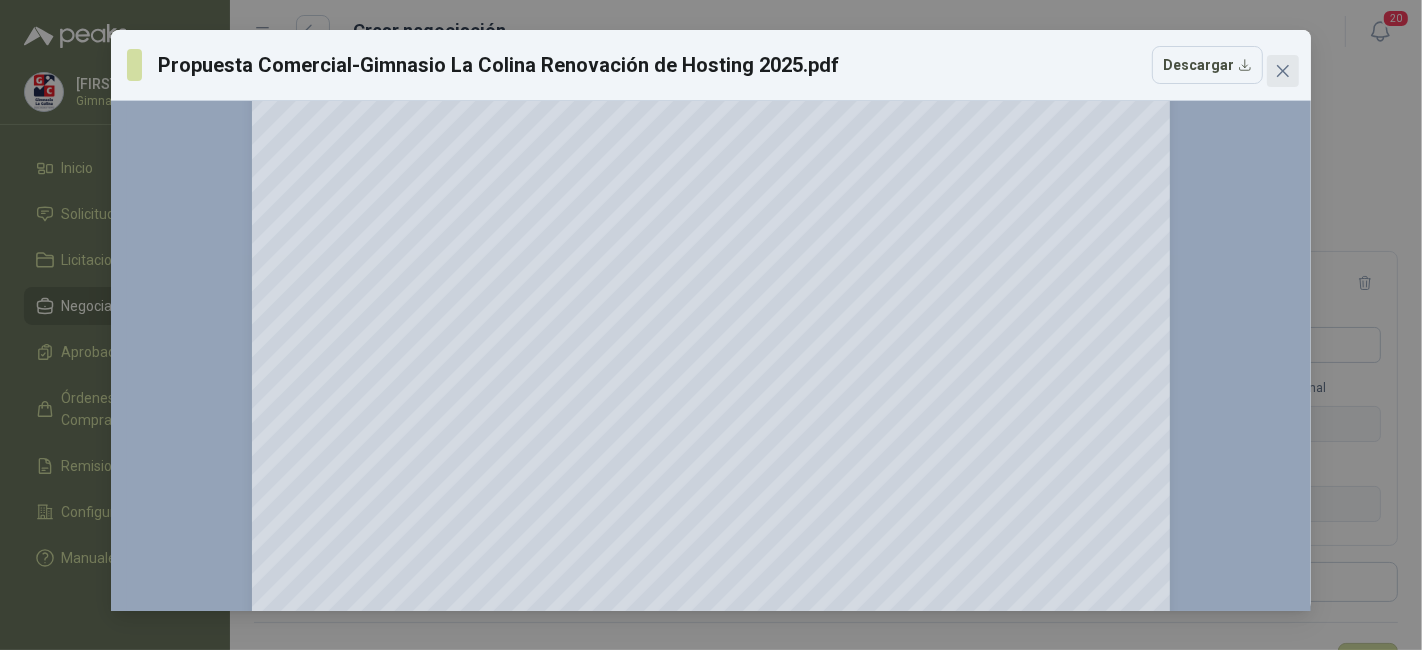 click 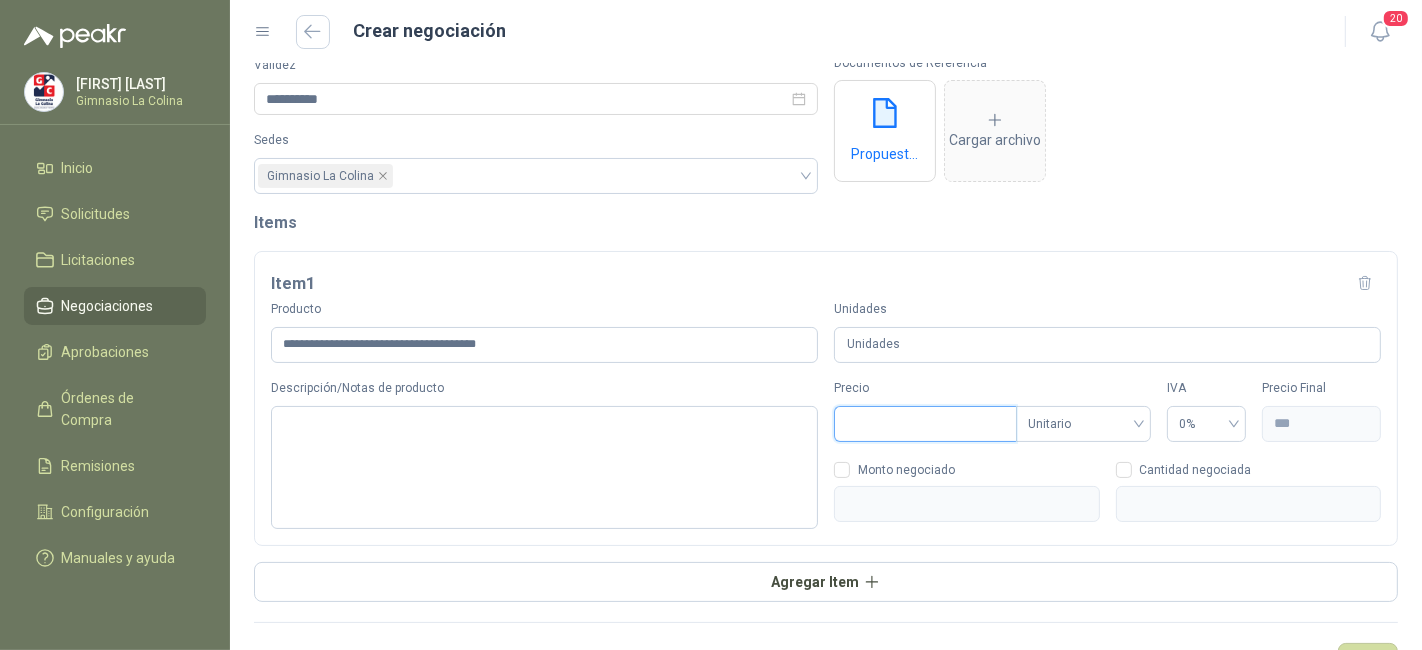 click on "Precio" at bounding box center (925, 424) 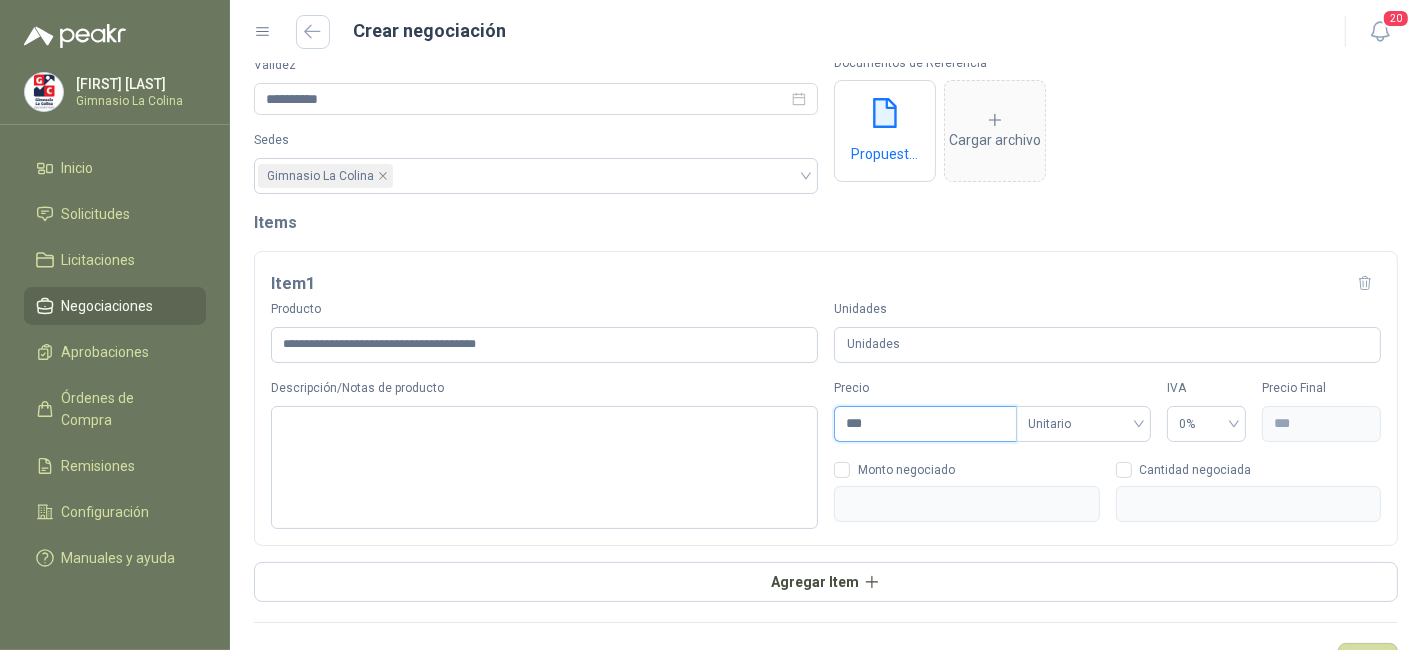 type on "***" 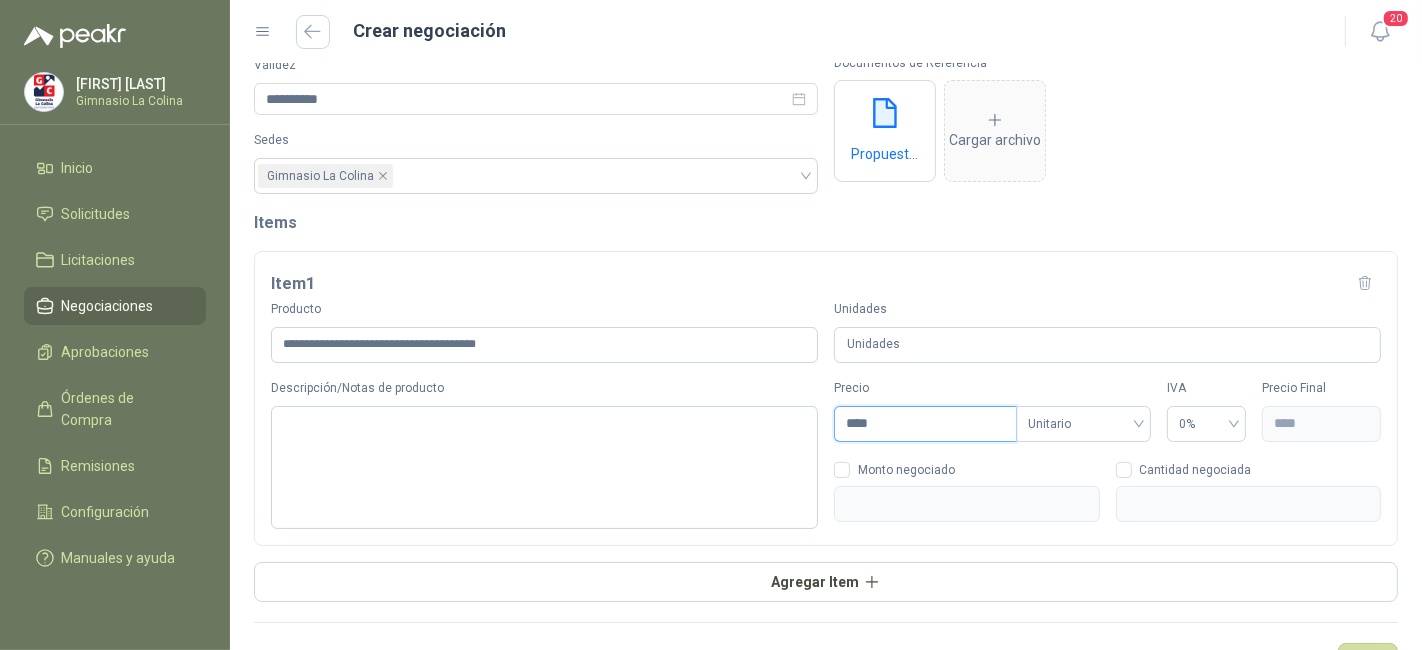 type on "*****" 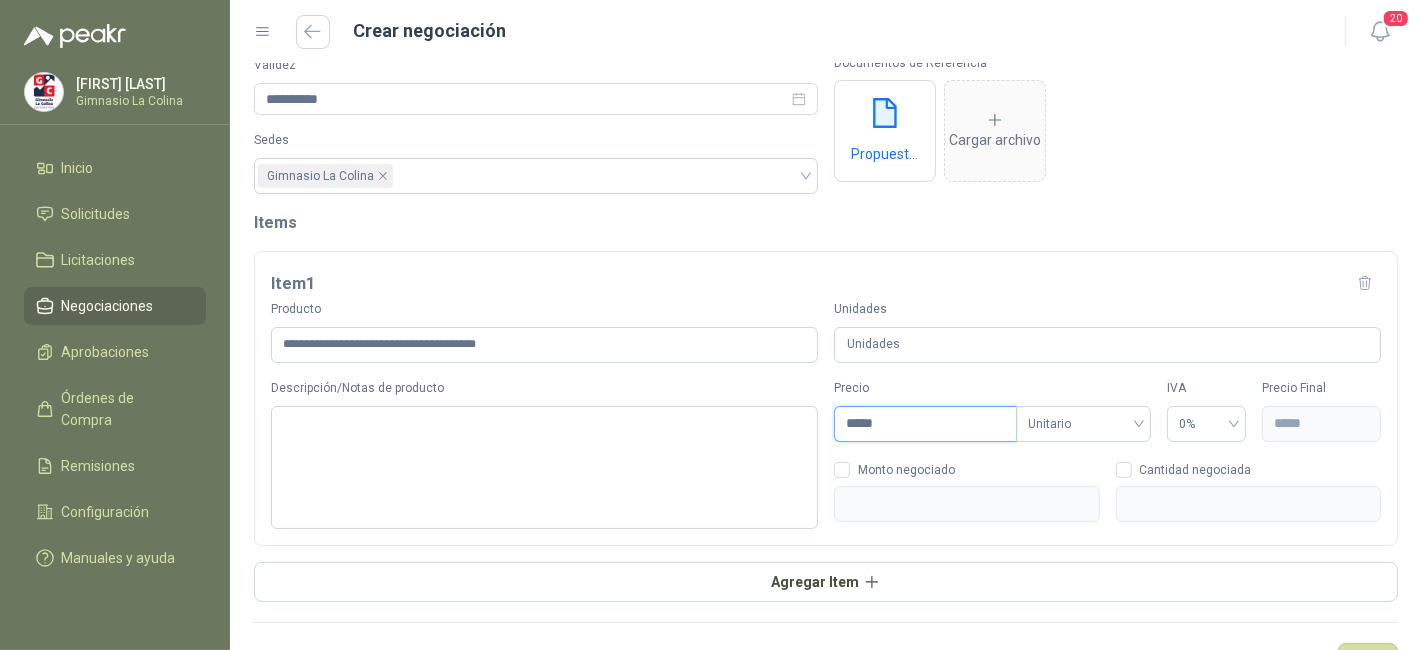 type on "*******" 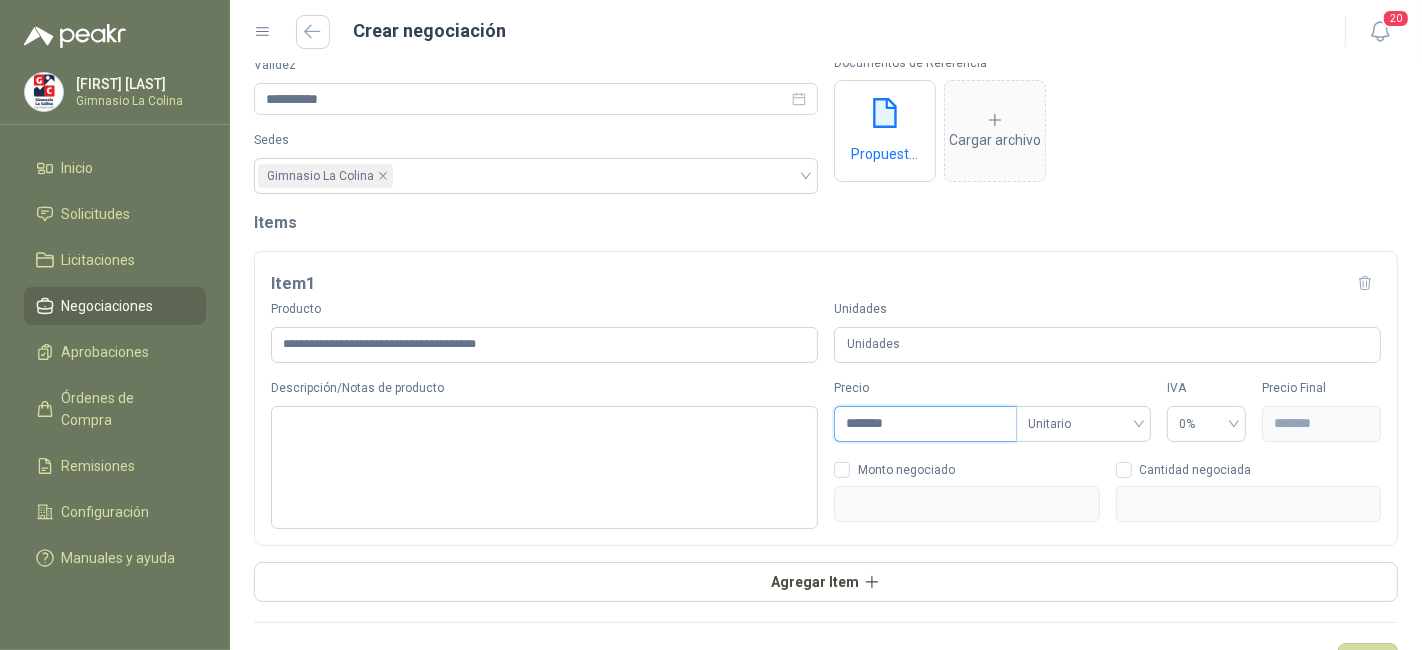 type on "********" 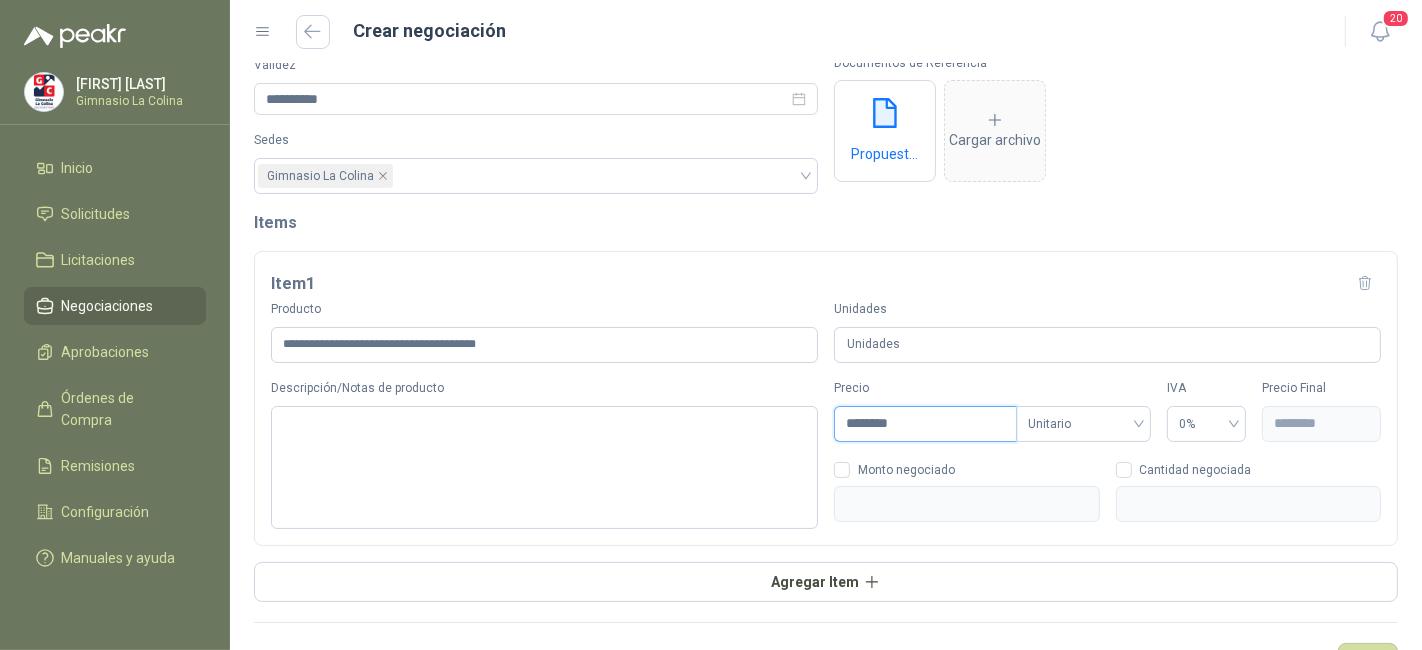type on "*********" 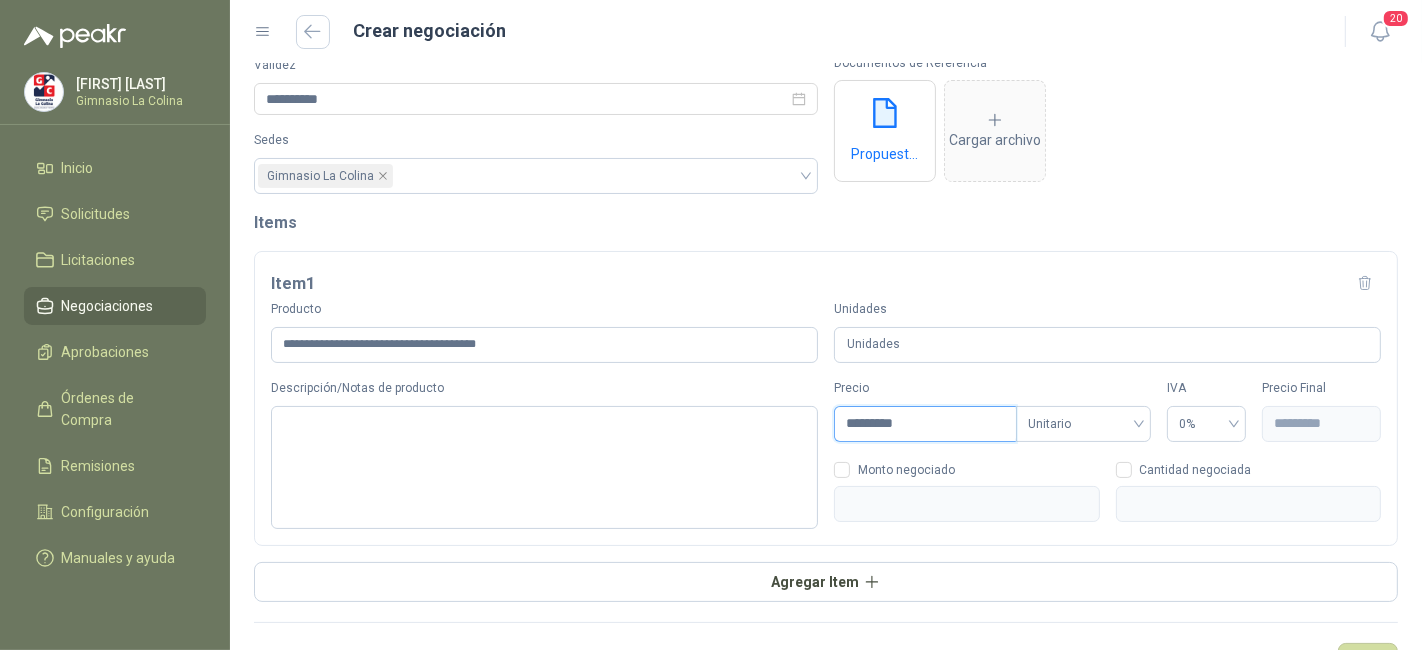 type on "**********" 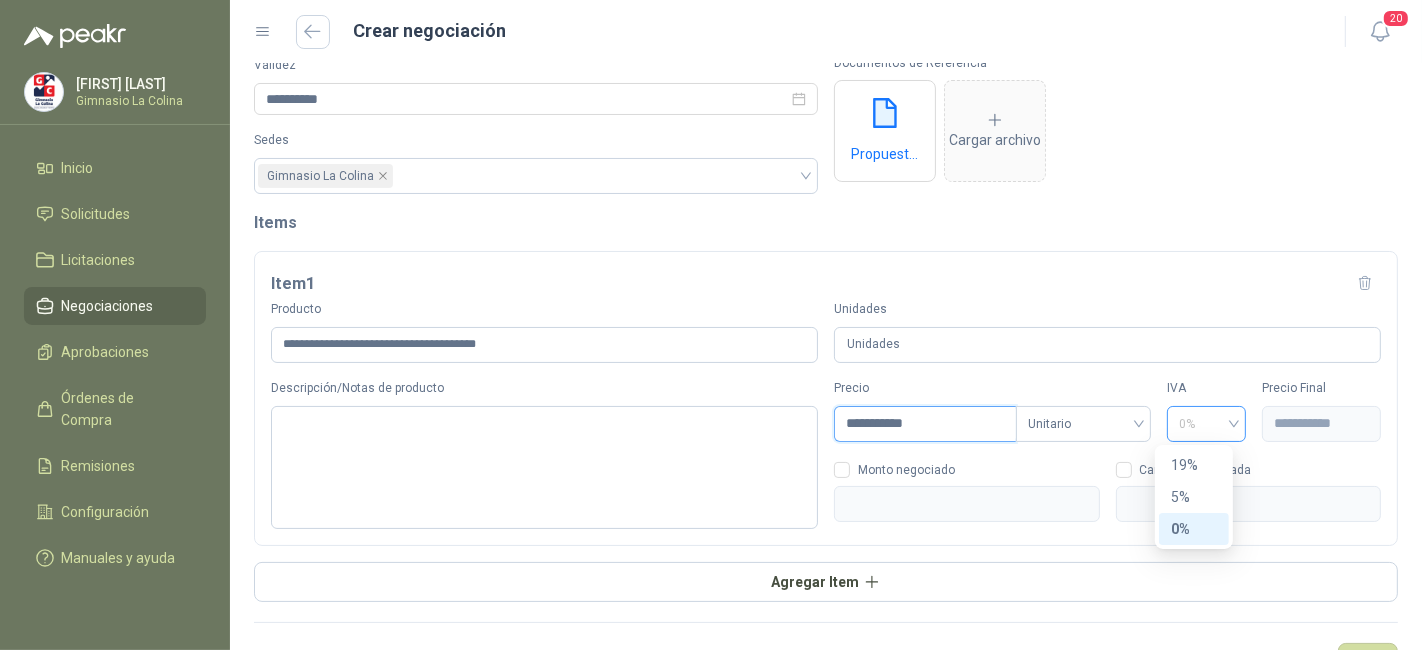 click on "0%" at bounding box center (1206, 424) 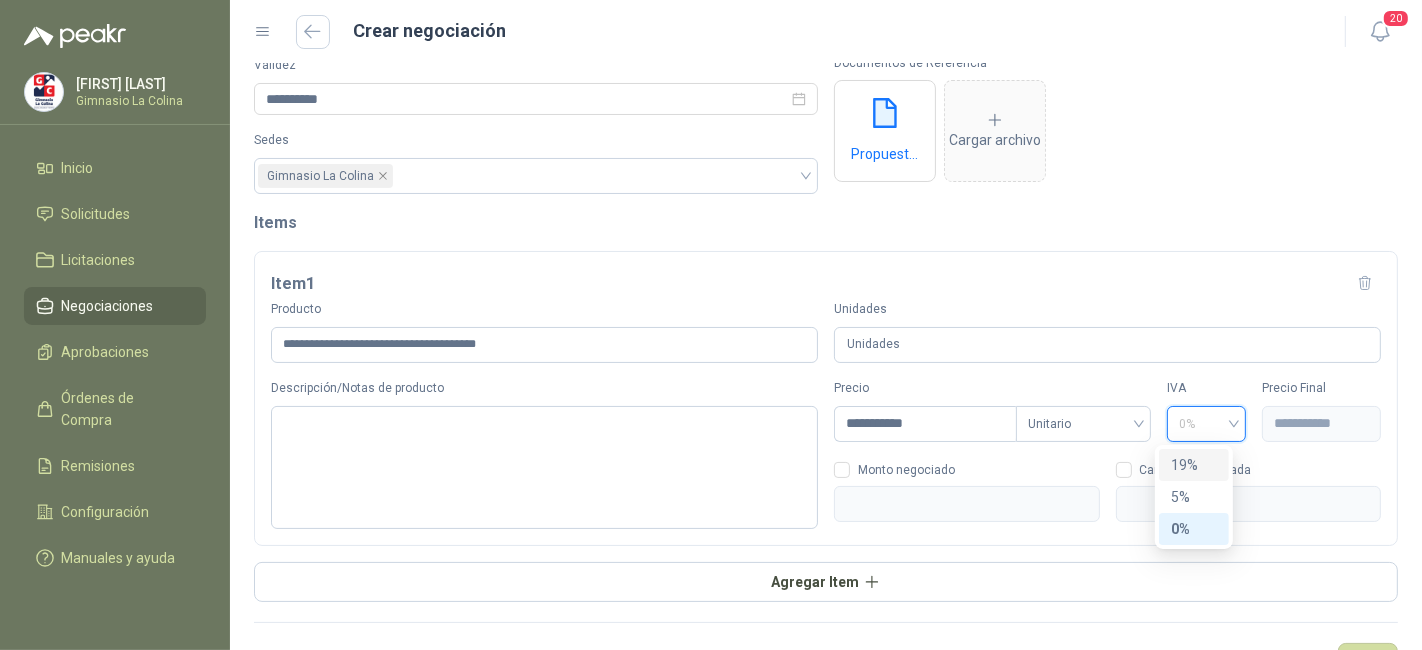 click on "19%" at bounding box center (1194, 465) 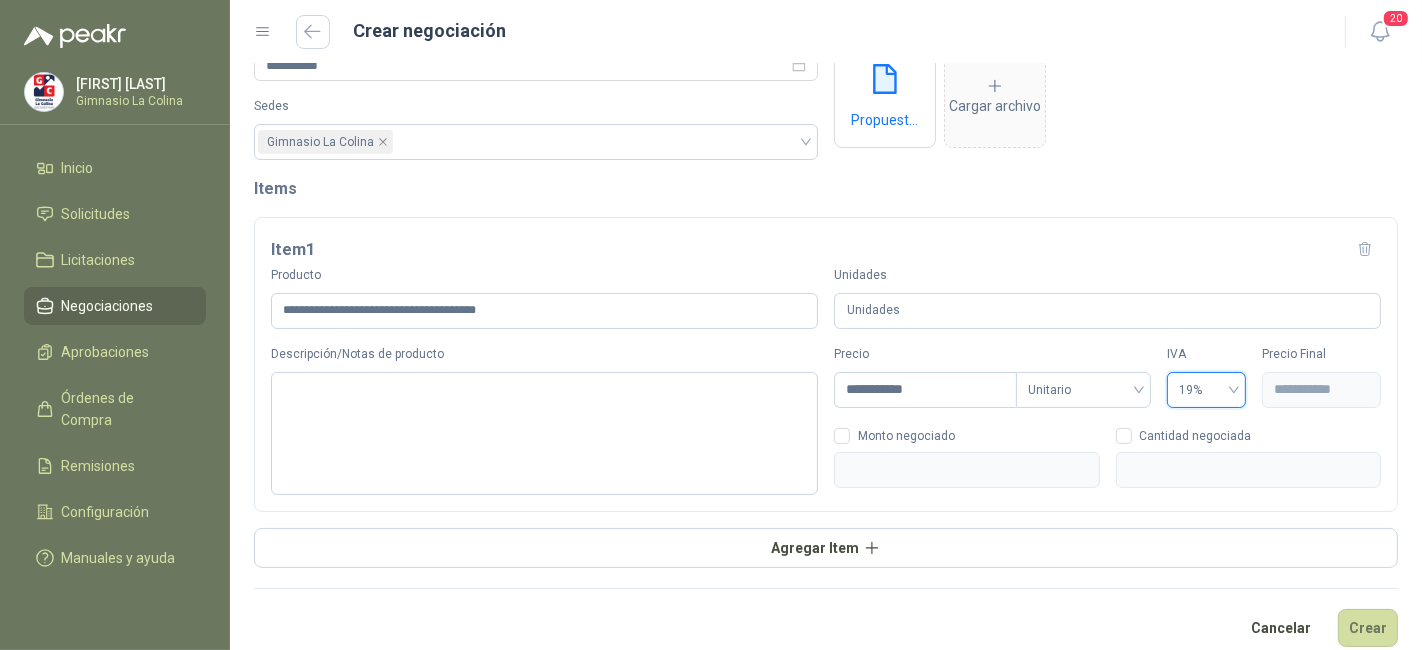 scroll, scrollTop: 163, scrollLeft: 0, axis: vertical 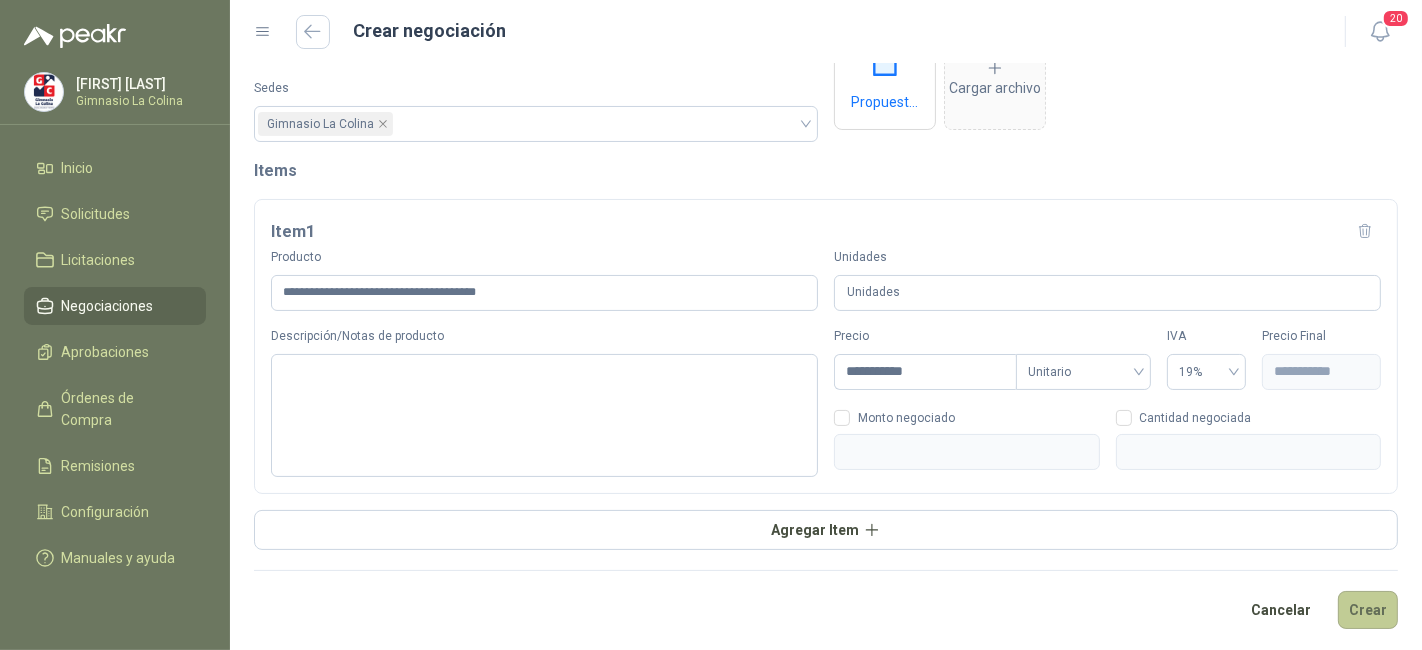 click on "Crear" at bounding box center [1368, 610] 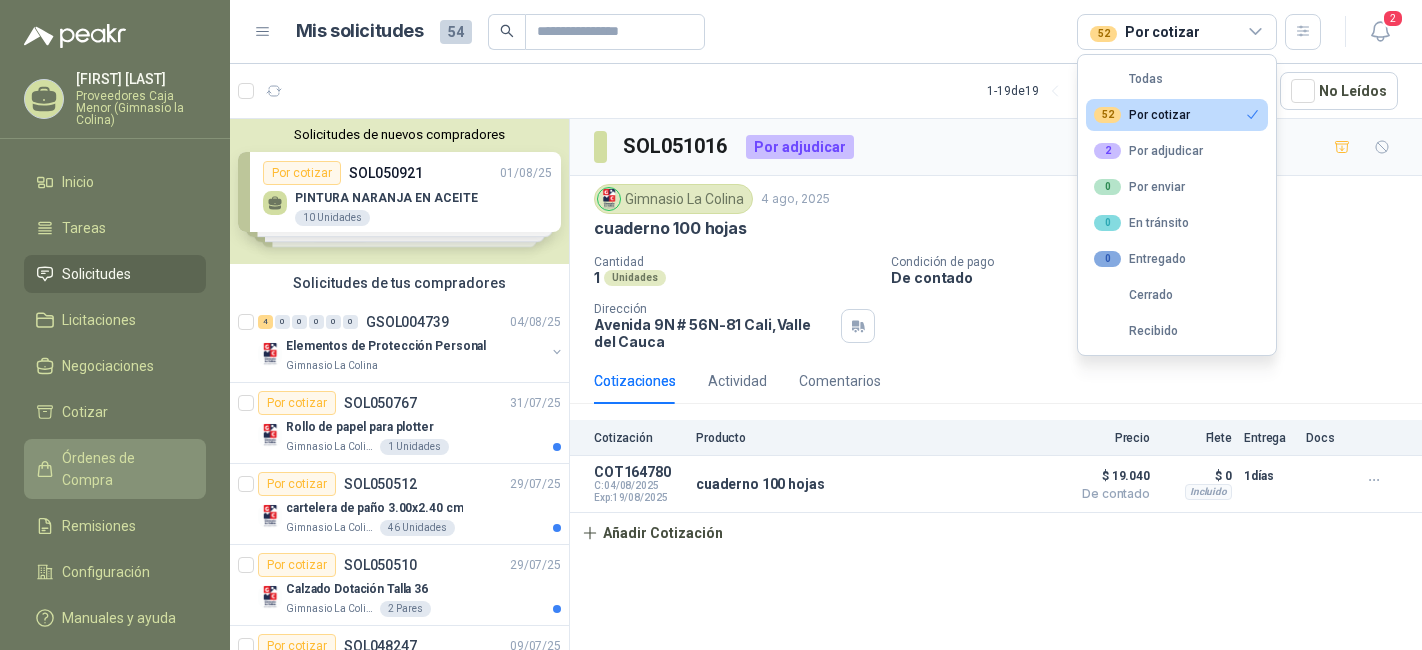 scroll, scrollTop: 0, scrollLeft: 0, axis: both 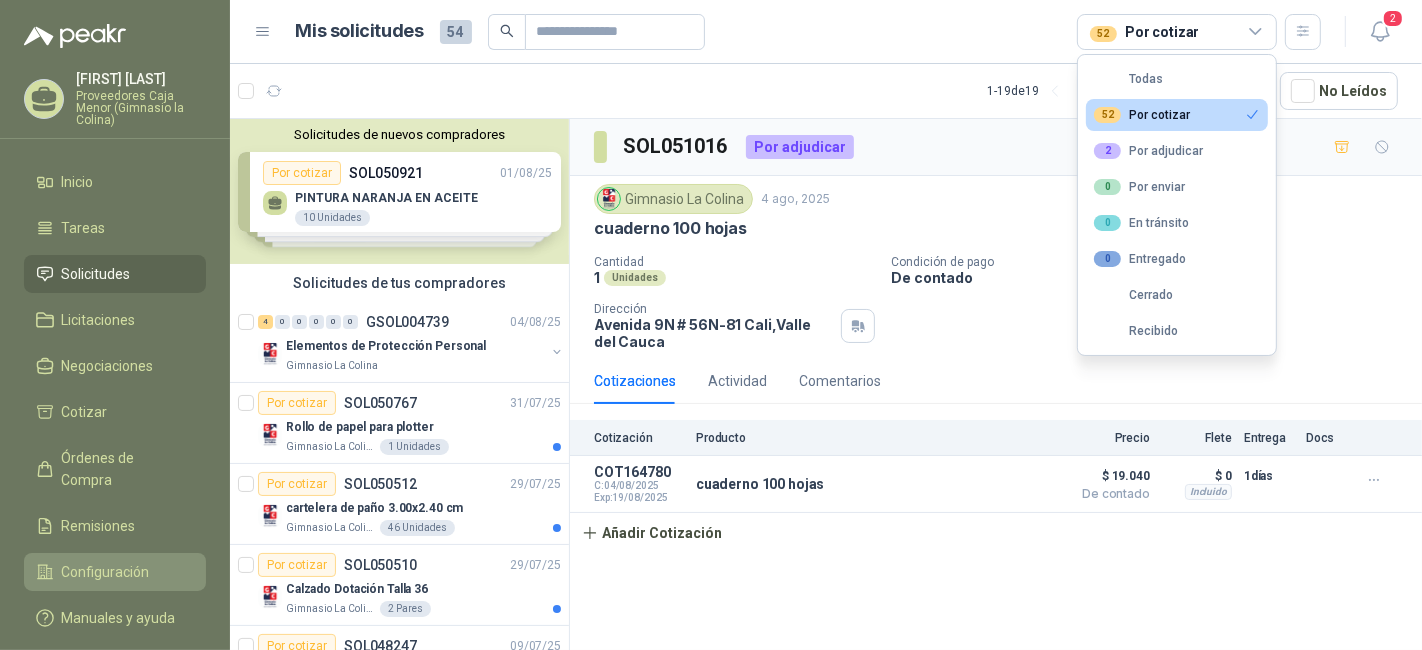 click on "Configuración" at bounding box center (106, 572) 